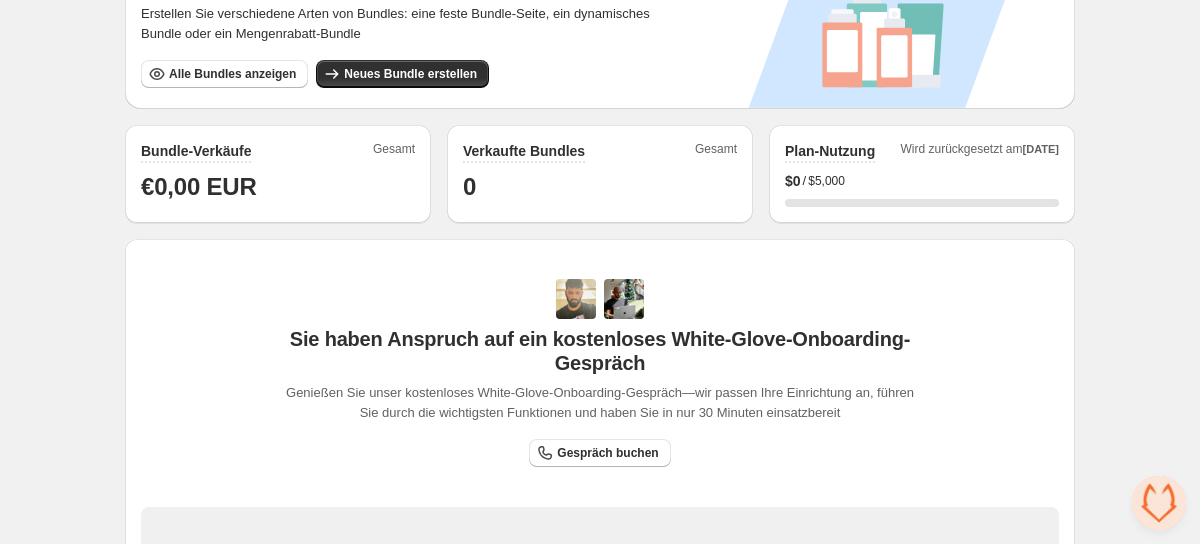 scroll, scrollTop: 142, scrollLeft: 0, axis: vertical 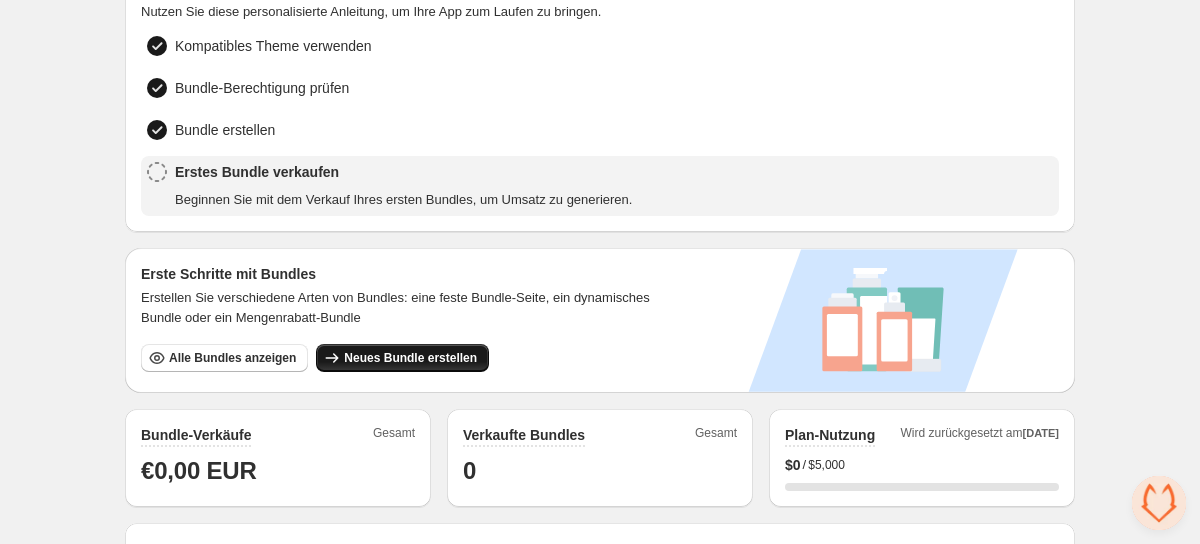 click on "Neues Bundle erstellen" at bounding box center [410, 358] 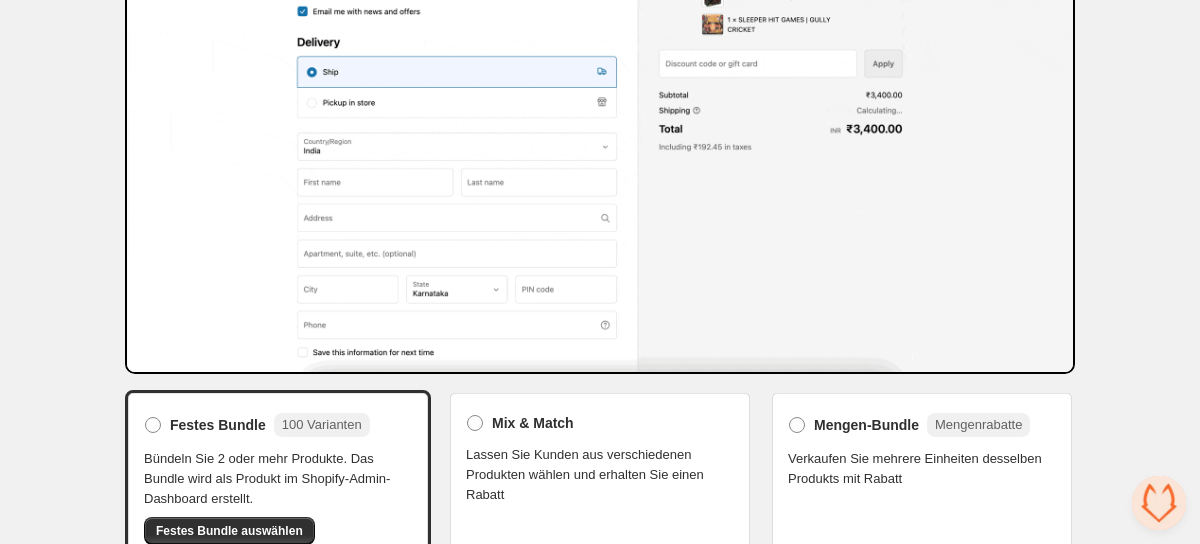 scroll, scrollTop: 219, scrollLeft: 0, axis: vertical 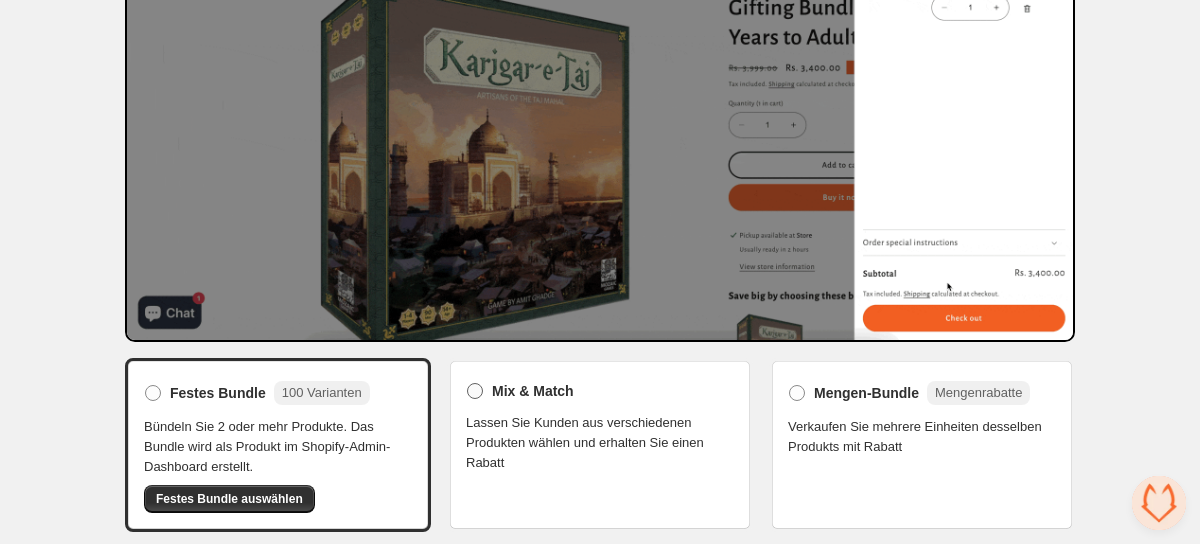 click on "Mix & Match" at bounding box center (520, 391) 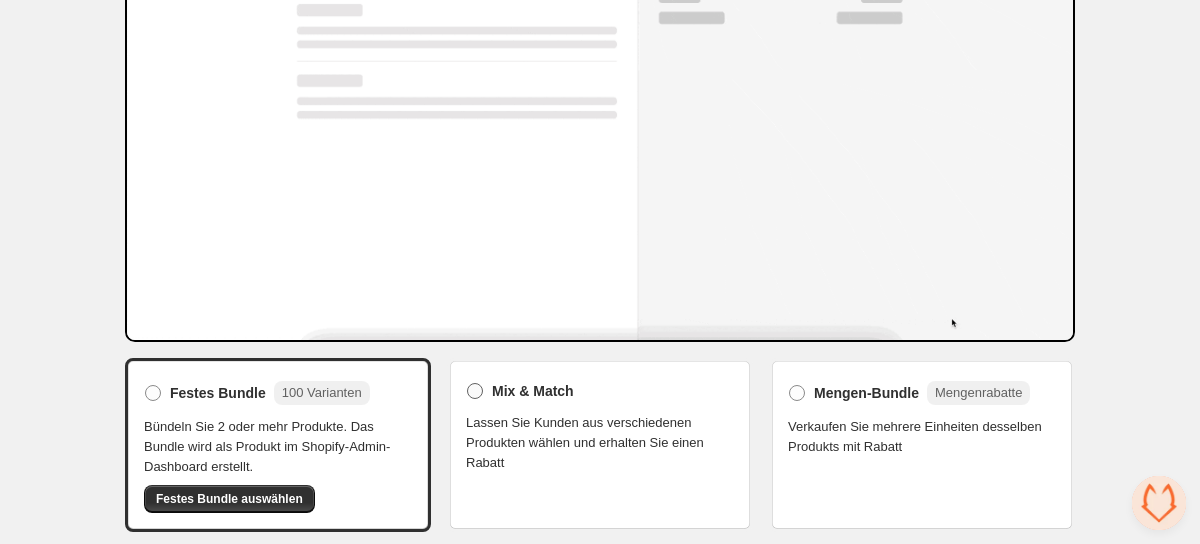 scroll, scrollTop: 200, scrollLeft: 0, axis: vertical 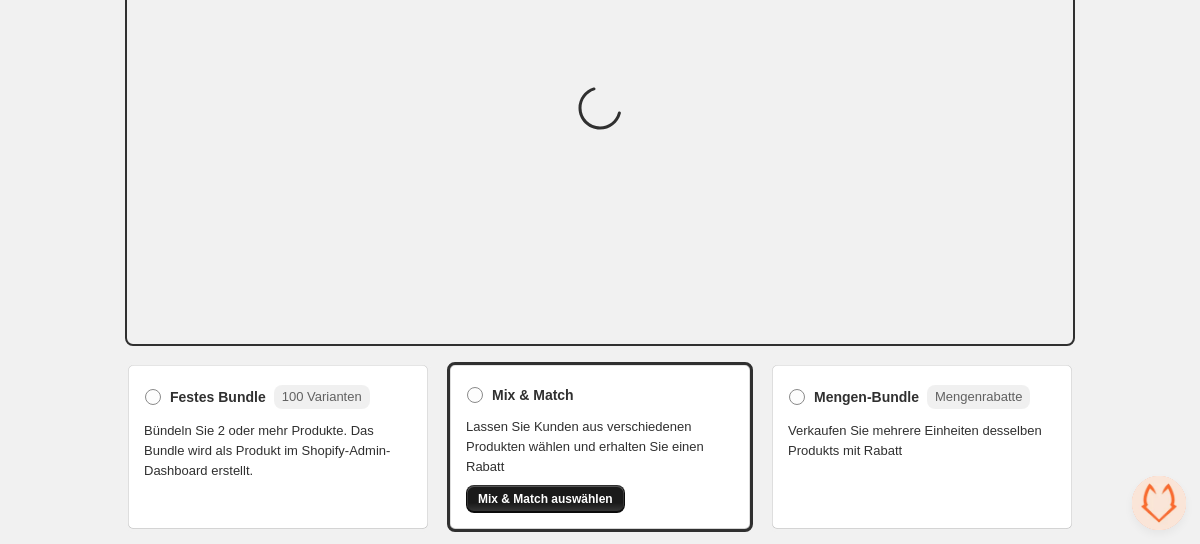 click on "Mix & Match auswählen" at bounding box center (545, 499) 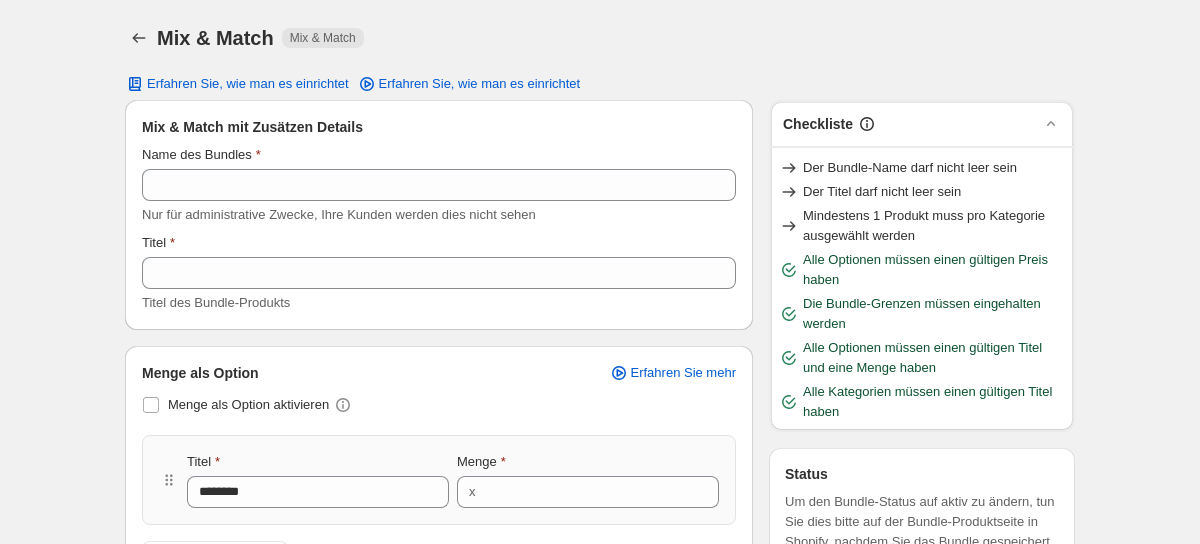 scroll, scrollTop: 132, scrollLeft: 0, axis: vertical 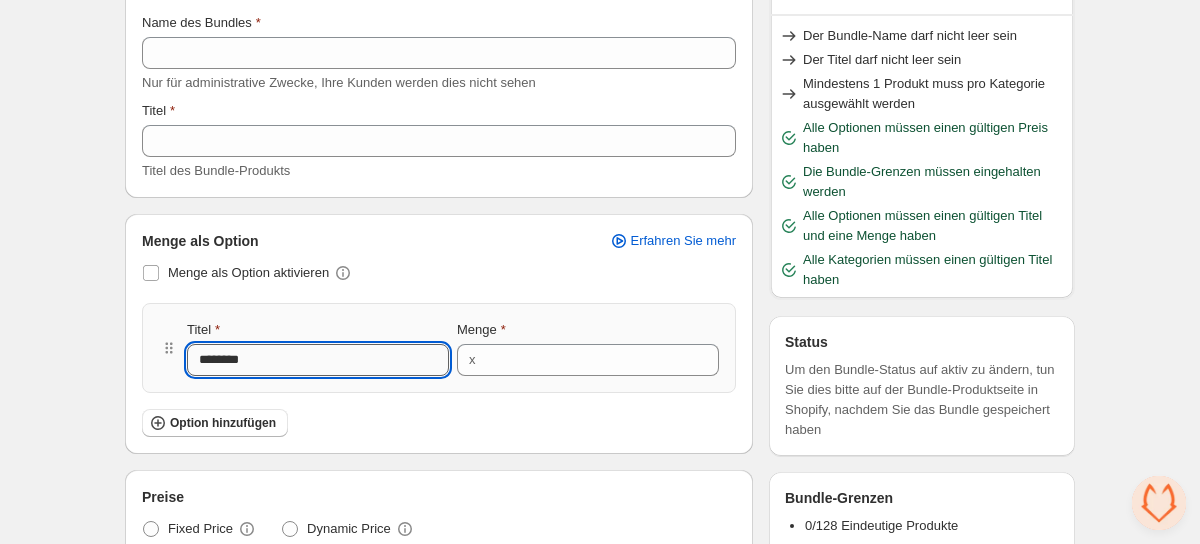 click on "********" at bounding box center (318, 360) 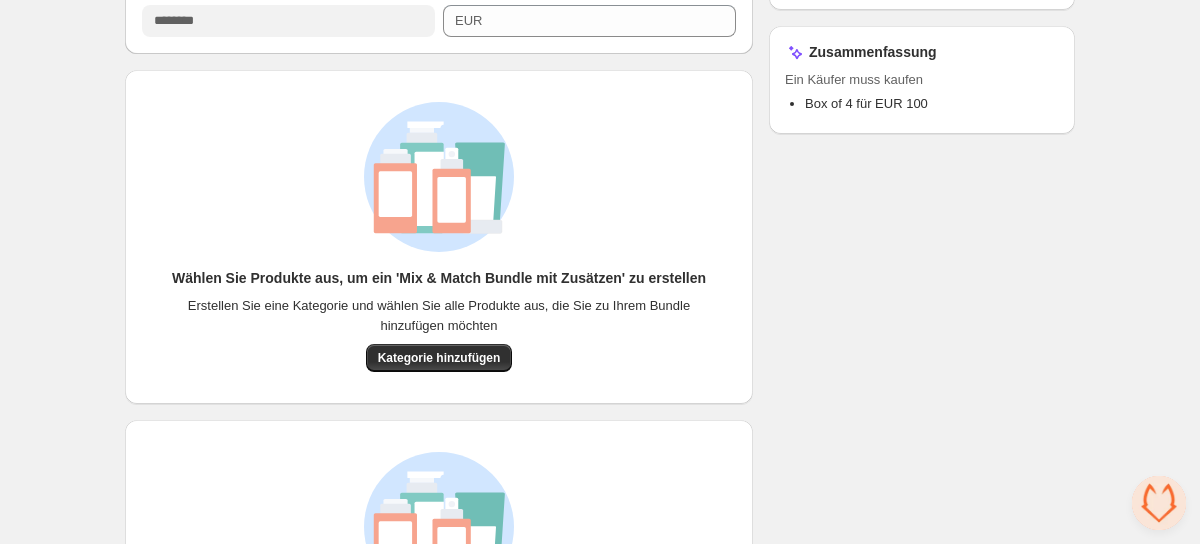 scroll, scrollTop: 709, scrollLeft: 0, axis: vertical 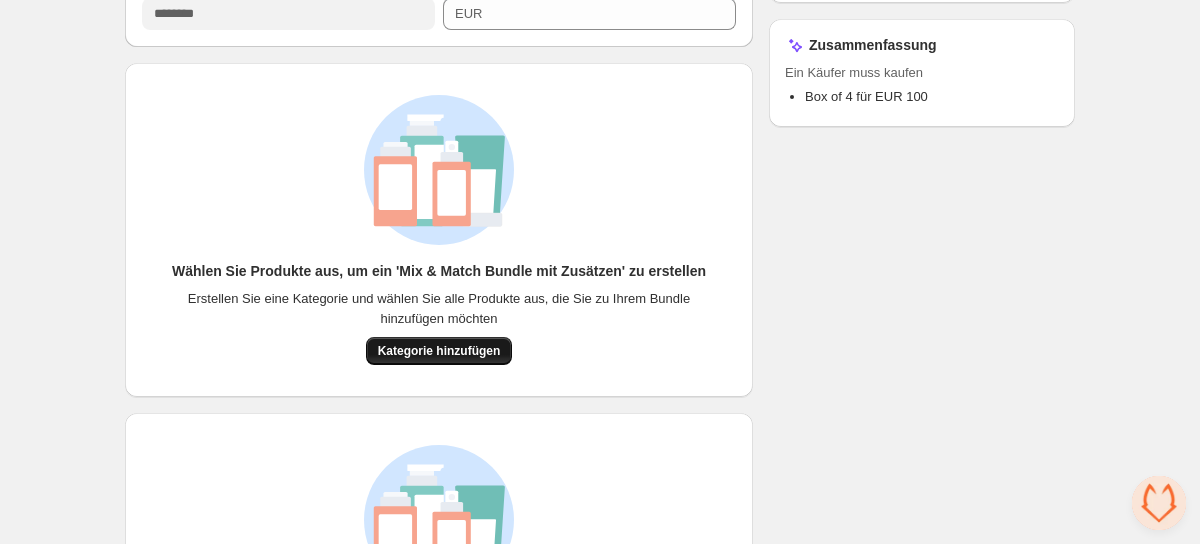 click on "Kategorie hinzufügen" at bounding box center [439, 351] 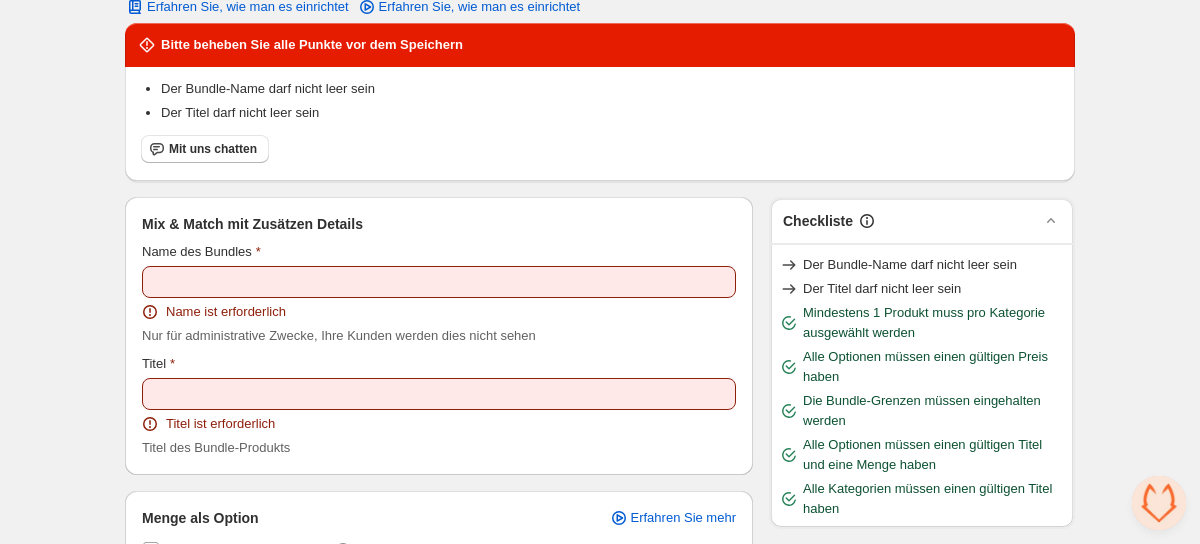 scroll, scrollTop: 96, scrollLeft: 0, axis: vertical 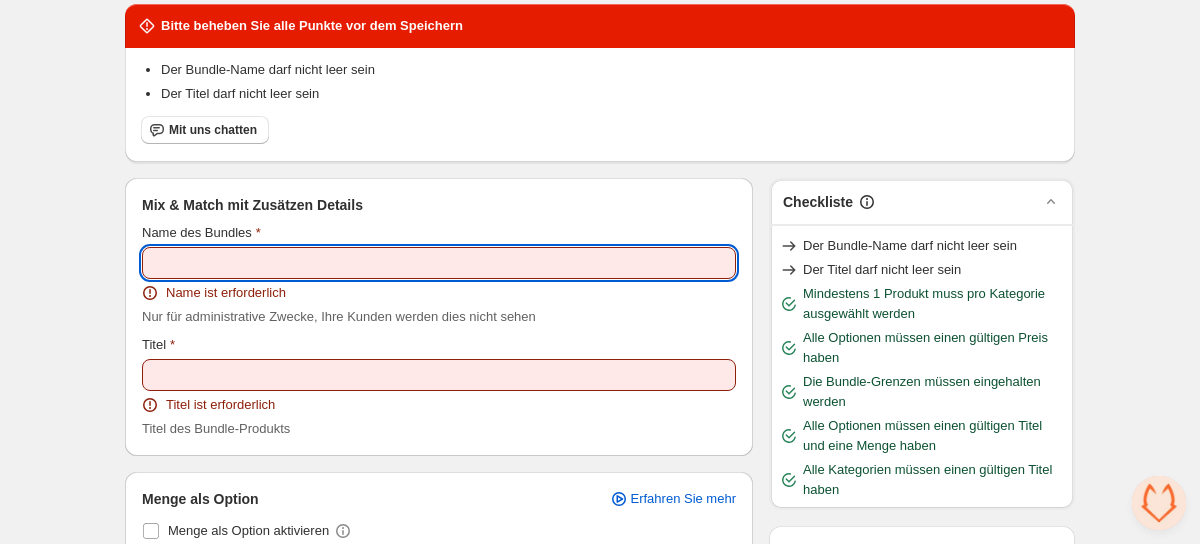 click on "Name des Bundles" at bounding box center [439, 263] 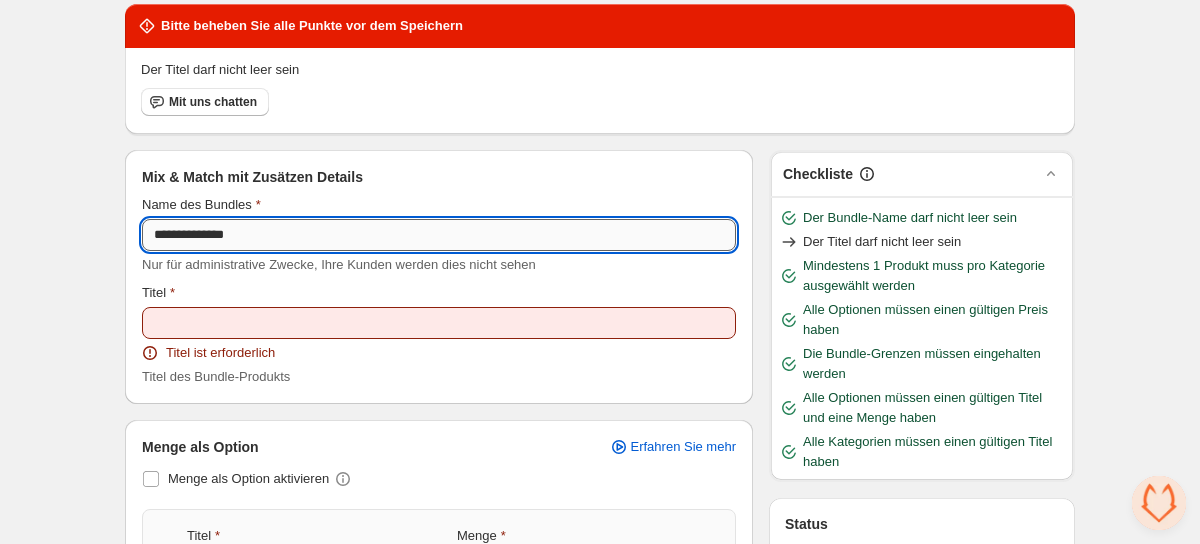 click on "**********" at bounding box center [439, 235] 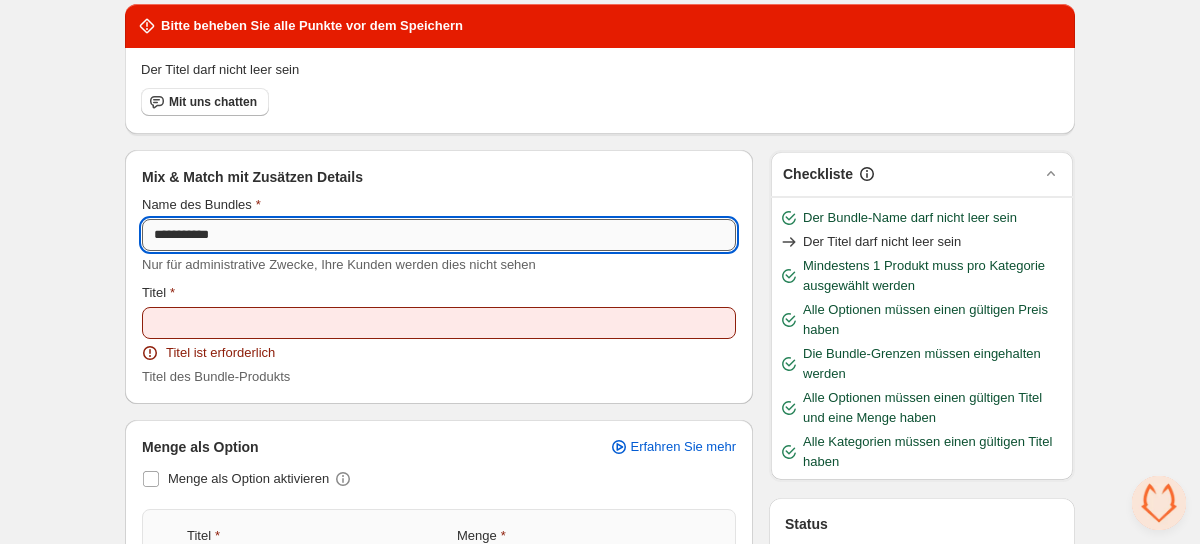 type on "**********" 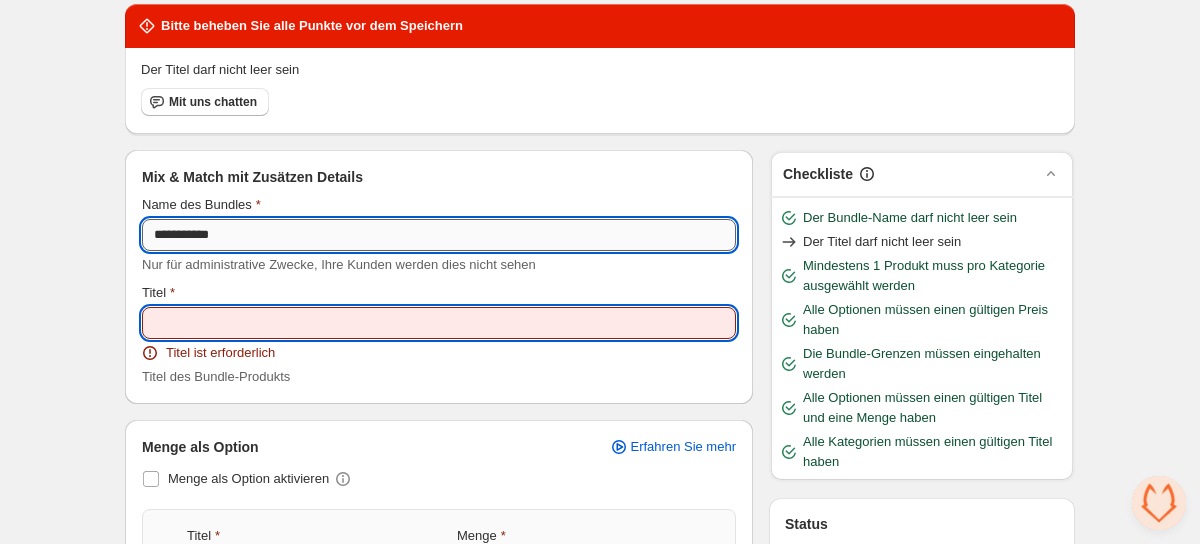 click on "**********" at bounding box center [439, 235] 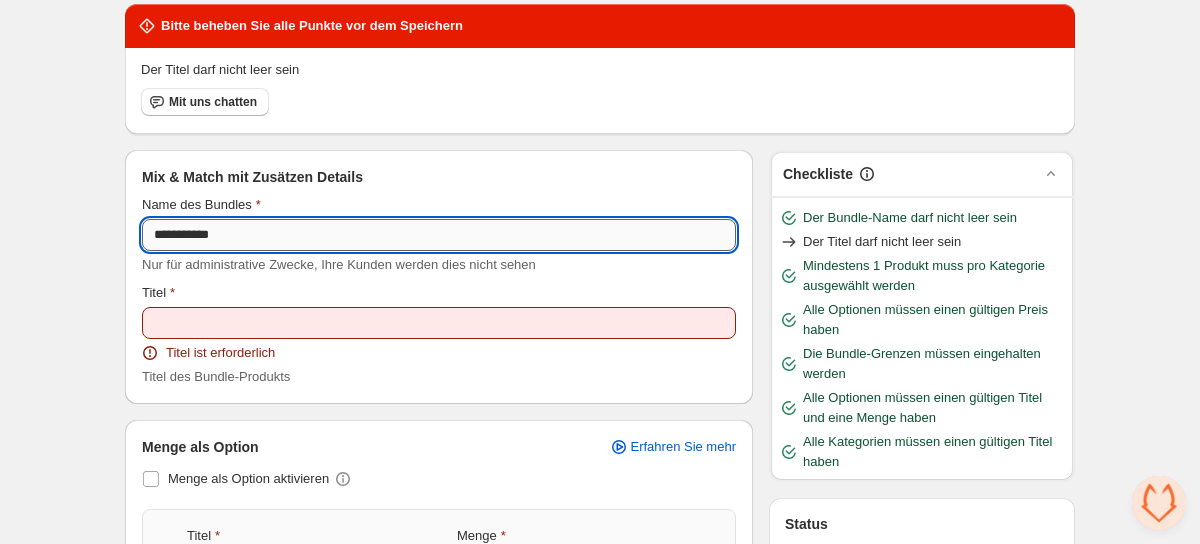 click on "**********" at bounding box center [439, 235] 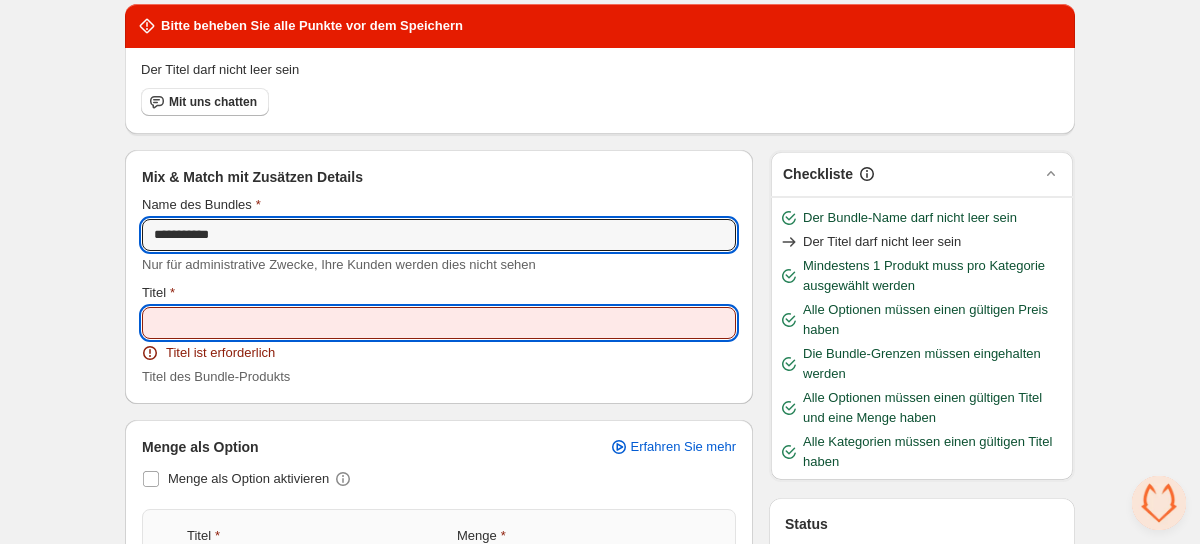 click on "Titel" at bounding box center [439, 323] 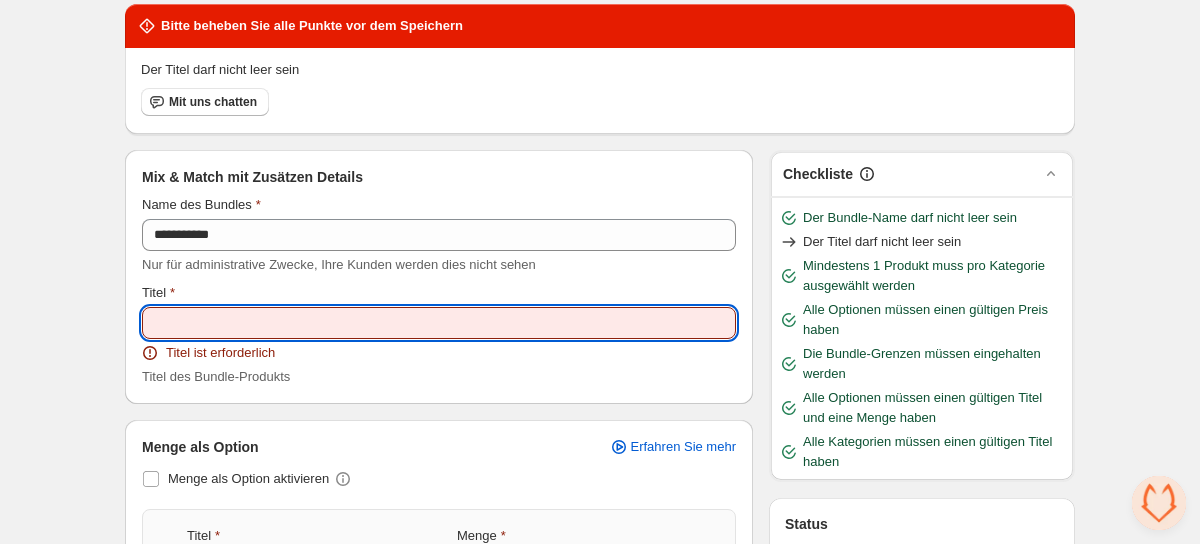 paste on "**********" 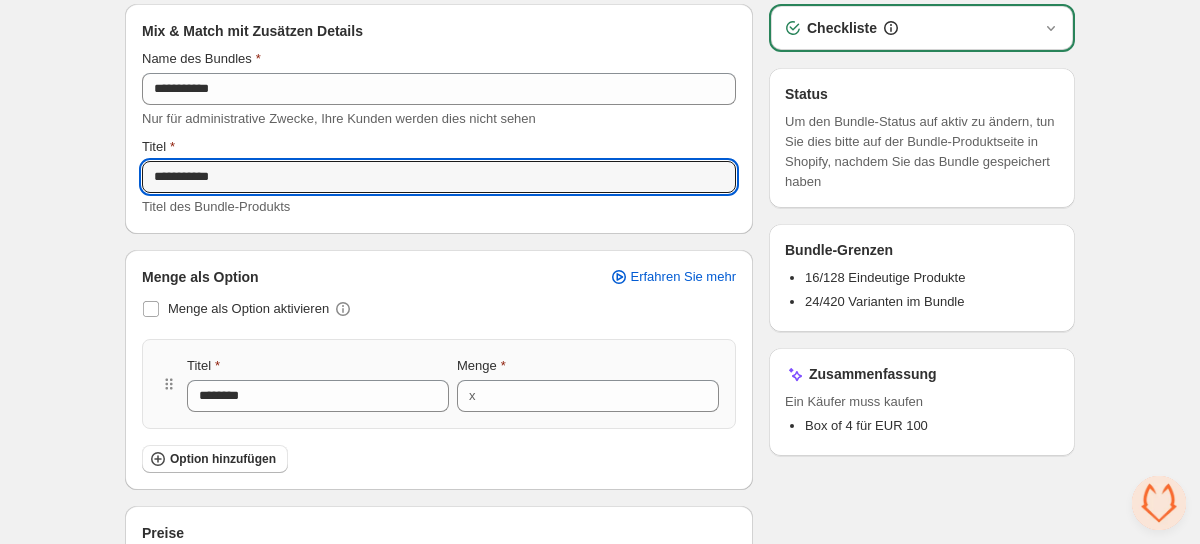 type on "**********" 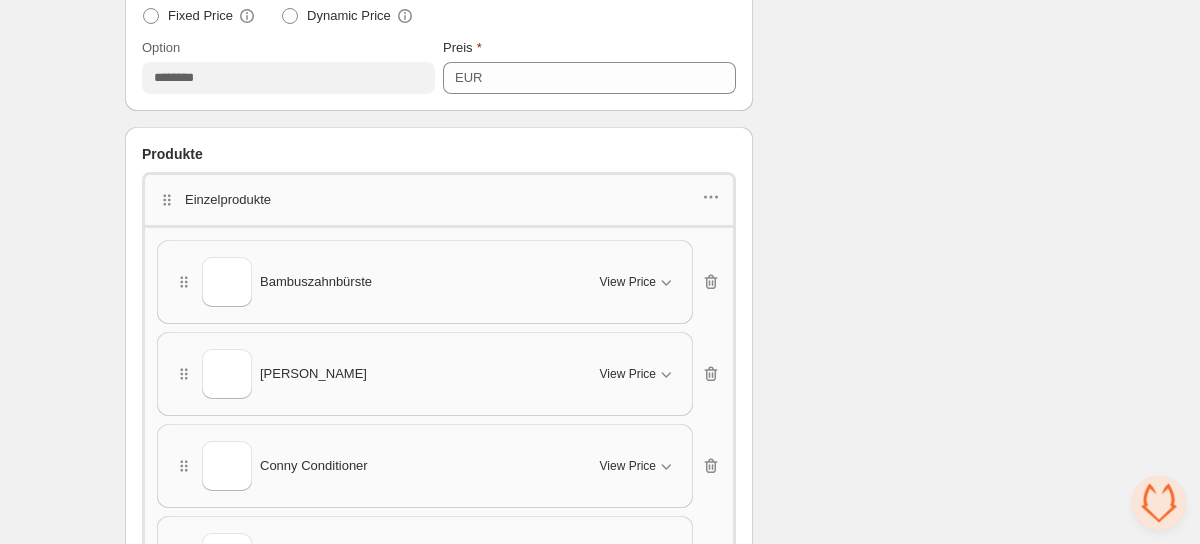 scroll, scrollTop: 0, scrollLeft: 0, axis: both 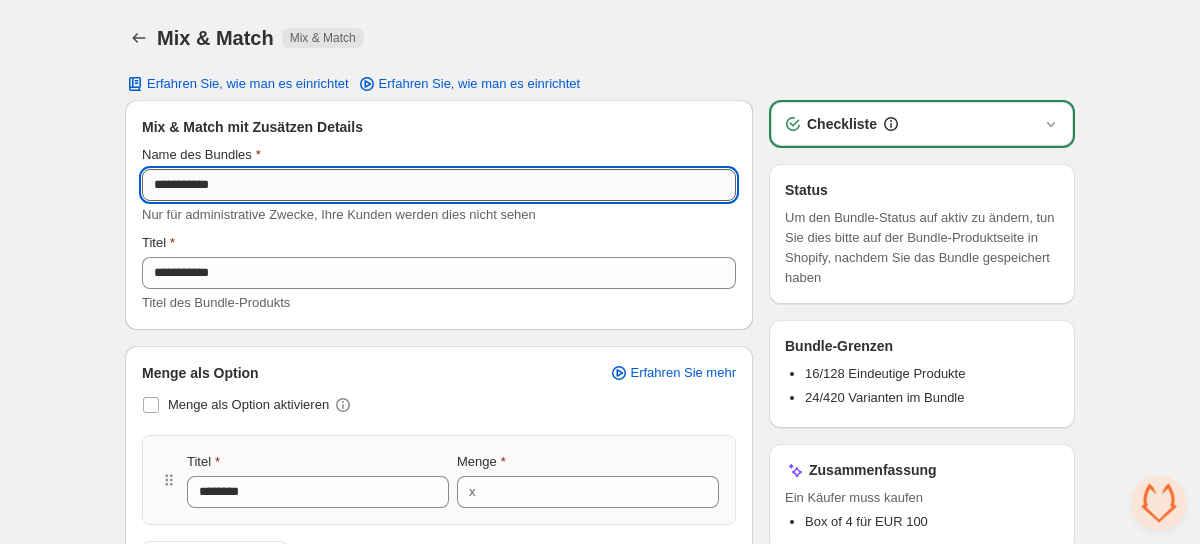 click on "**********" at bounding box center [439, 185] 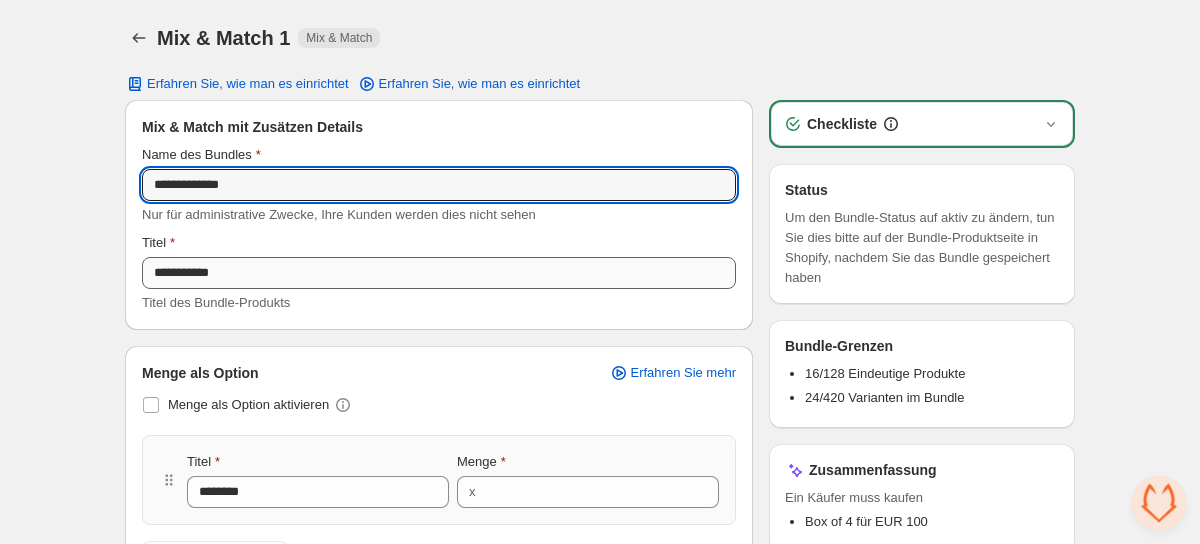 type on "**********" 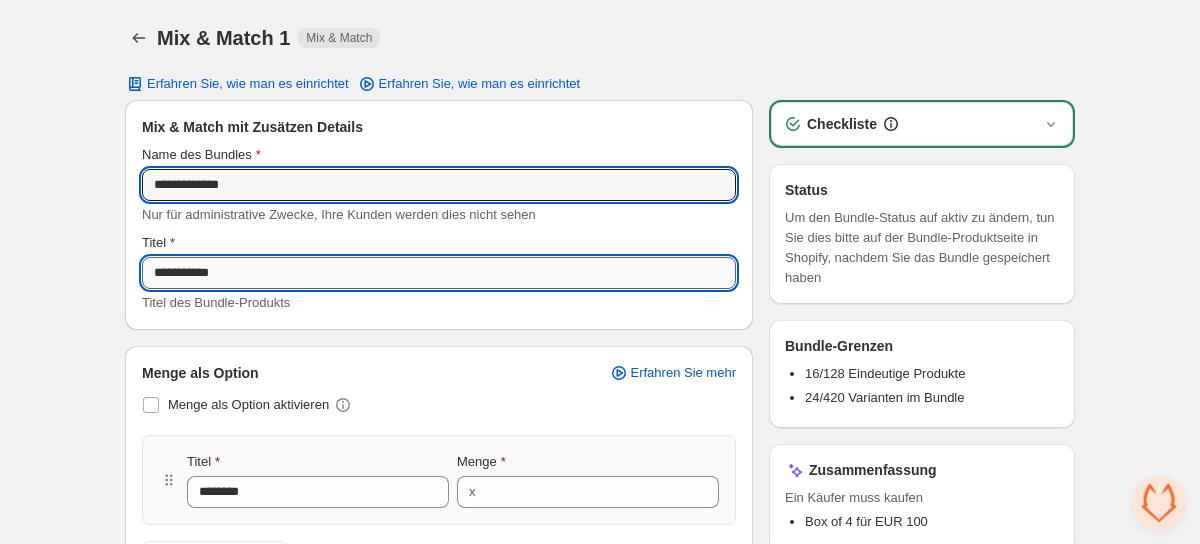 click on "**********" at bounding box center [439, 273] 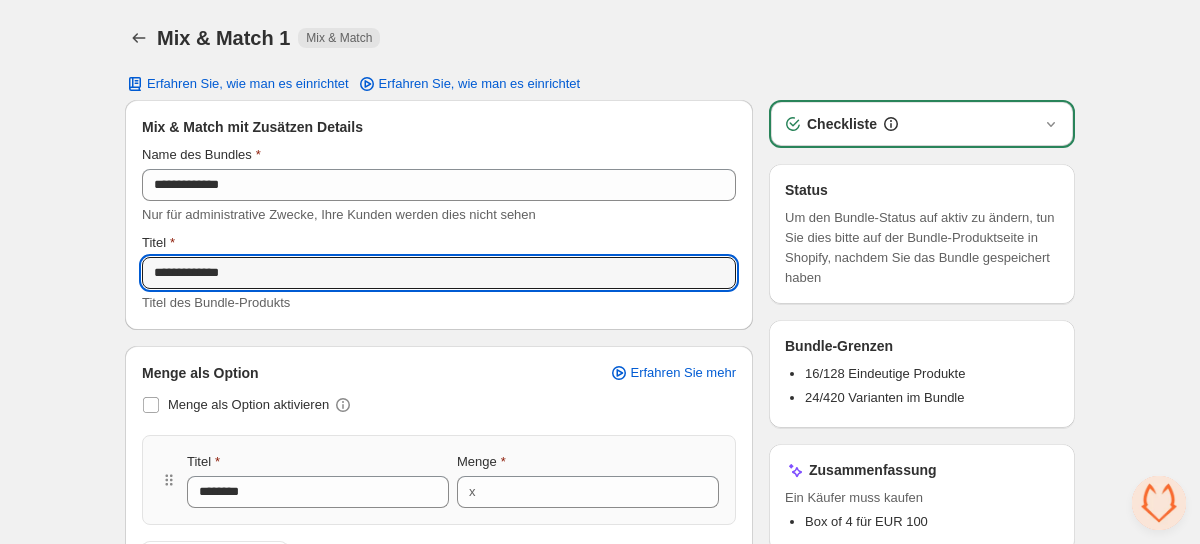 type on "**********" 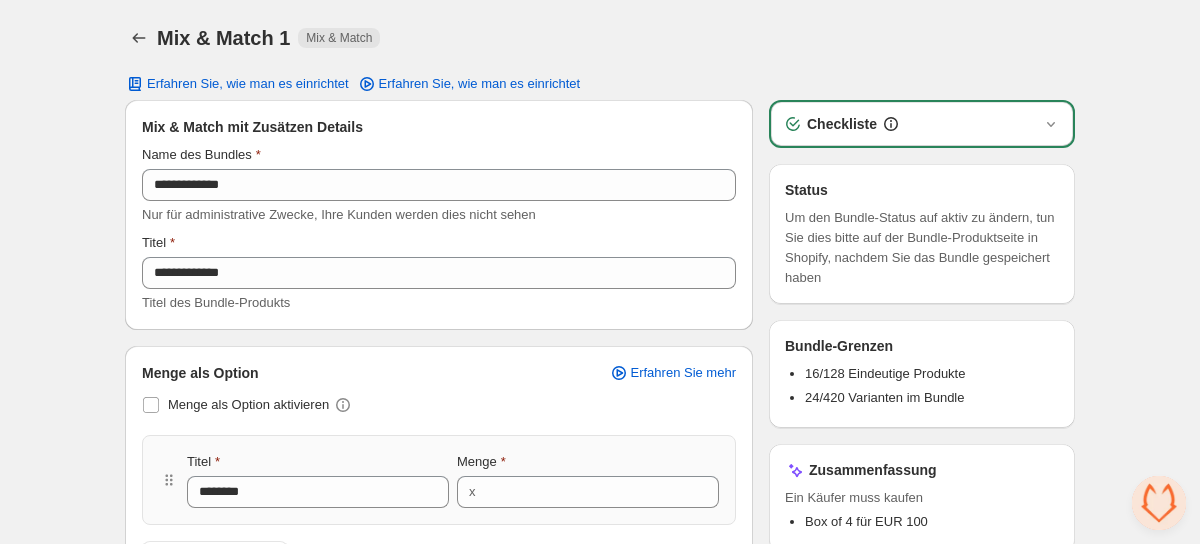 click on "Status Um den Bundle-Status auf aktiv zu ändern, tun Sie dies bitte auf der Bundle-Produktseite in Shopify, nachdem Sie das Bundle gespeichert haben" at bounding box center [922, 234] 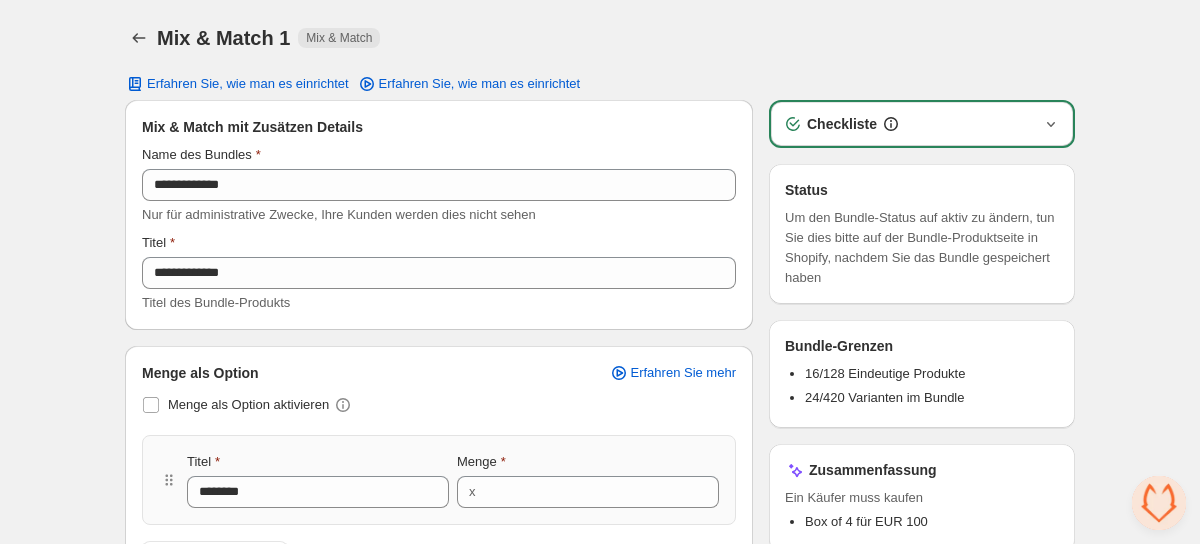 click 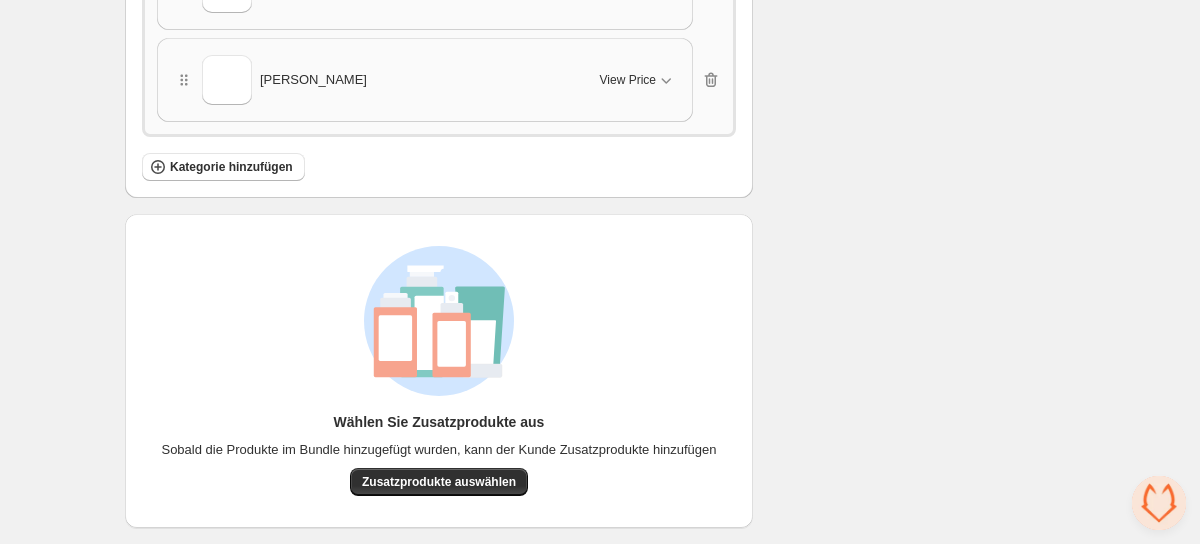 click on "Checkliste Der Bundle-Name darf nicht leer sein Der Titel darf nicht leer sein Mindestens 1 Produkt muss pro Kategorie ausgewählt werden Alle Optionen müssen einen gültigen Preis haben Die Bundle-Grenzen müssen eingehalten werden Alle Optionen müssen einen gültigen Titel und eine Menge haben Alle Kategorien müssen einen gültigen Titel haben Status Um den Bundle-Status auf aktiv zu ändern, tun Sie dies bitte auf der Bundle-Produktseite in Shopify, nachdem Sie das Bundle gespeichert haben Bundle-Grenzen 16/128 Eindeutige Produkte 24/420 Varianten im Bundle Zusammenfassung Ein Käufer muss kaufen Box of 4 für EUR 100" at bounding box center (922, -800) 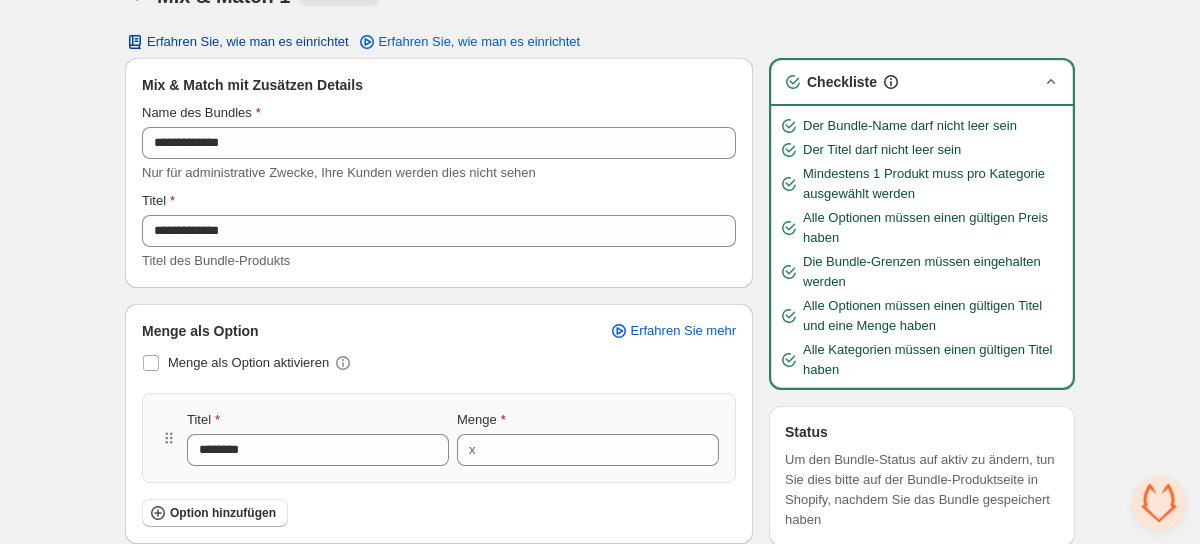 scroll, scrollTop: 0, scrollLeft: 0, axis: both 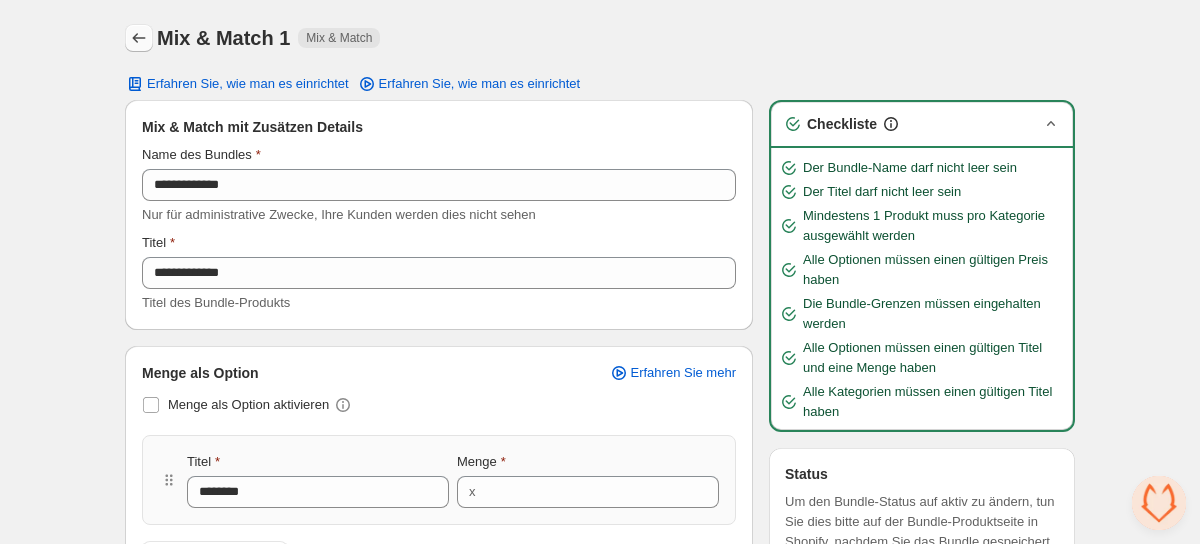 click 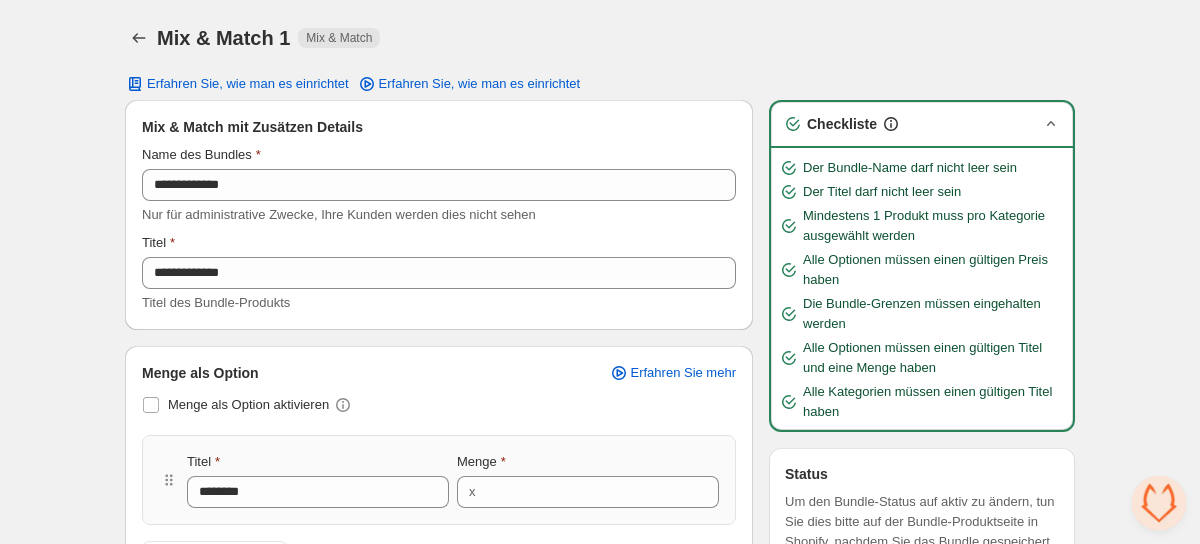 type 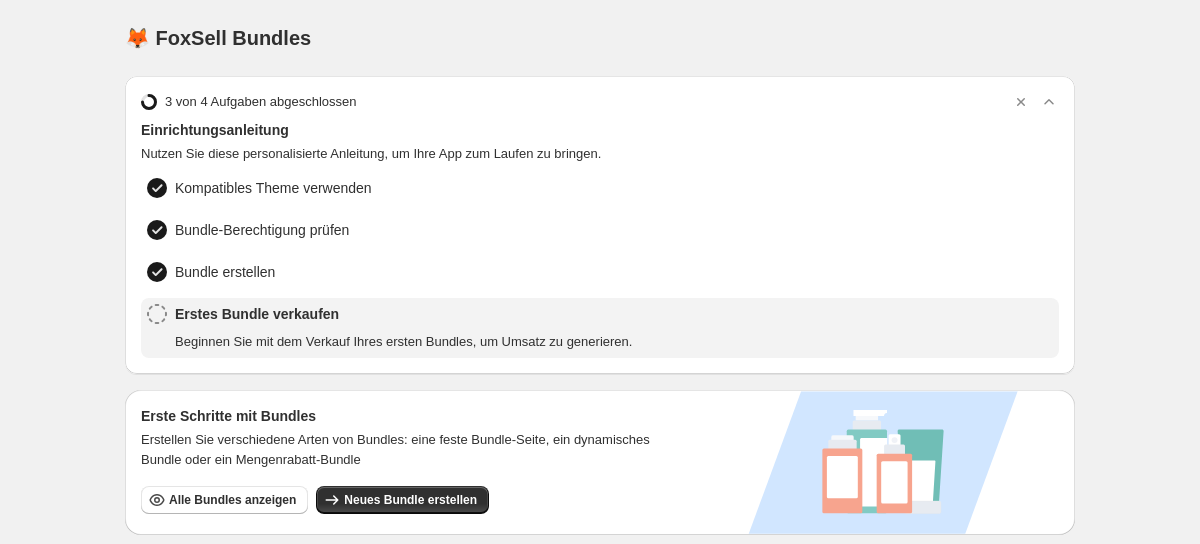 scroll, scrollTop: 398, scrollLeft: 0, axis: vertical 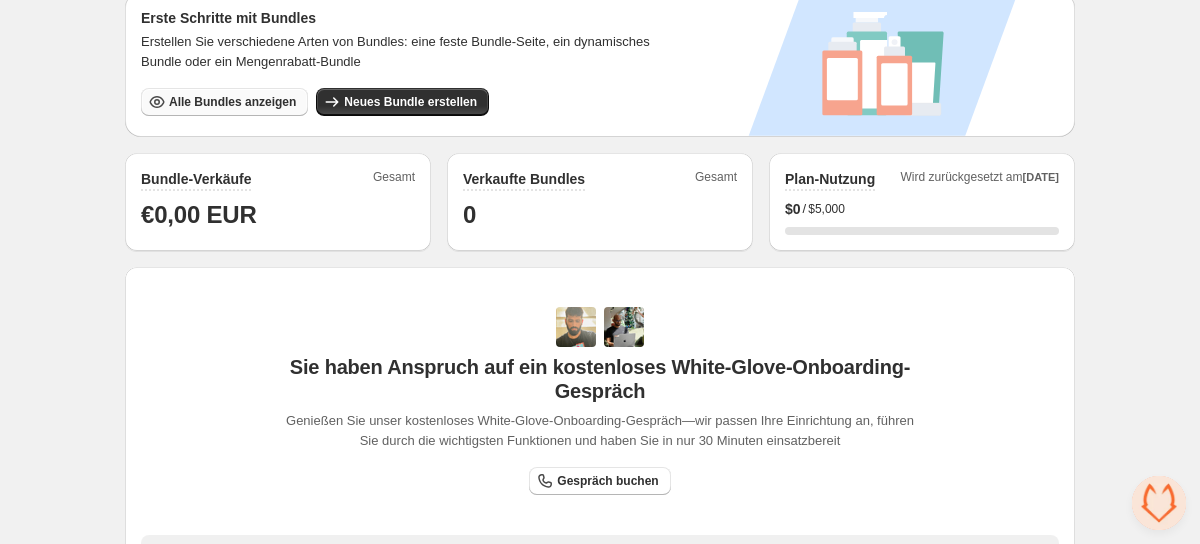 click on "Alle Bundles anzeigen" at bounding box center (232, 102) 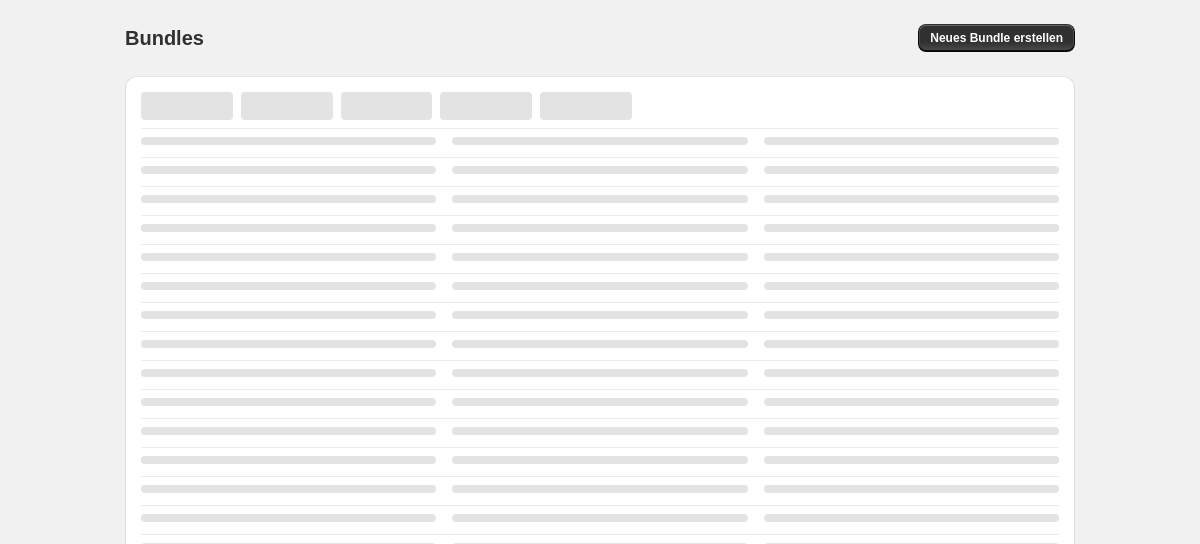 scroll, scrollTop: 0, scrollLeft: 0, axis: both 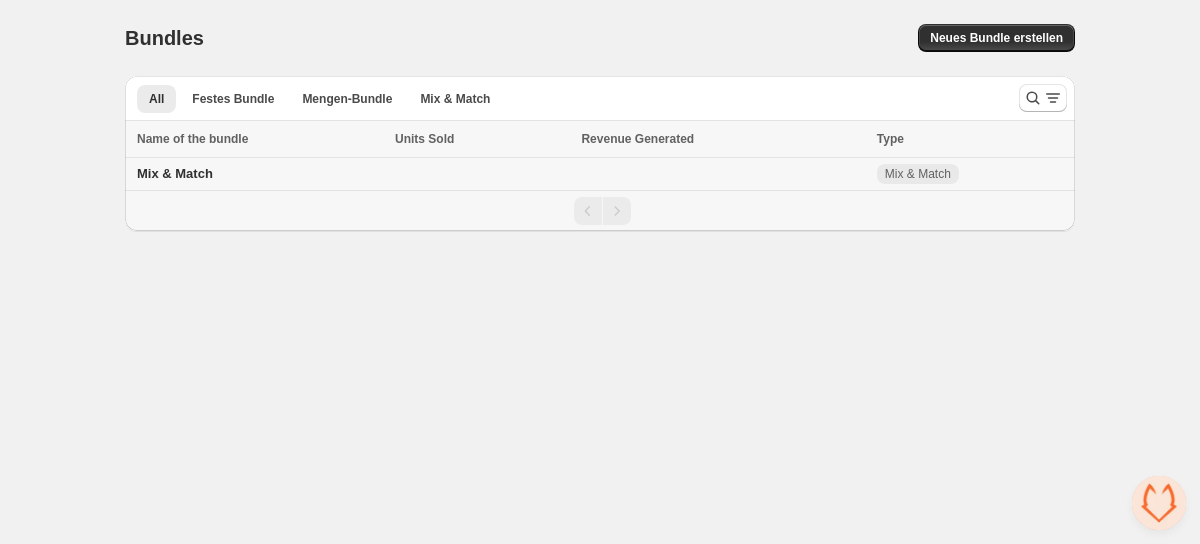 click on "Mix & Match" at bounding box center (257, 174) 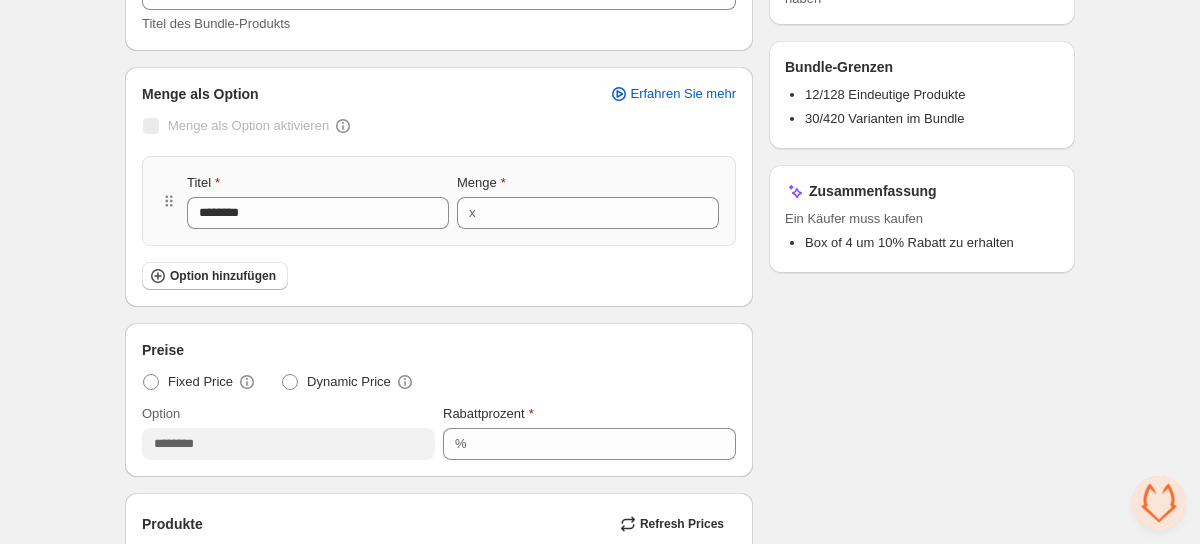 scroll, scrollTop: 270, scrollLeft: 0, axis: vertical 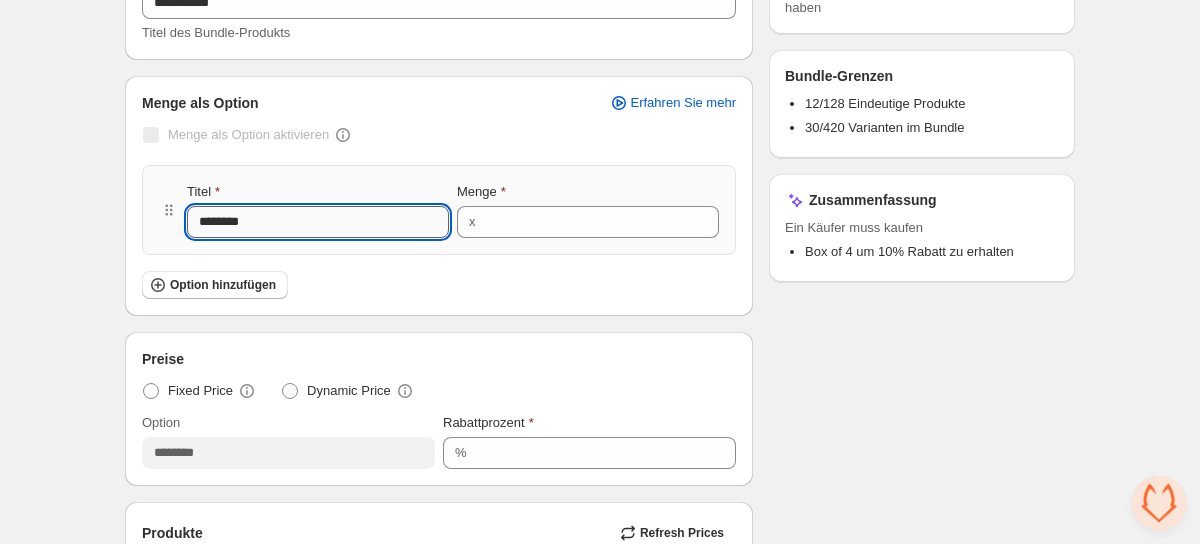 click on "********" at bounding box center (318, 222) 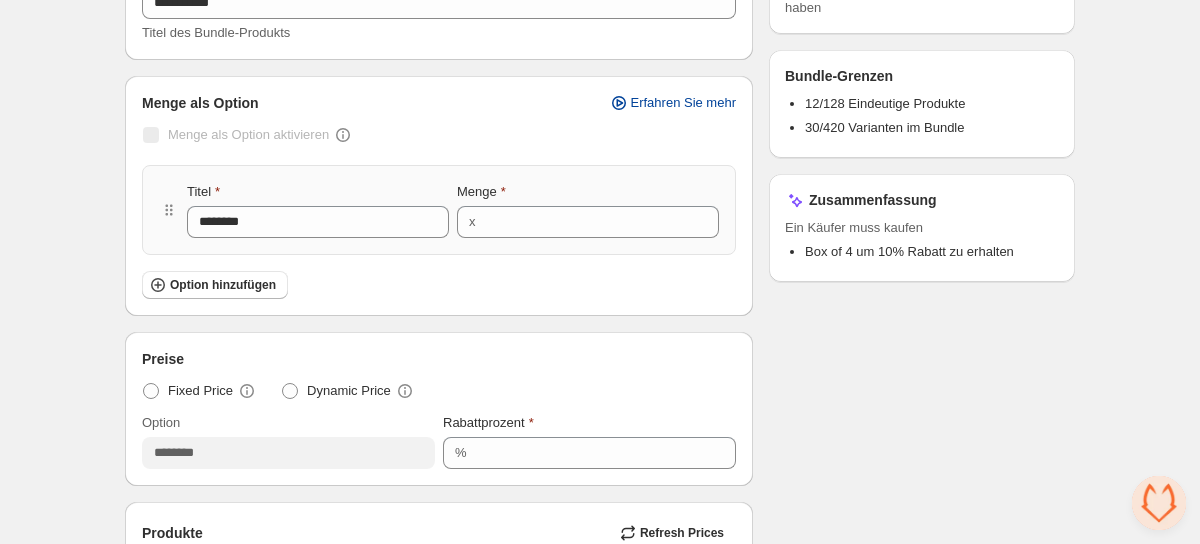 click on "Erfahren Sie mehr" at bounding box center [684, 103] 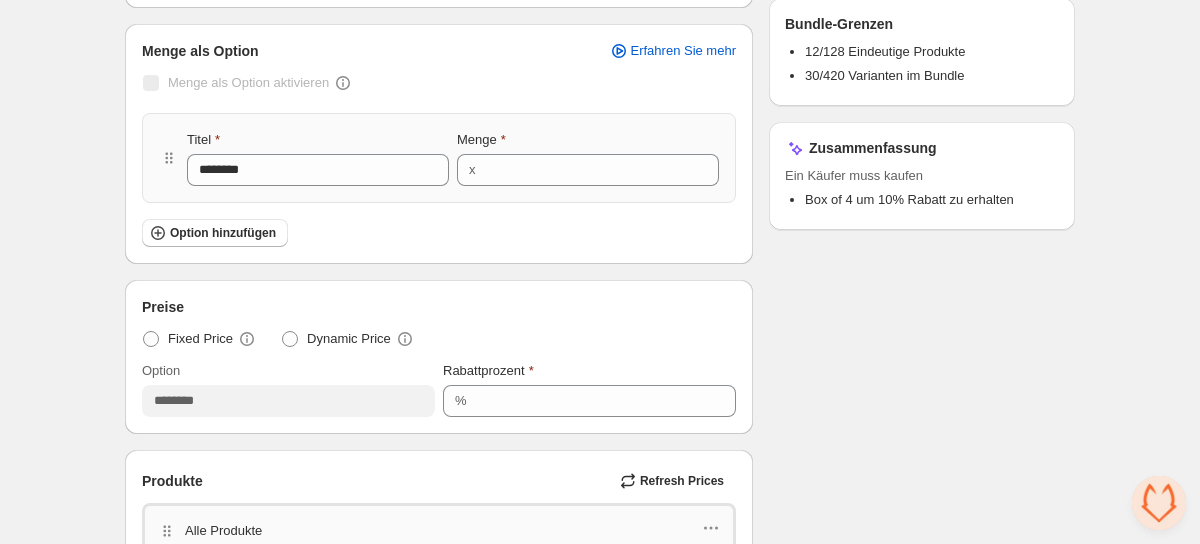 scroll, scrollTop: 321, scrollLeft: 0, axis: vertical 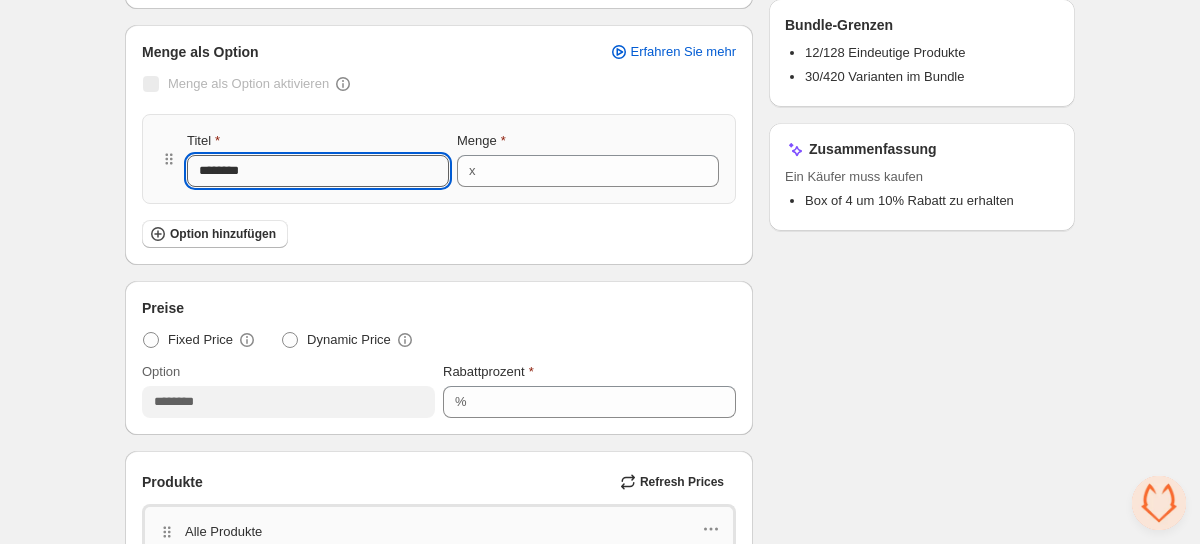 click on "********" at bounding box center (318, 171) 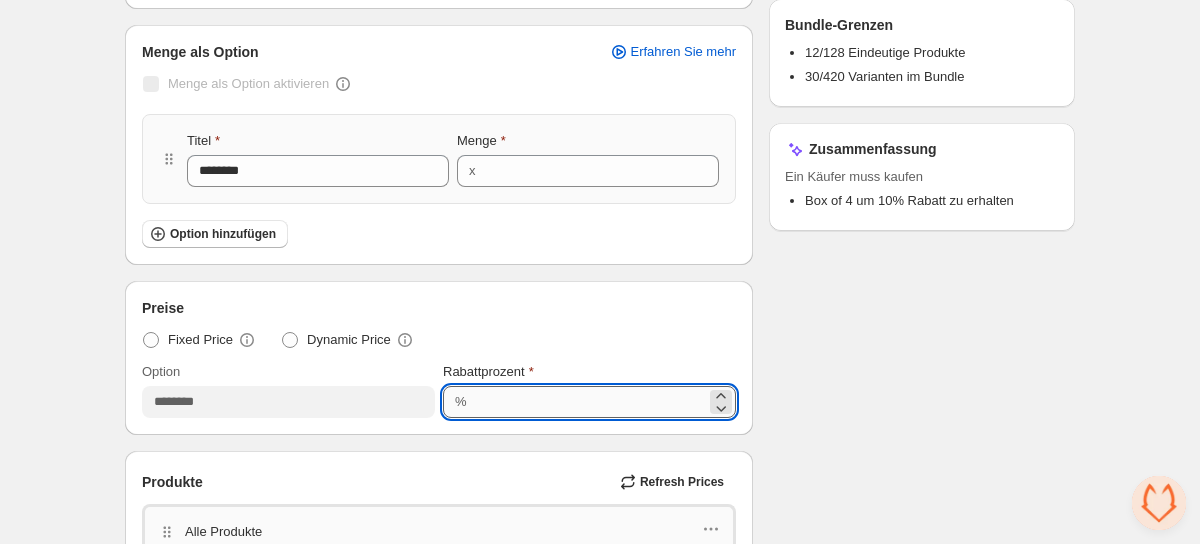 click on "**" at bounding box center [589, 402] 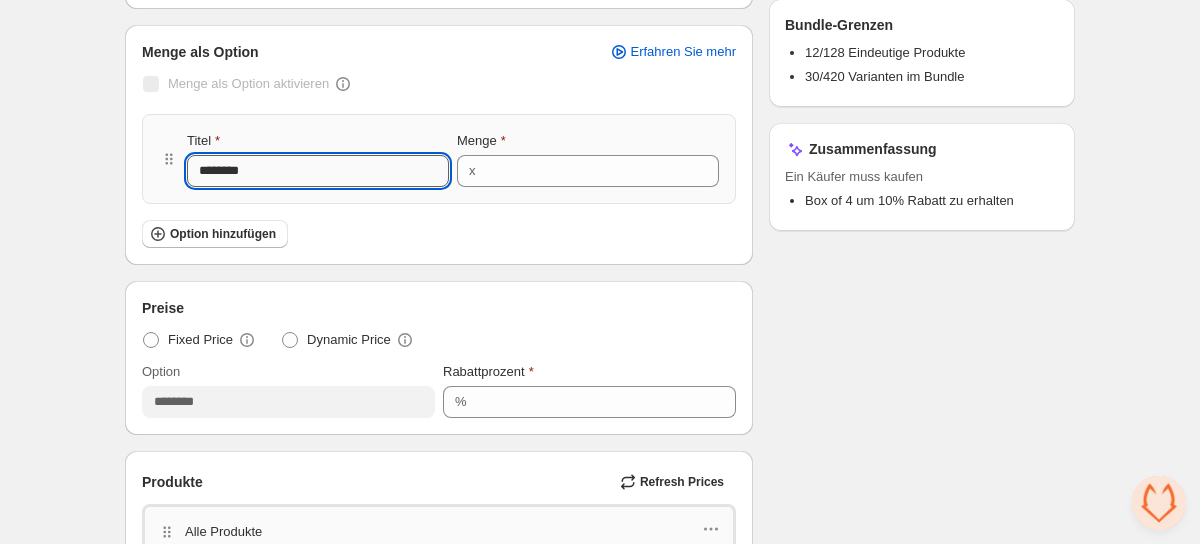 click on "********" at bounding box center (318, 171) 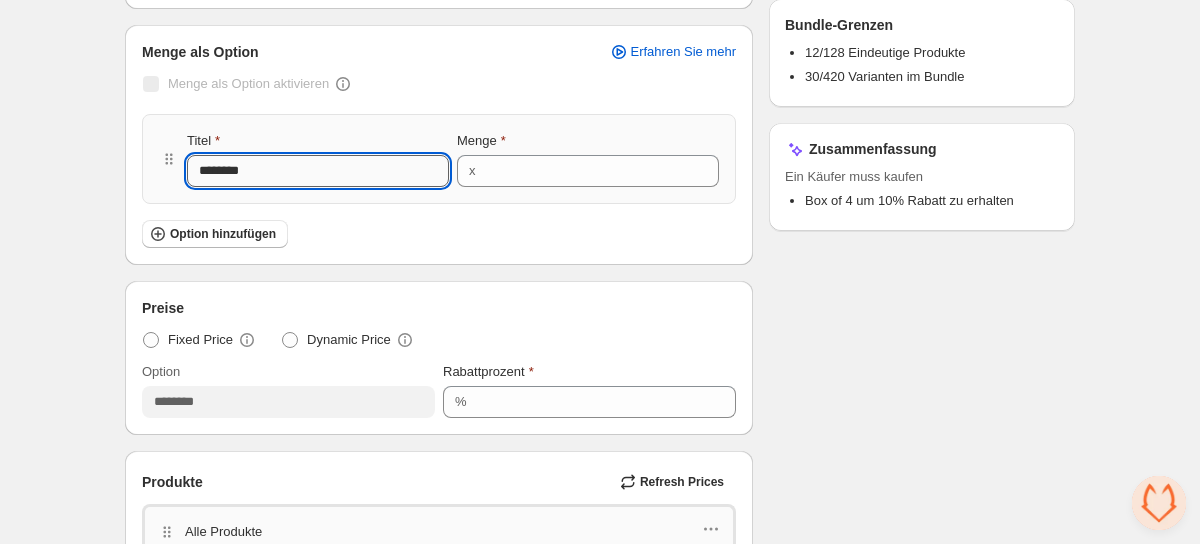 type on "*" 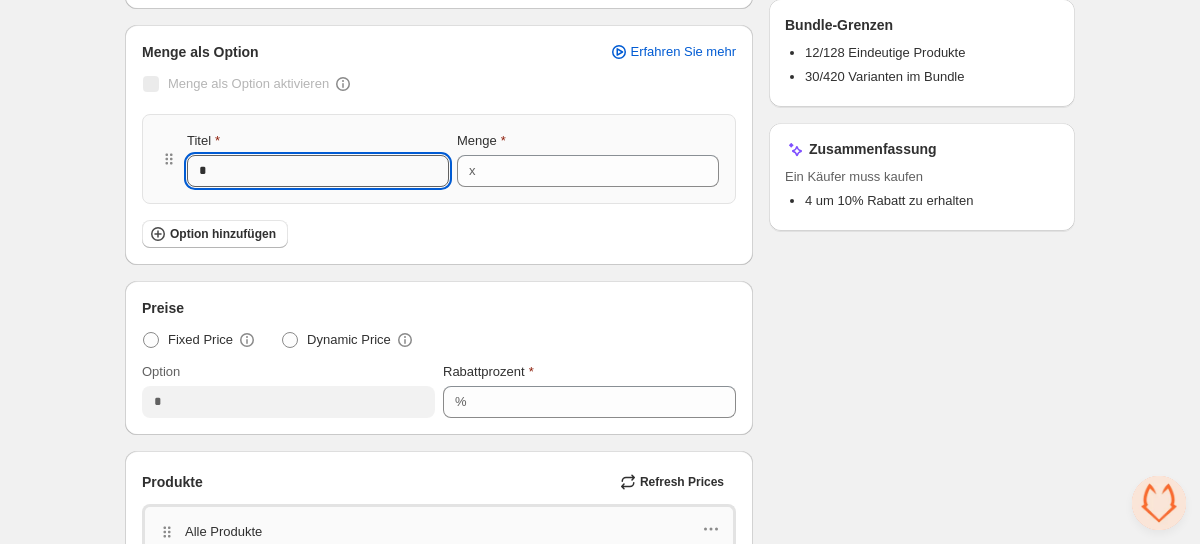 type on "*" 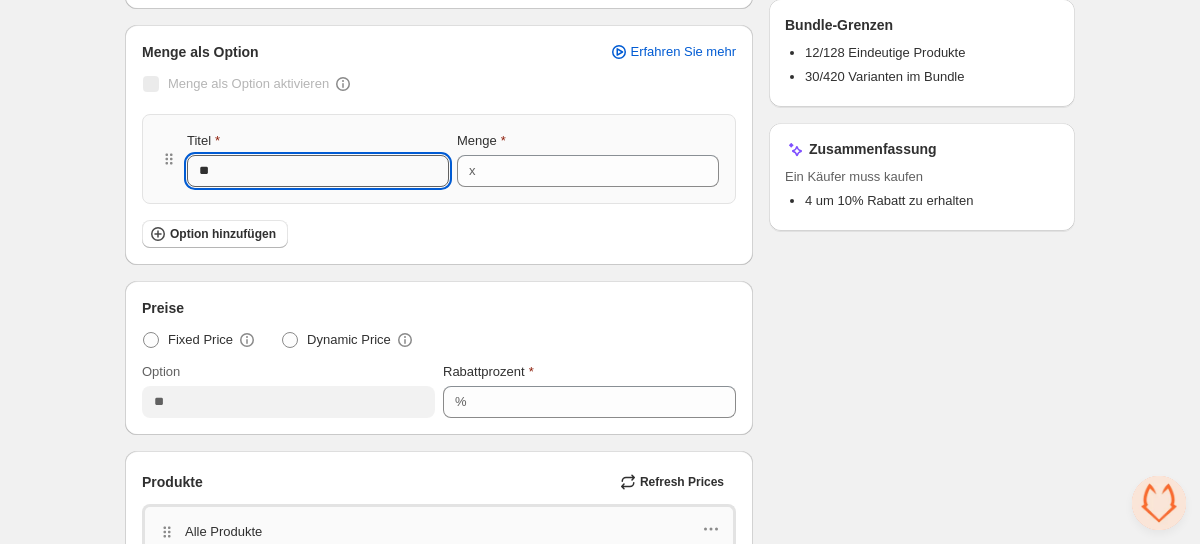 type on "***" 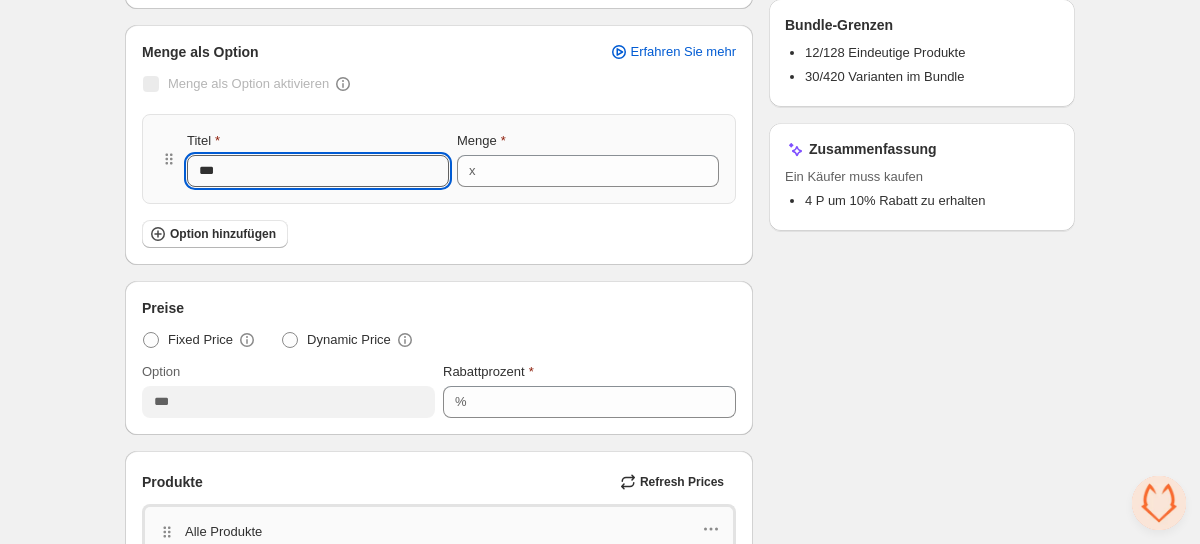 type on "****" 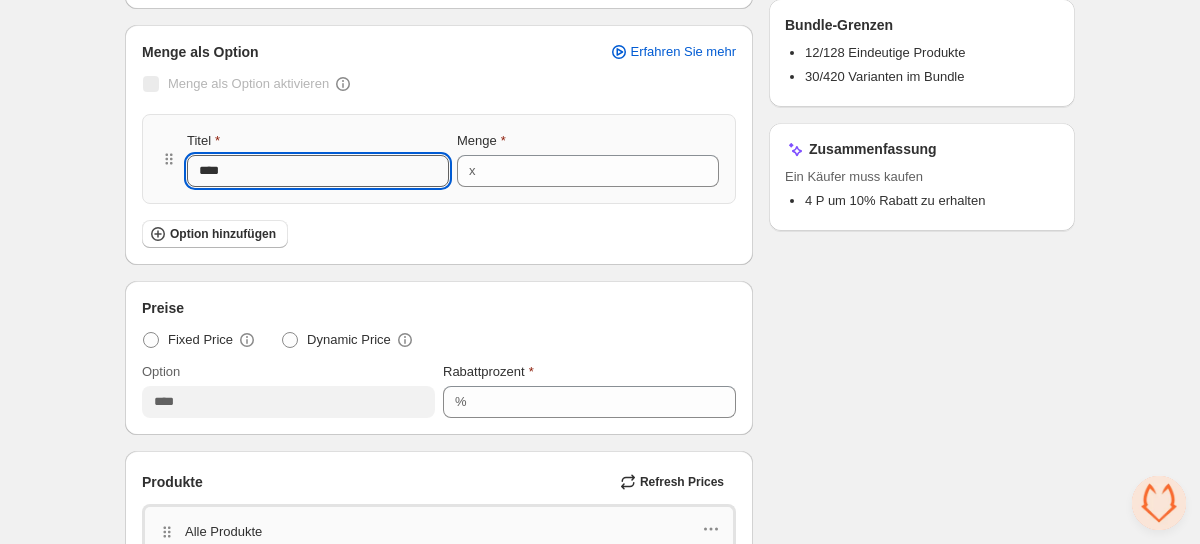 type on "*****" 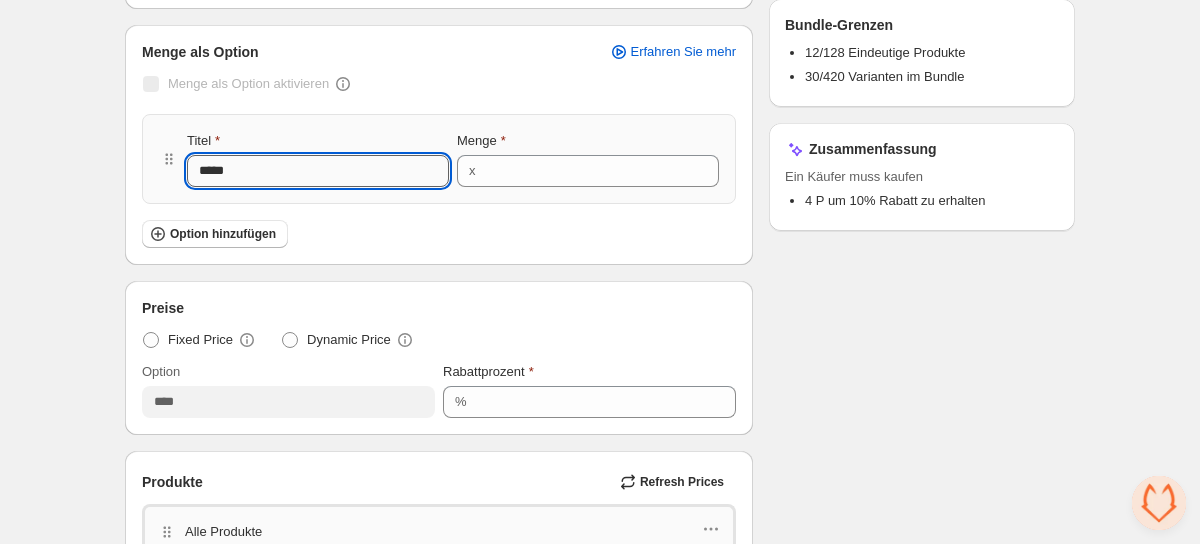 type on "*****" 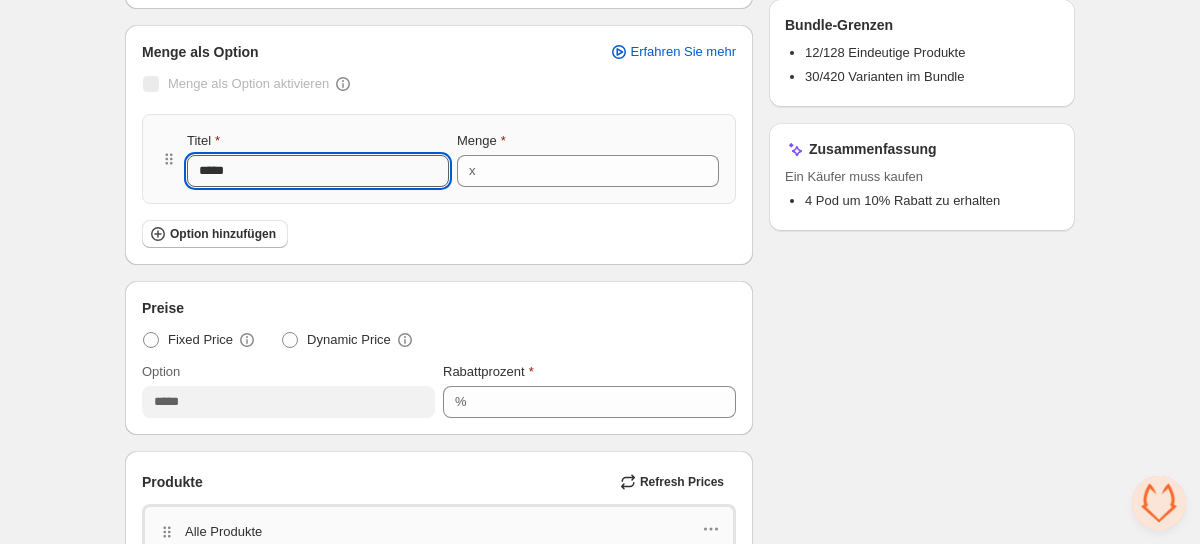 type on "****" 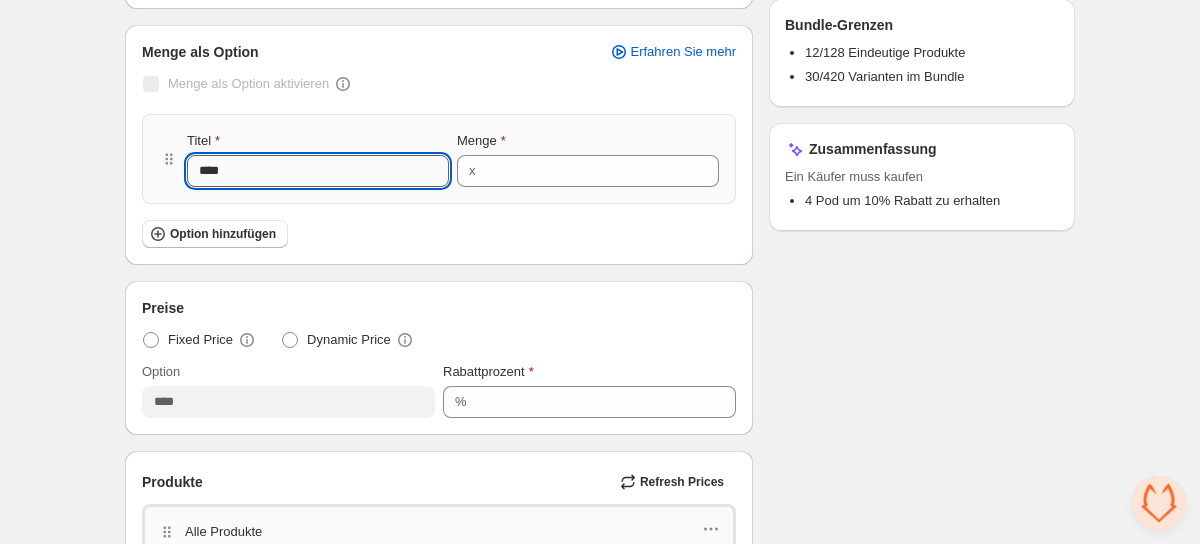 type on "***" 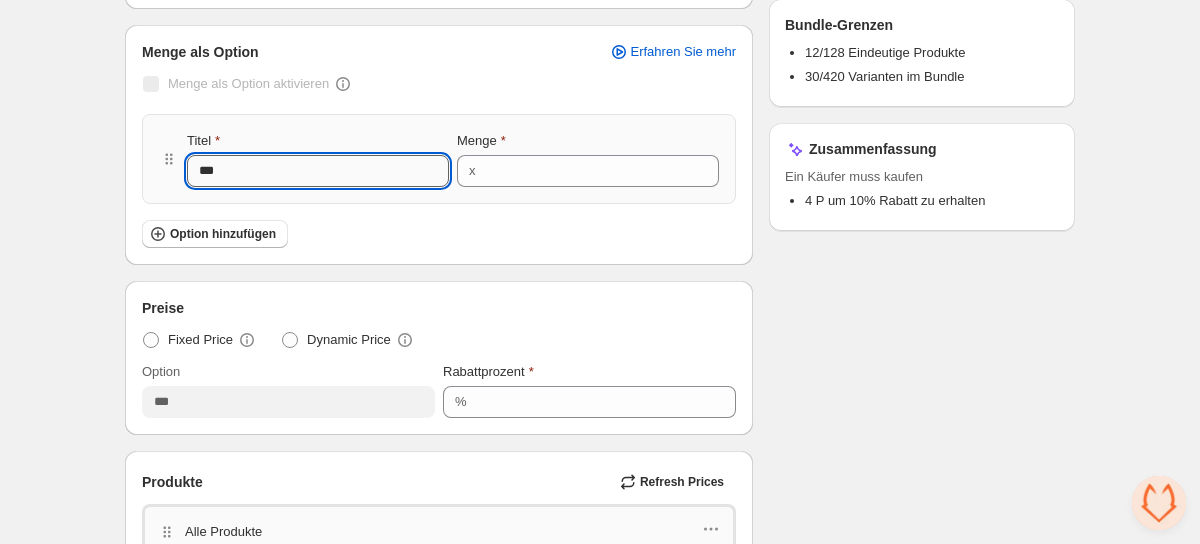 type on "*" 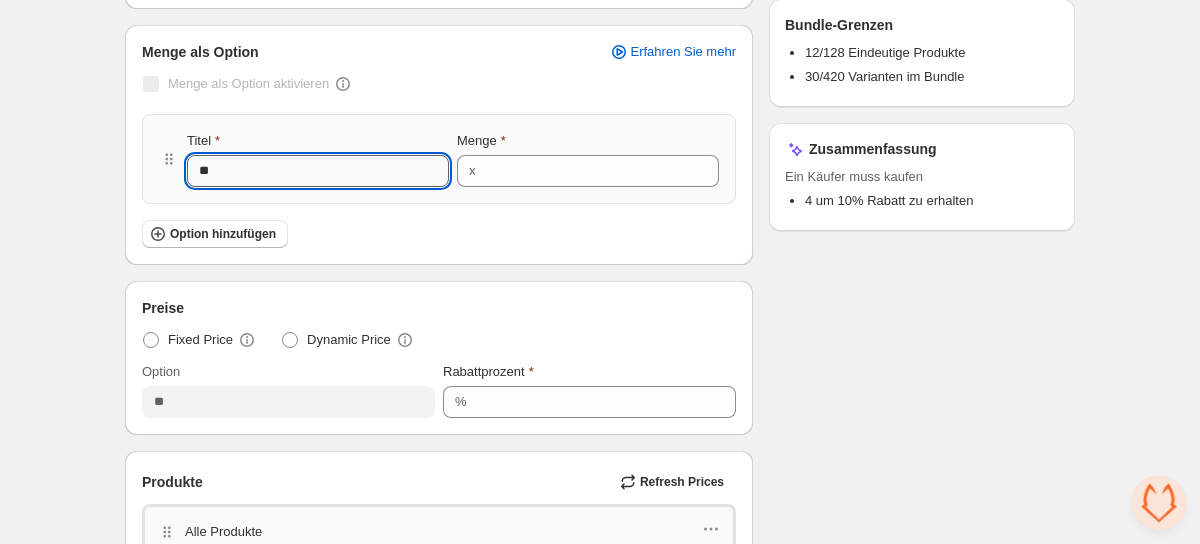 type on "***" 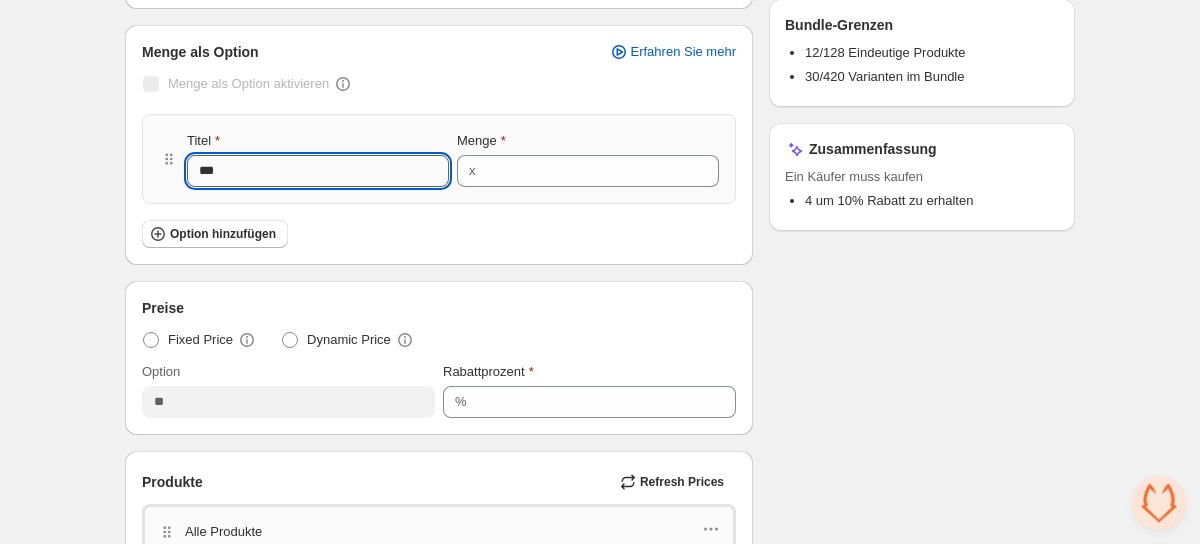 type on "***" 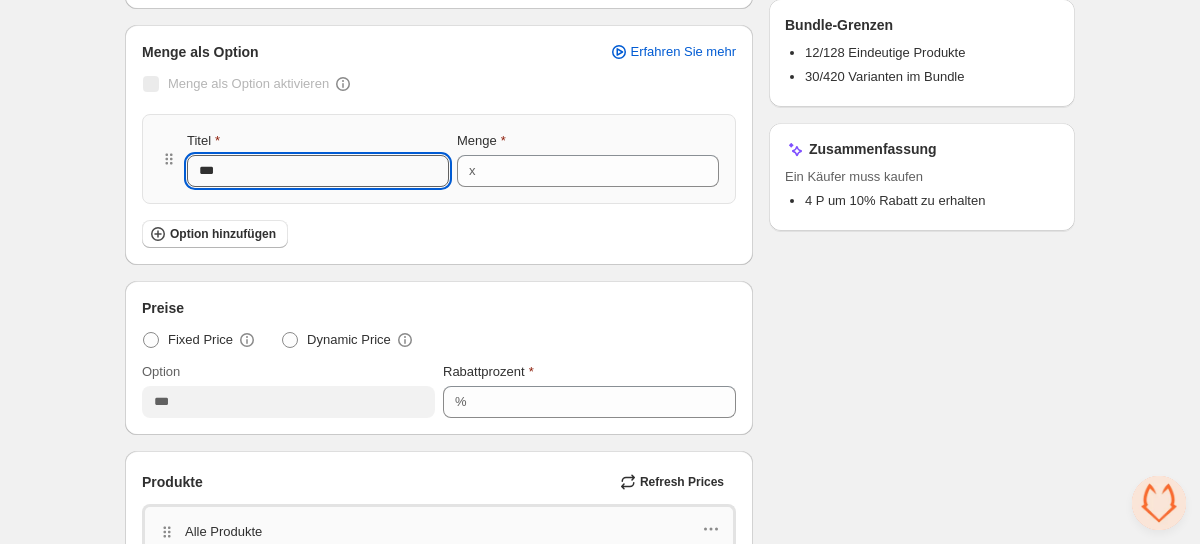 type on "****" 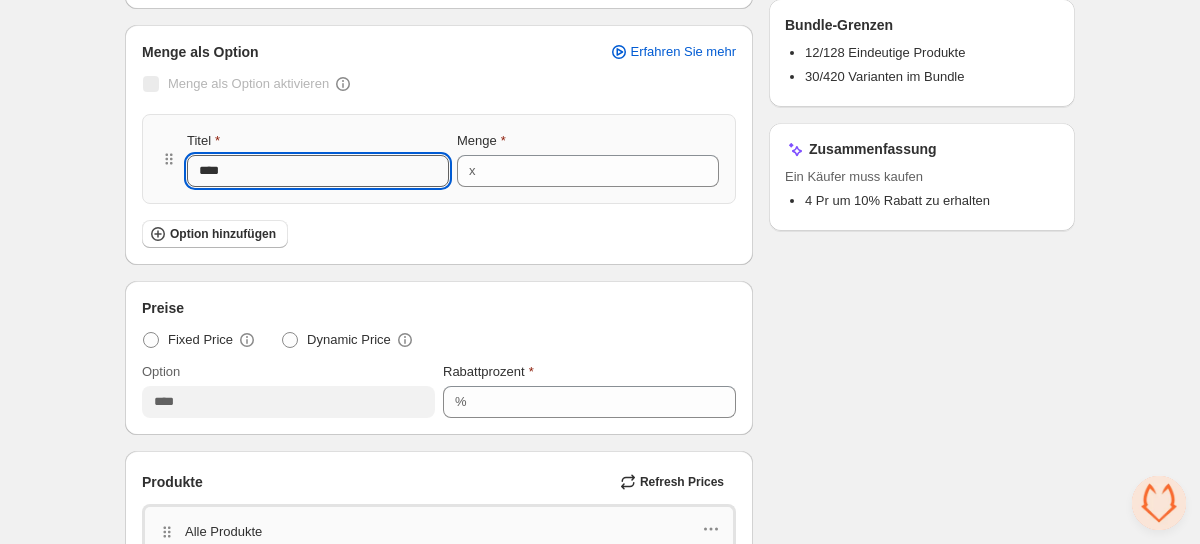 type on "*****" 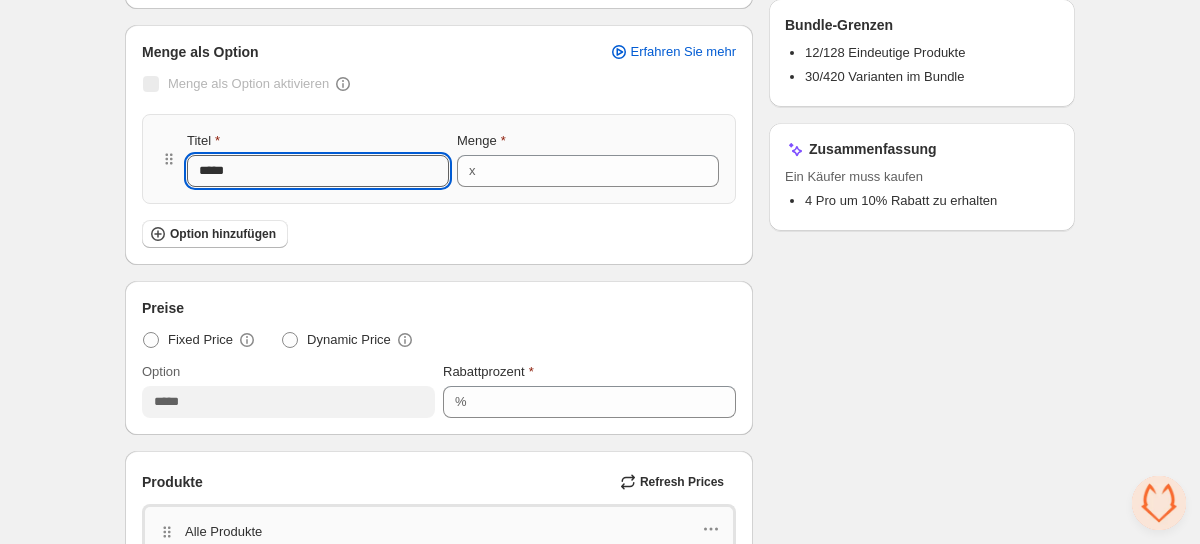 type on "******" 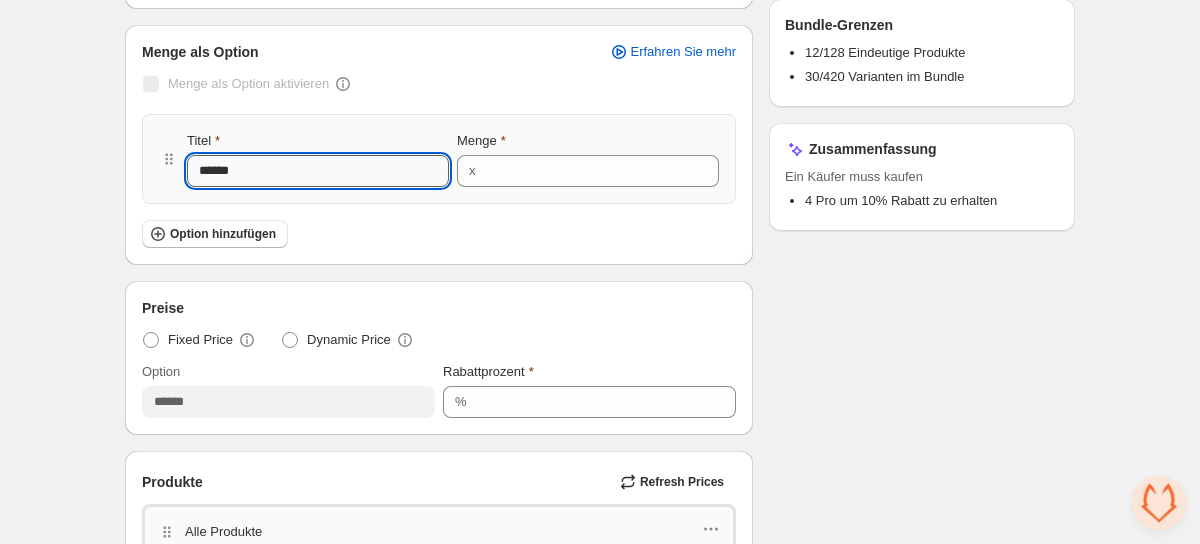 type on "*******" 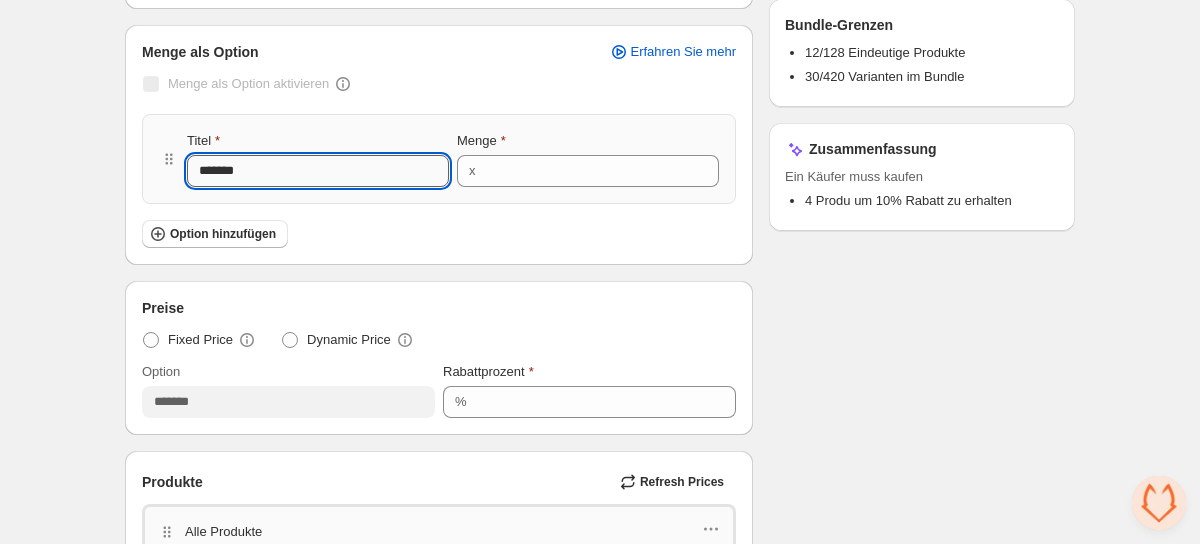 type on "********" 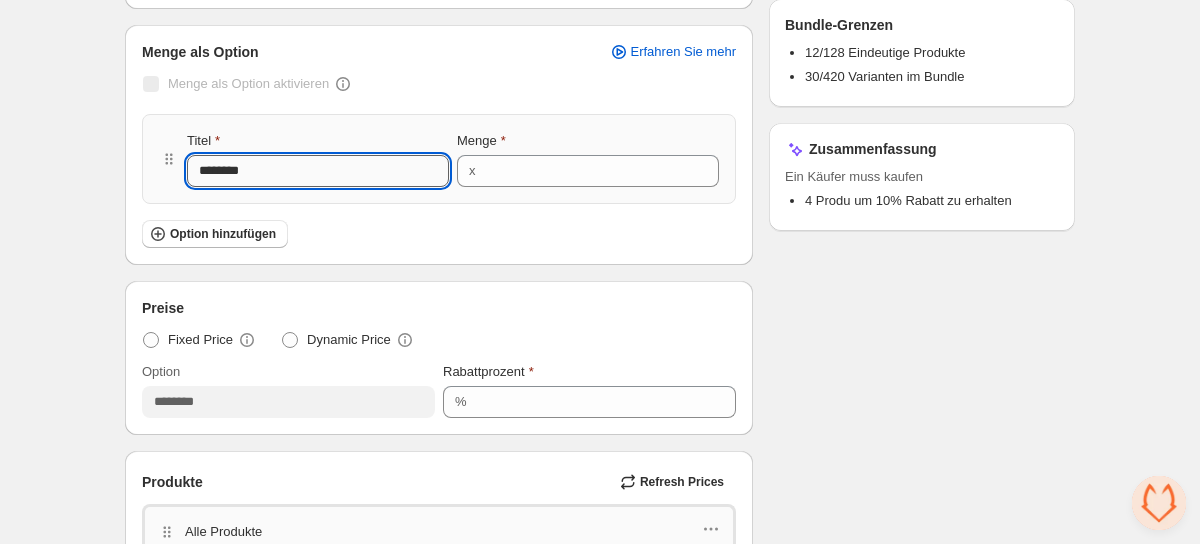 type on "*********" 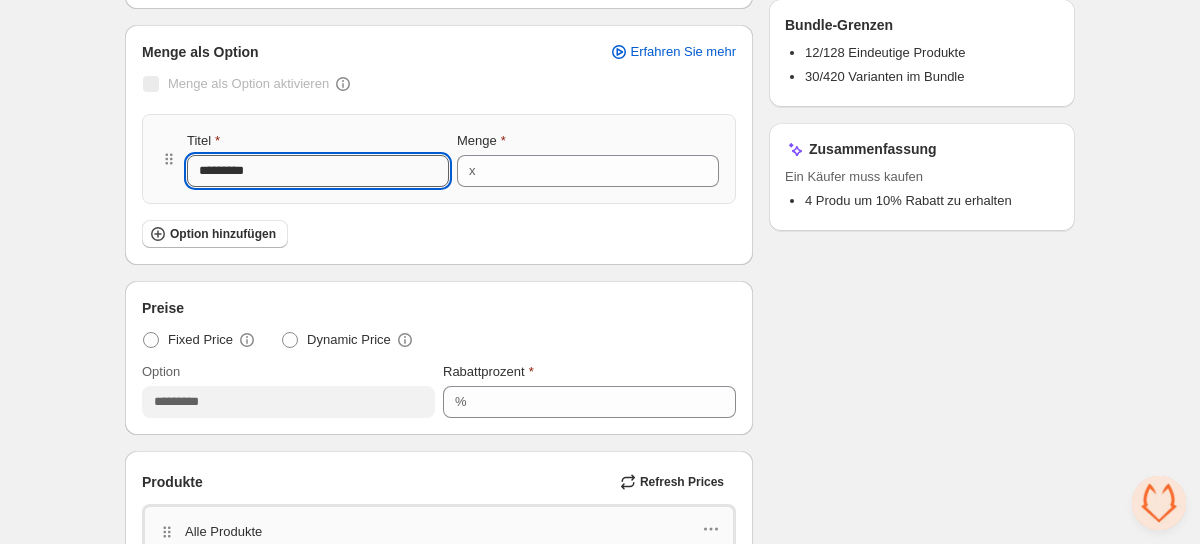 type on "**********" 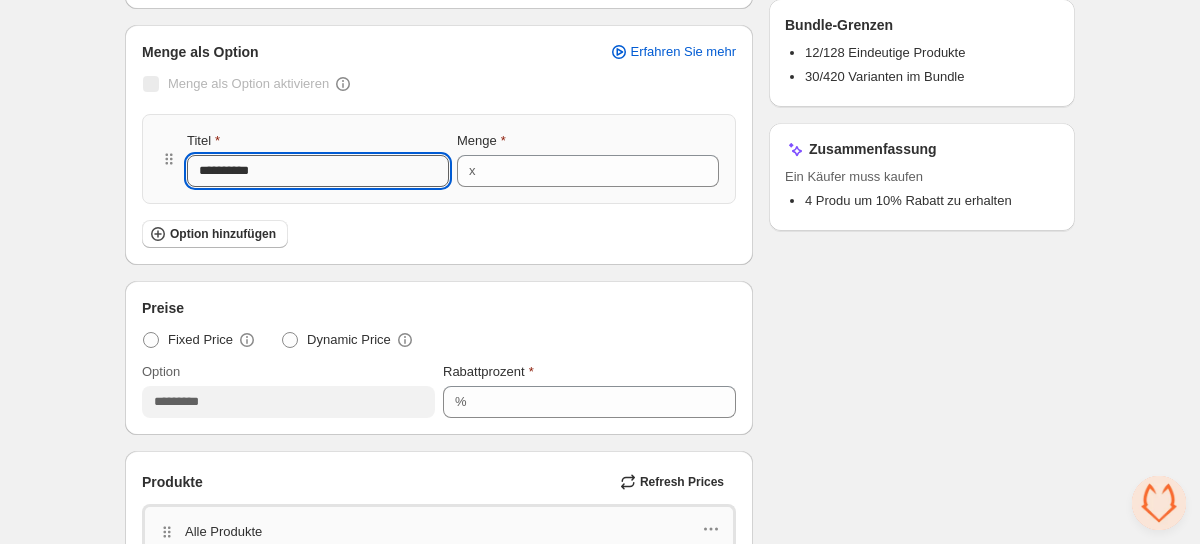 type on "**********" 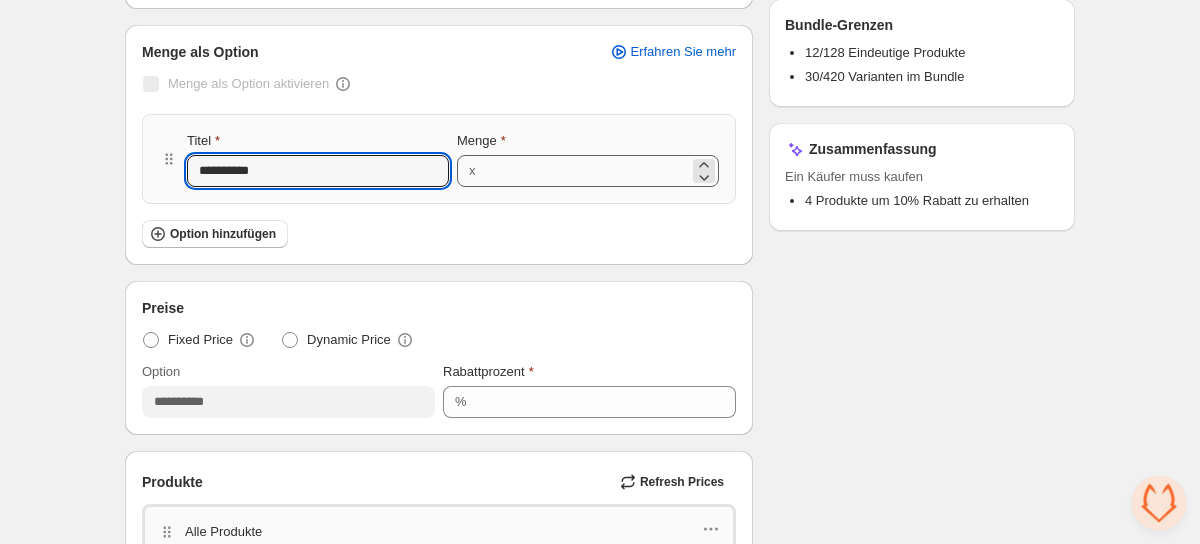 type on "**********" 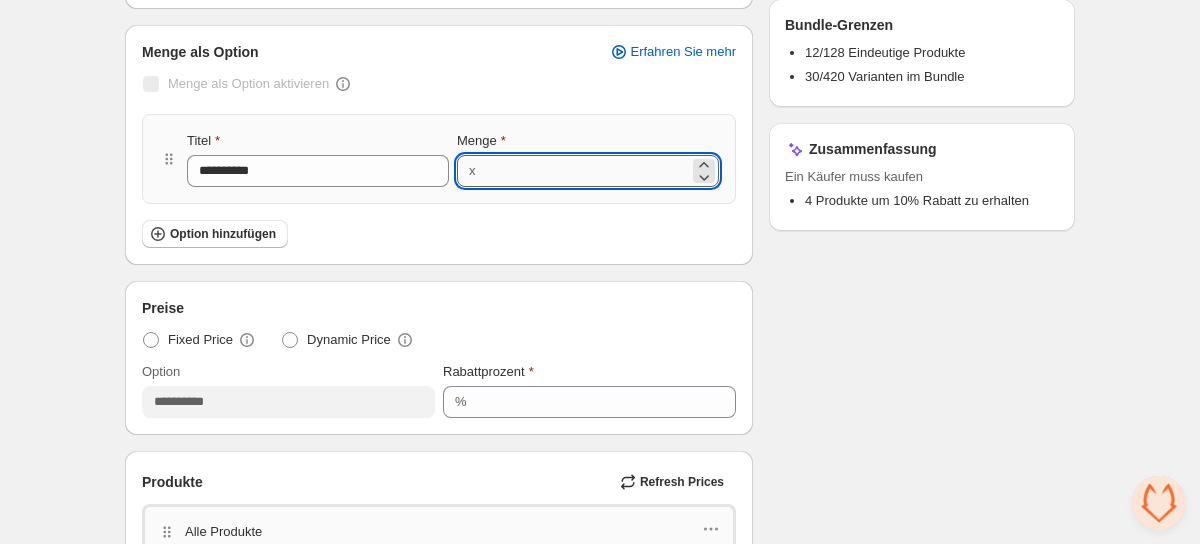 click on "*" at bounding box center [586, 171] 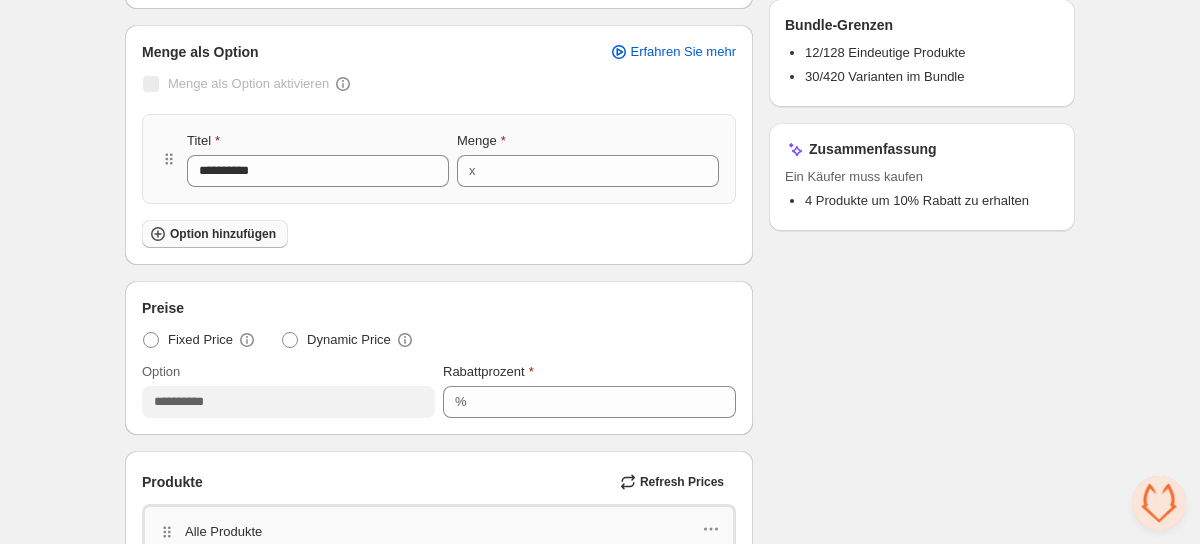 click on "Option hinzufügen" at bounding box center [223, 234] 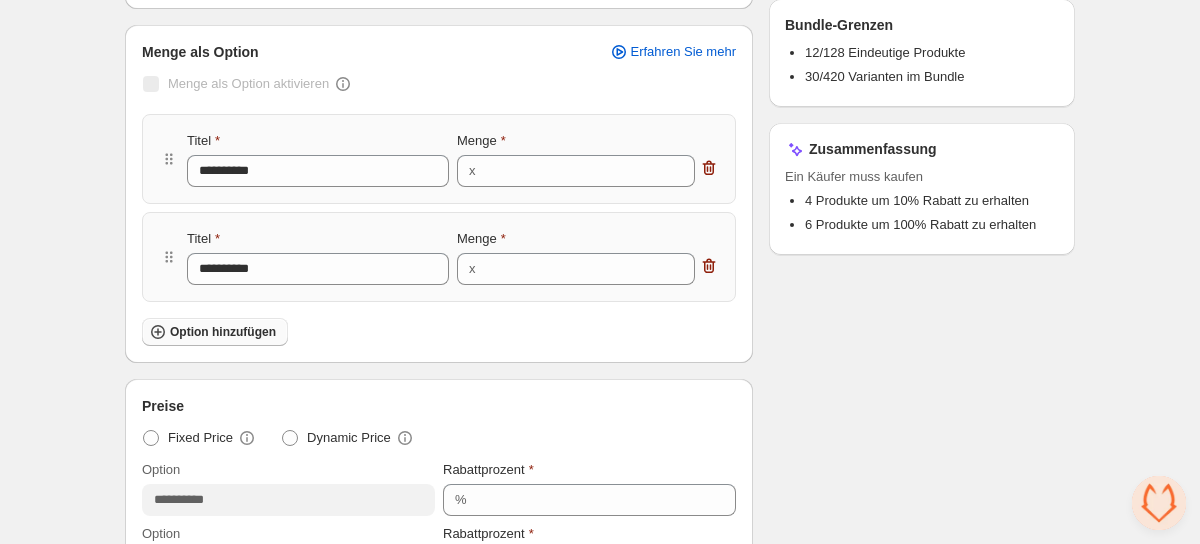 click on "Option hinzufügen" at bounding box center [223, 332] 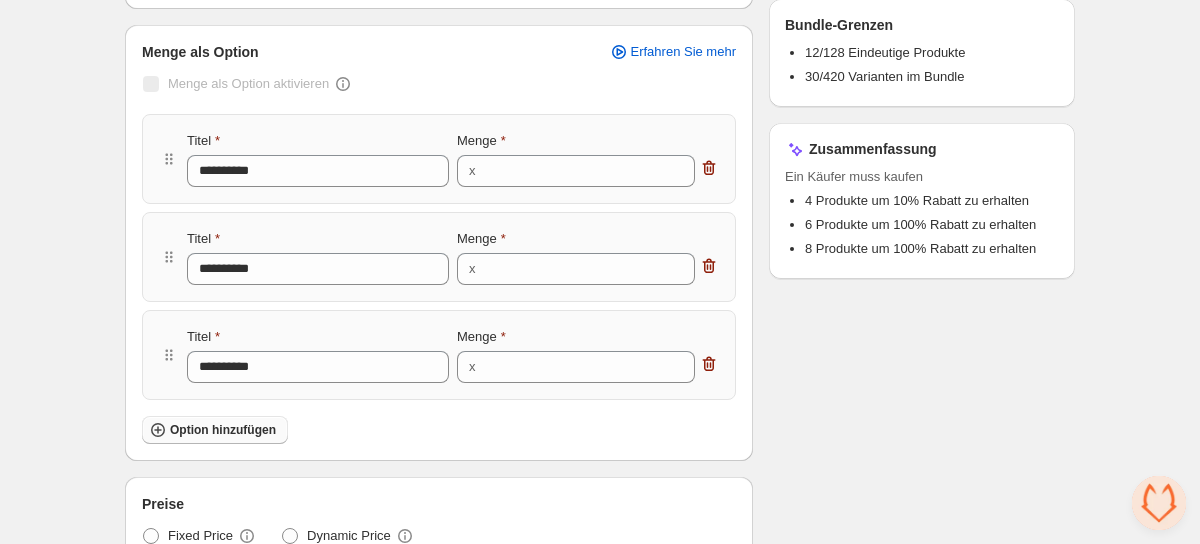 click on "Option hinzufügen" at bounding box center (223, 430) 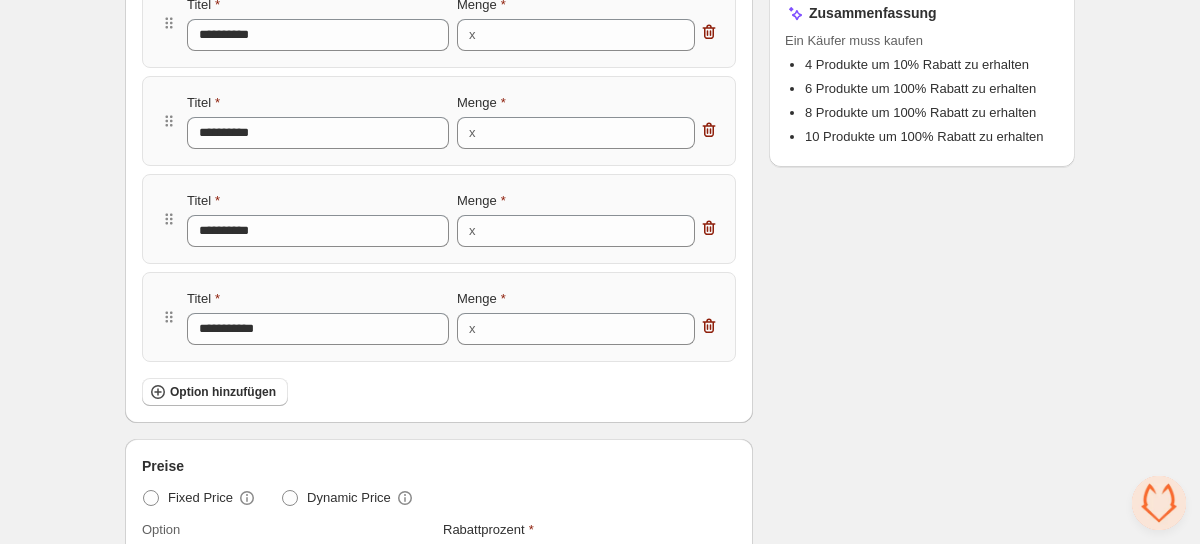 scroll, scrollTop: 461, scrollLeft: 0, axis: vertical 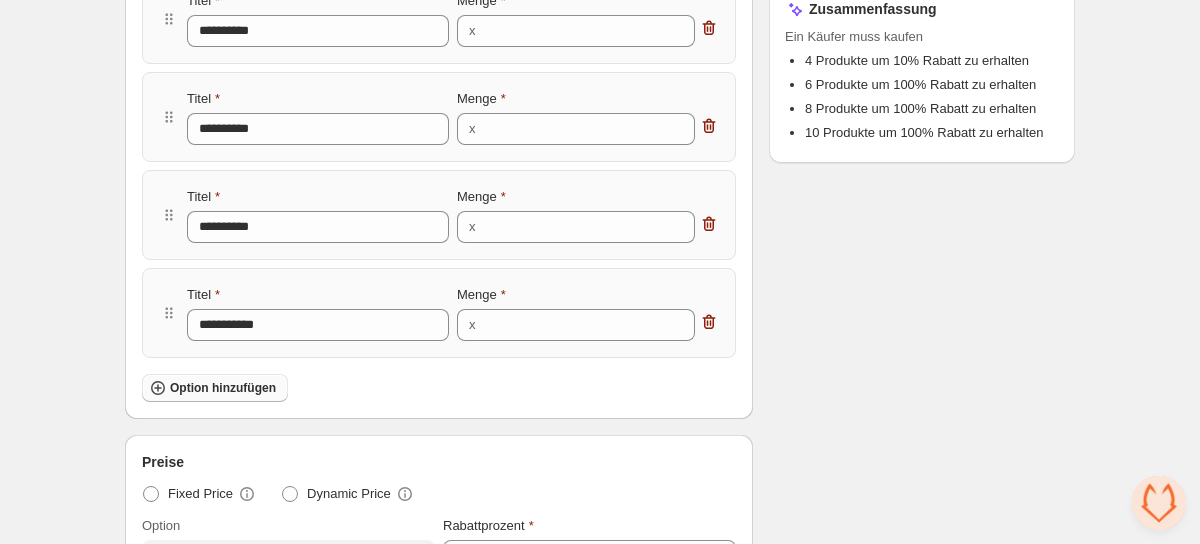 click on "Option hinzufügen" at bounding box center [223, 388] 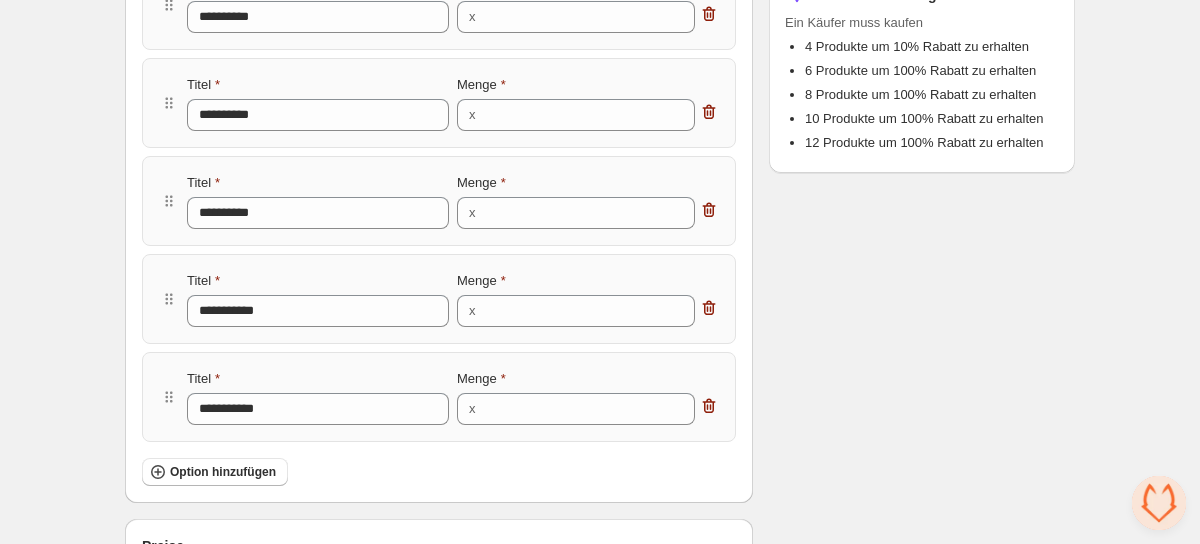 scroll, scrollTop: 473, scrollLeft: 0, axis: vertical 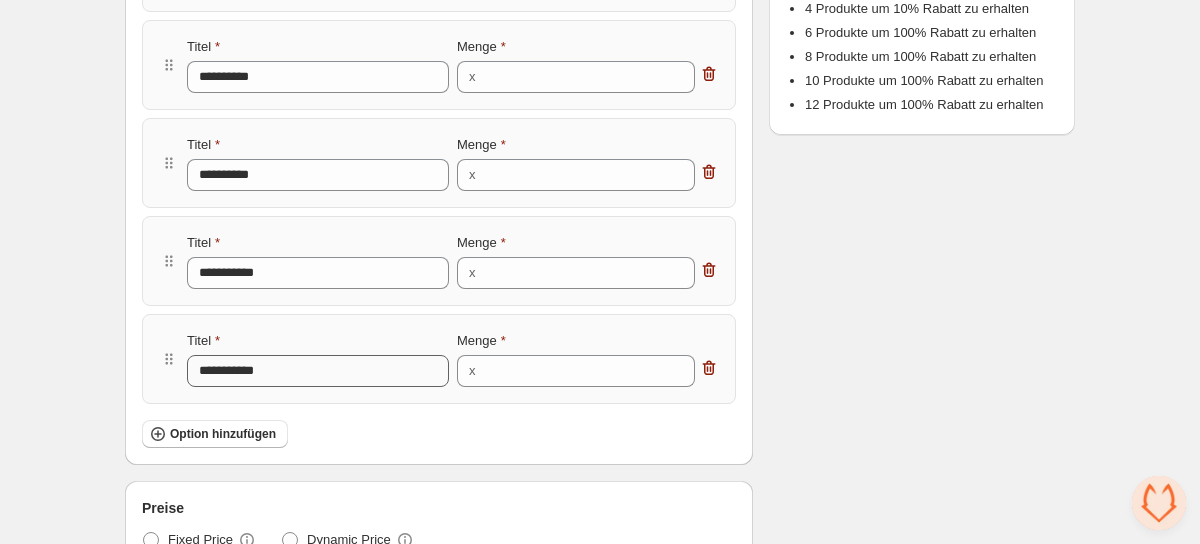 click on "**********" at bounding box center (439, 163) 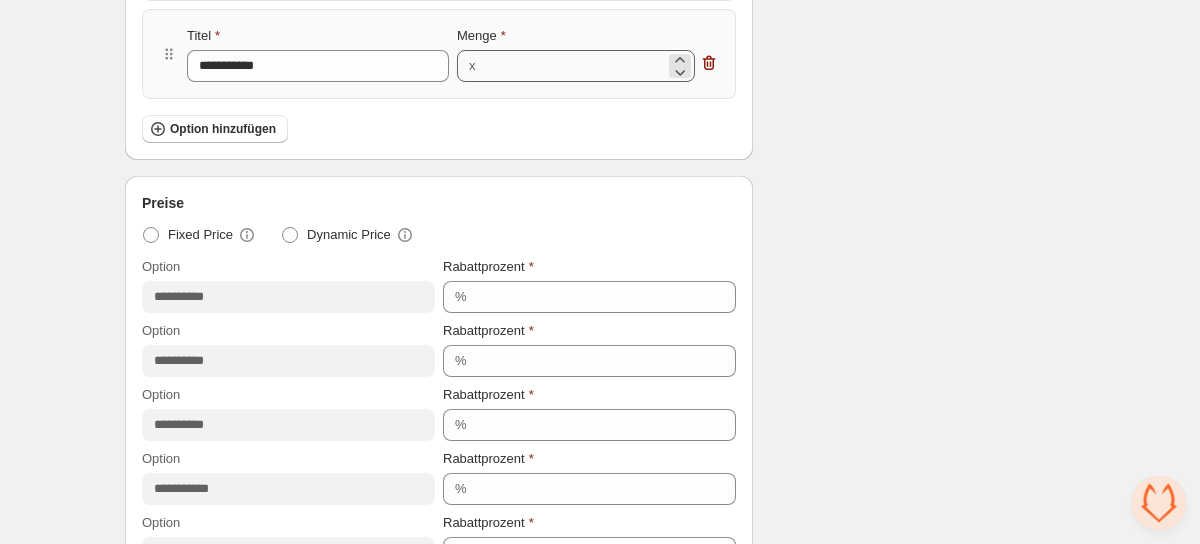scroll, scrollTop: 890, scrollLeft: 0, axis: vertical 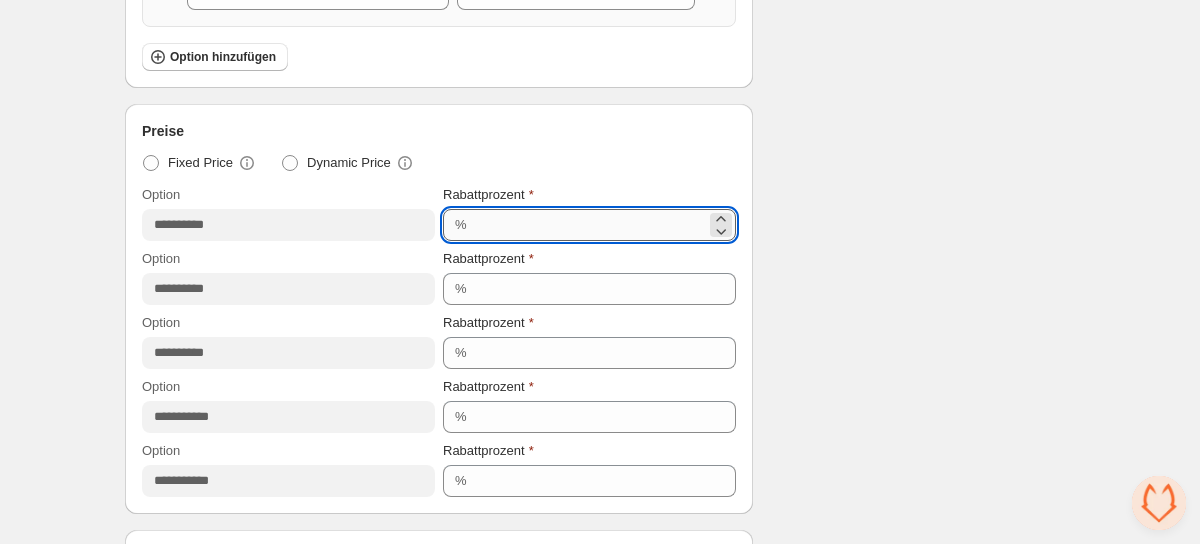 click on "**" at bounding box center [589, 225] 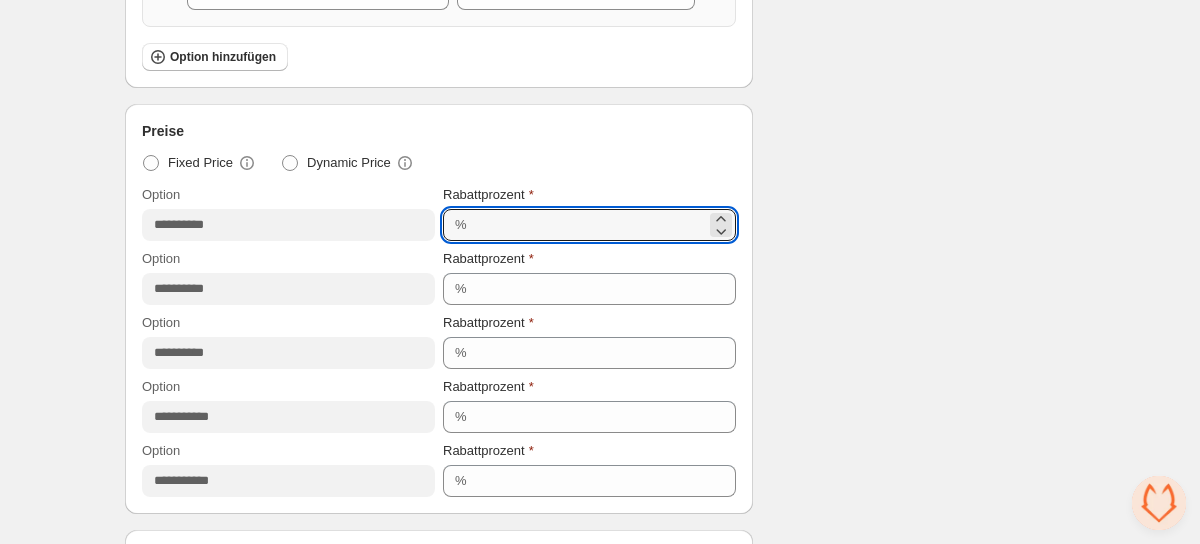 drag, startPoint x: 489, startPoint y: 225, endPoint x: 466, endPoint y: 226, distance: 23.021729 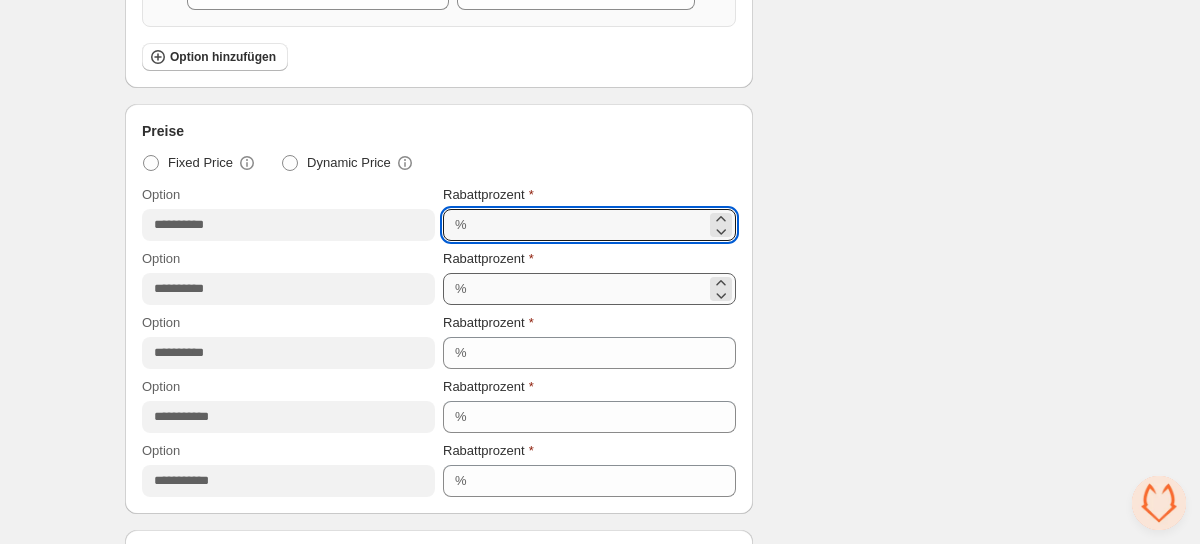 type on "*" 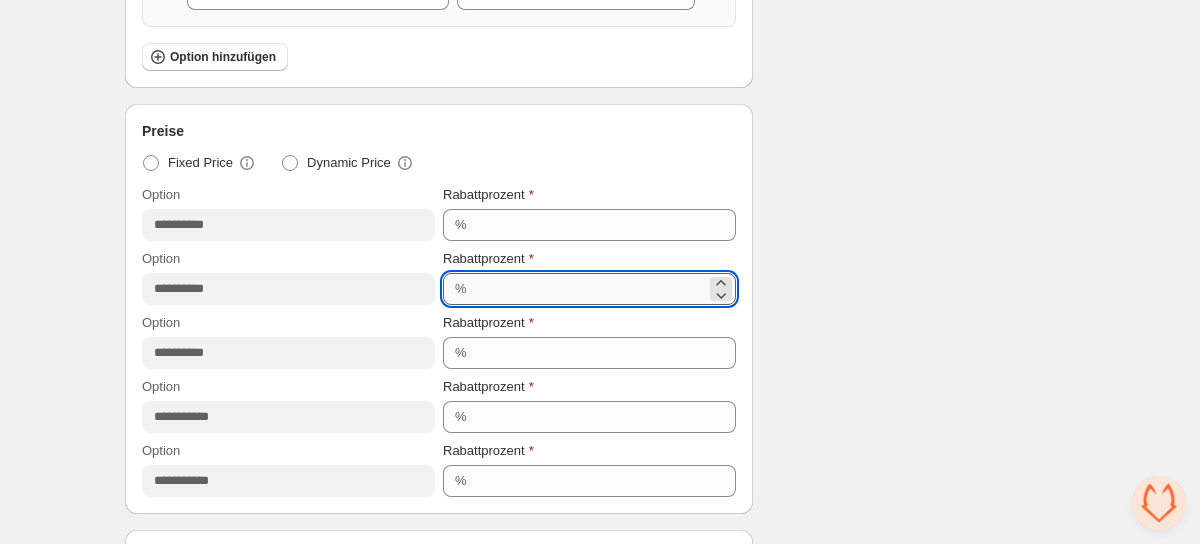 drag, startPoint x: 476, startPoint y: 289, endPoint x: 506, endPoint y: 289, distance: 30 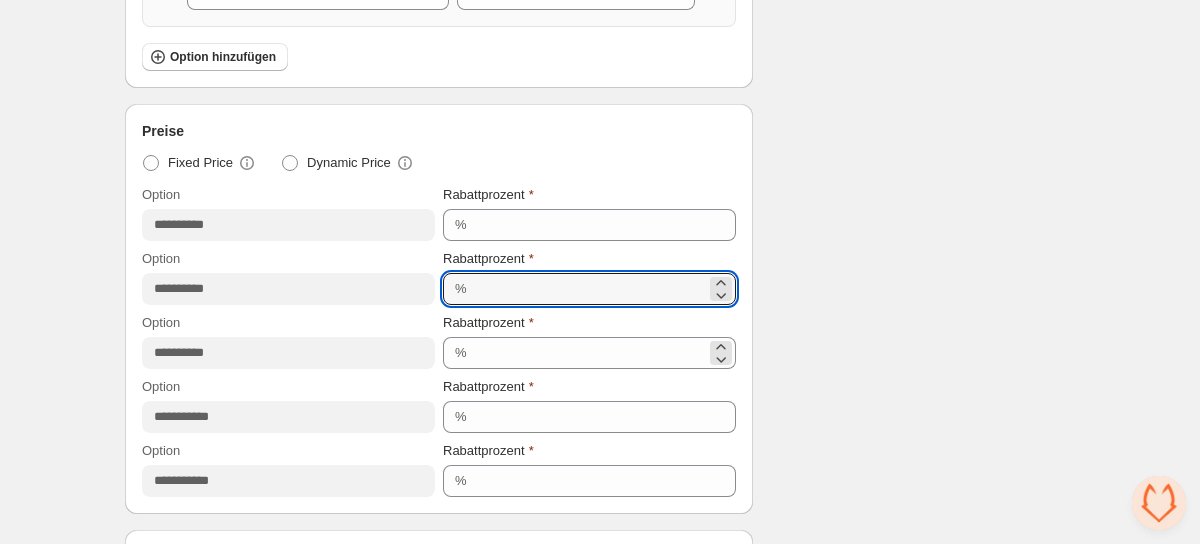 type on "**" 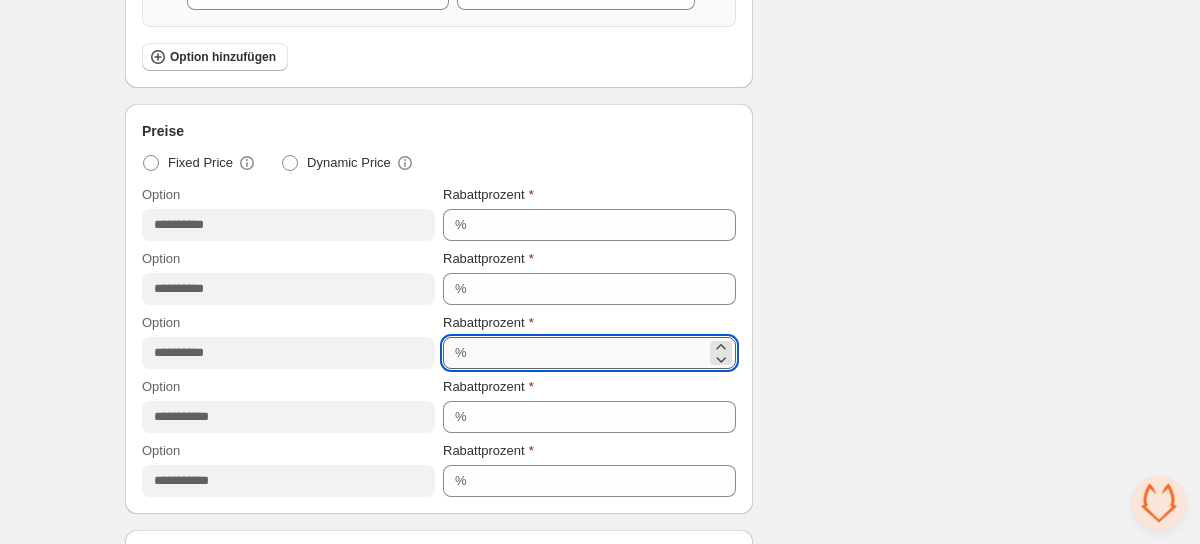 drag, startPoint x: 472, startPoint y: 357, endPoint x: 512, endPoint y: 359, distance: 40.04997 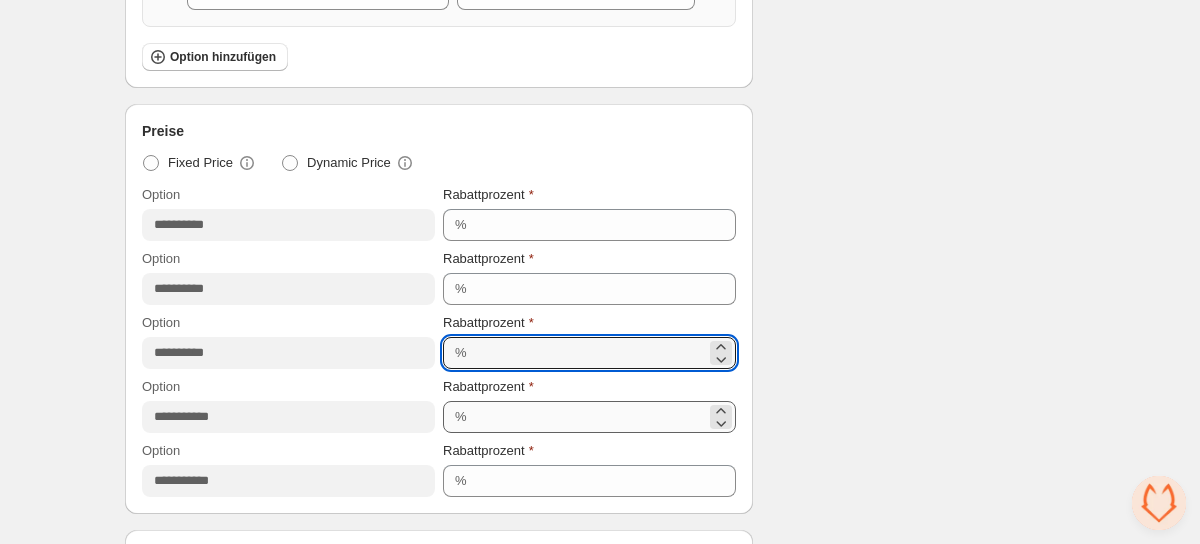 type on "**" 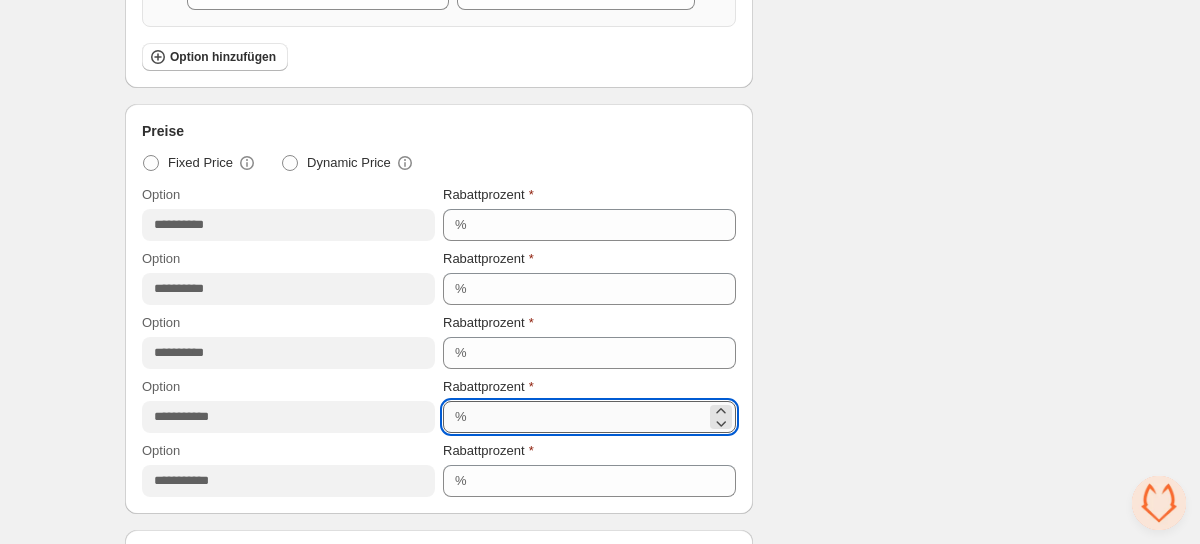 drag, startPoint x: 479, startPoint y: 415, endPoint x: 517, endPoint y: 415, distance: 38 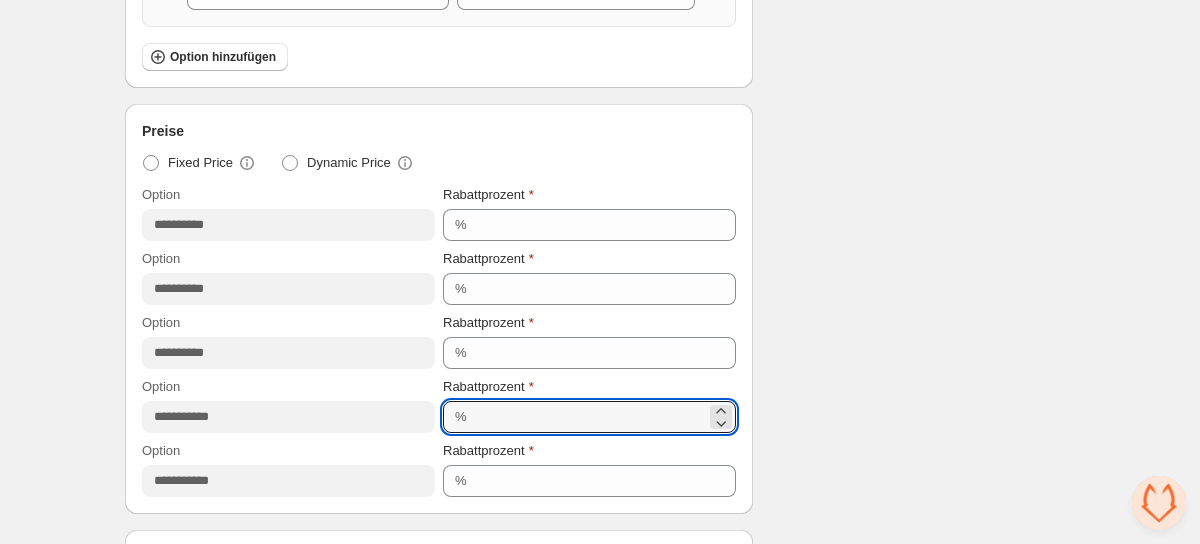 type on "**" 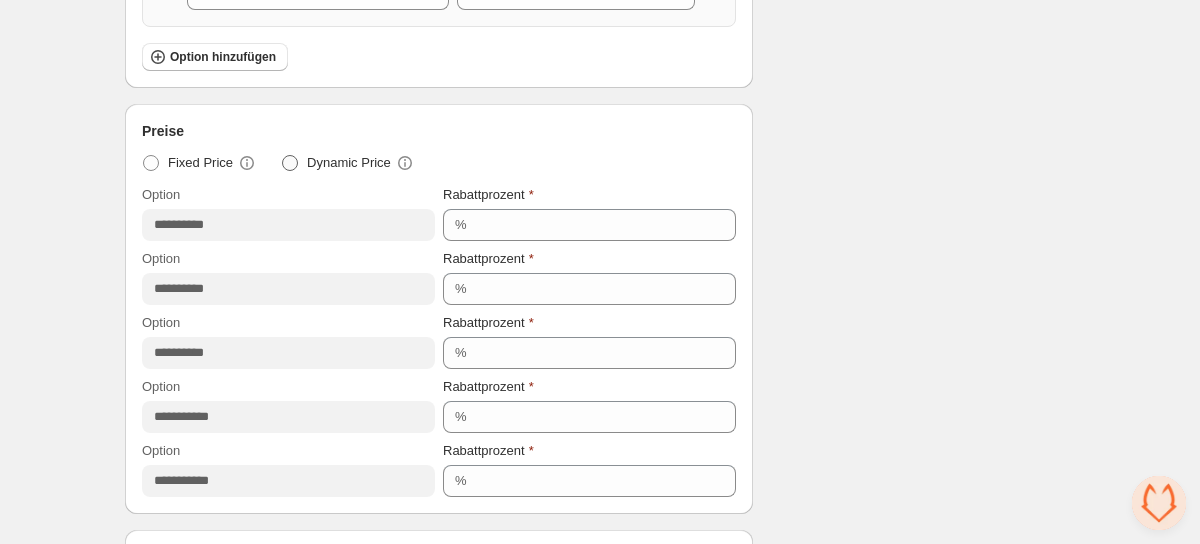 scroll, scrollTop: 500, scrollLeft: 0, axis: vertical 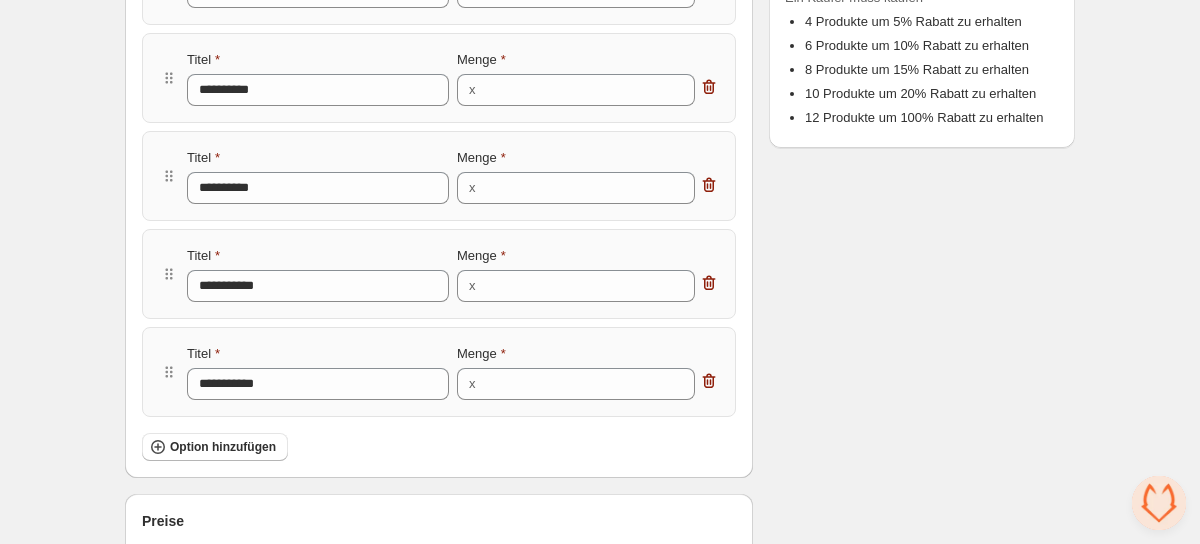 click 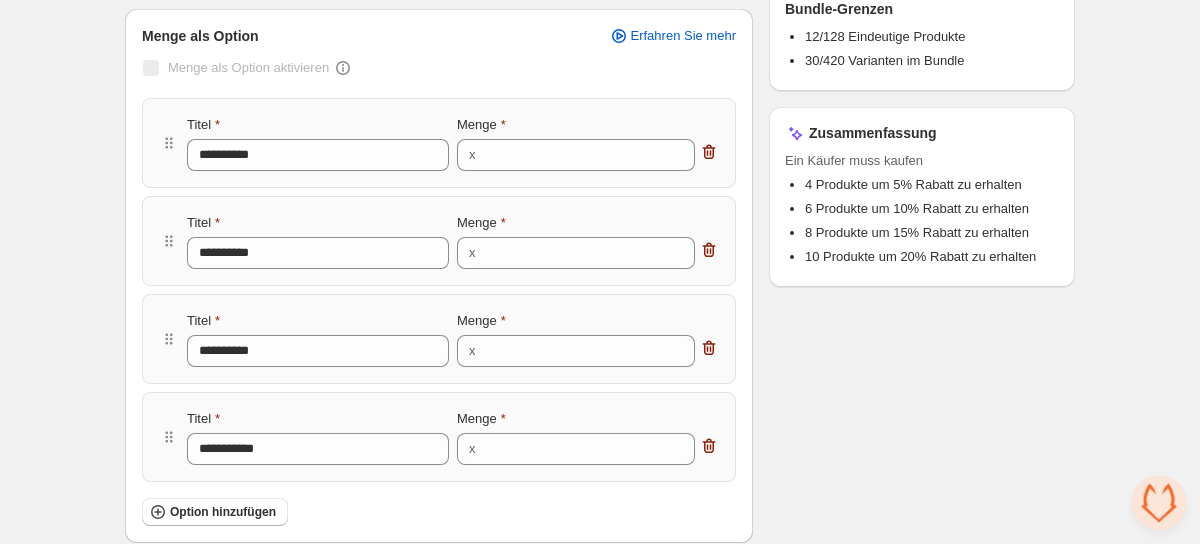 scroll, scrollTop: 319, scrollLeft: 0, axis: vertical 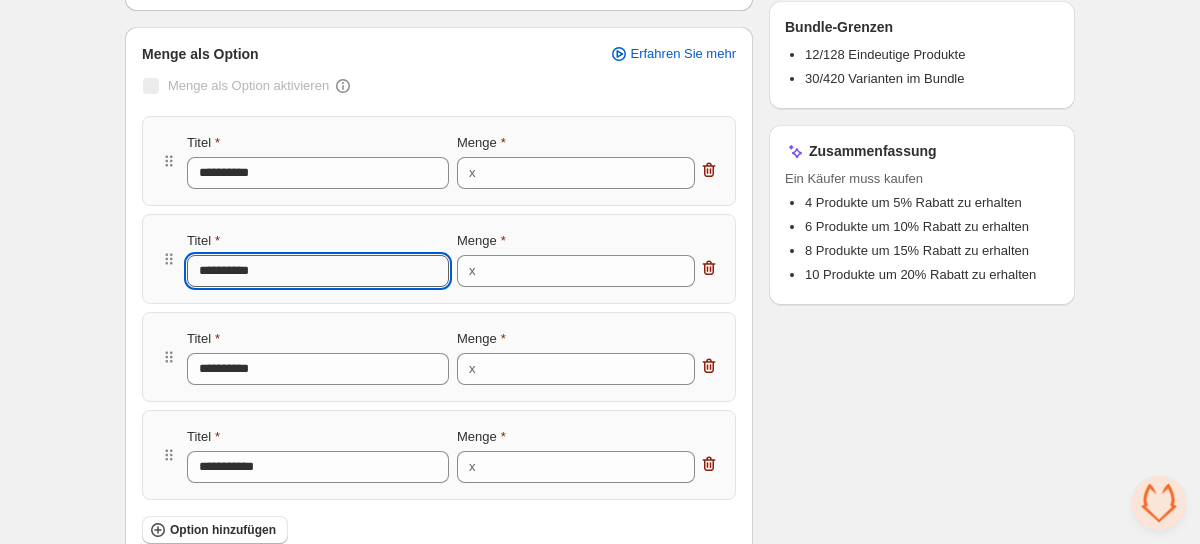 click on "**********" at bounding box center (318, 271) 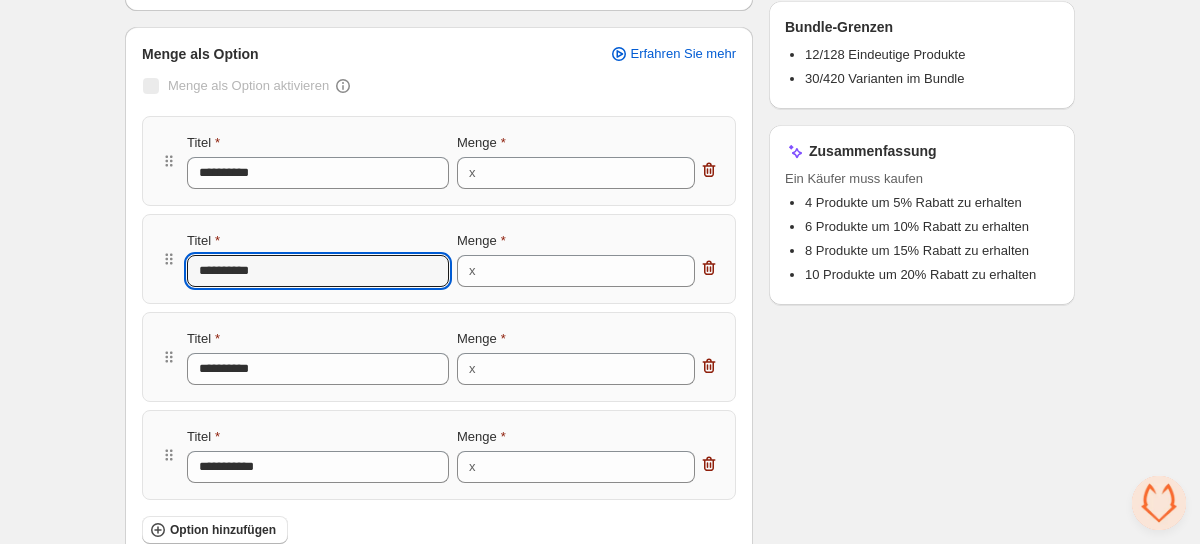 type on "********" 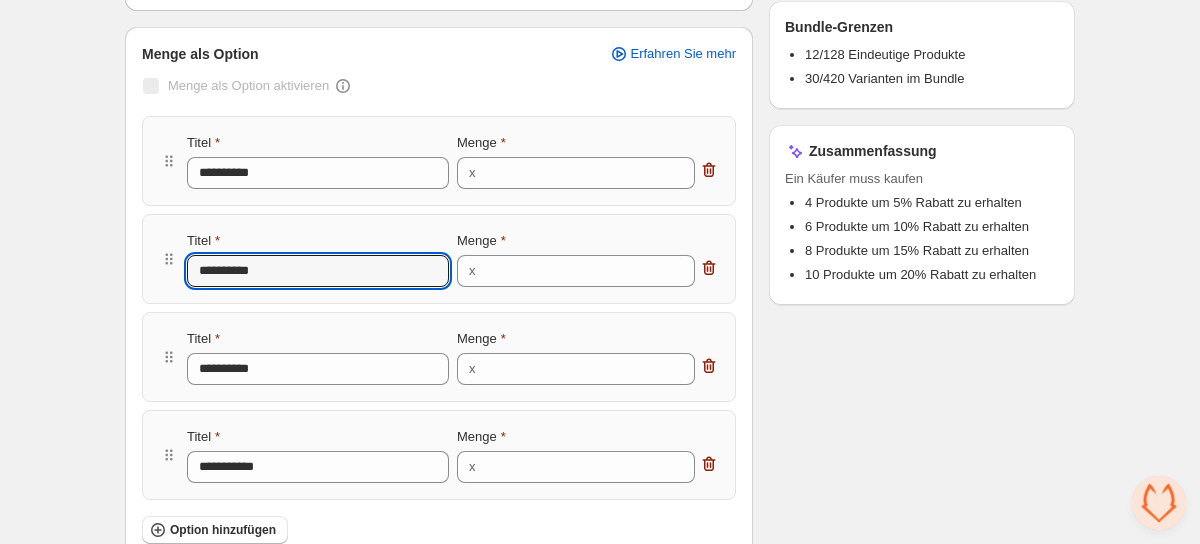 type on "********" 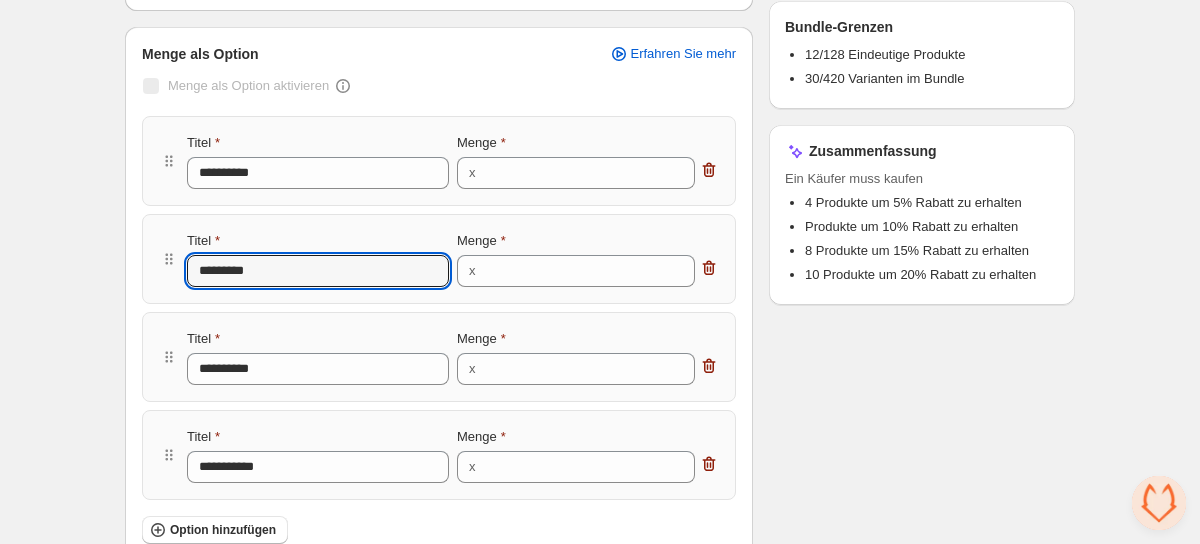type on "**********" 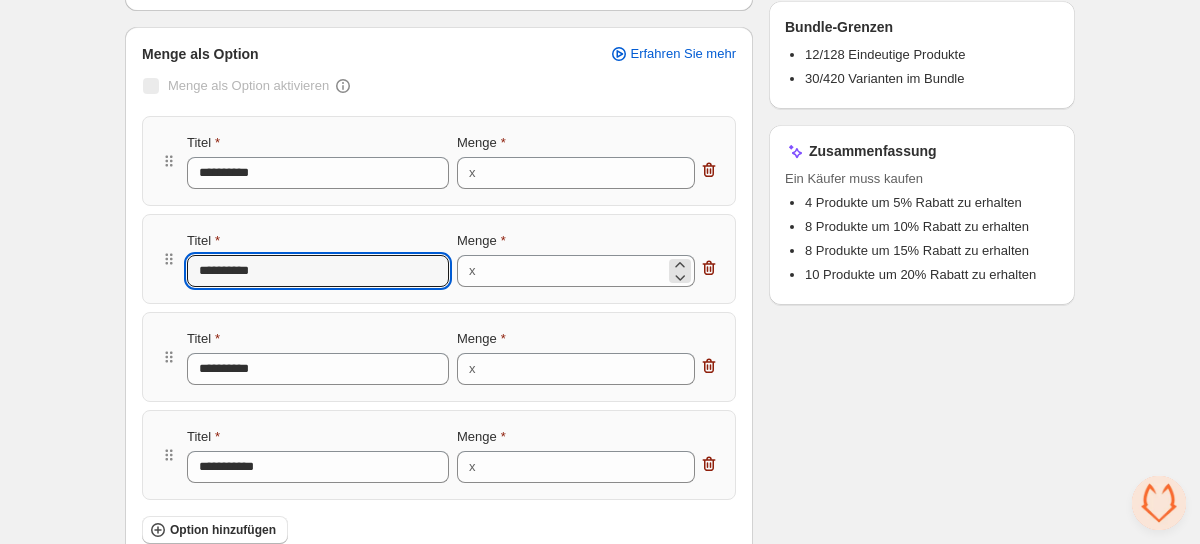 type on "**********" 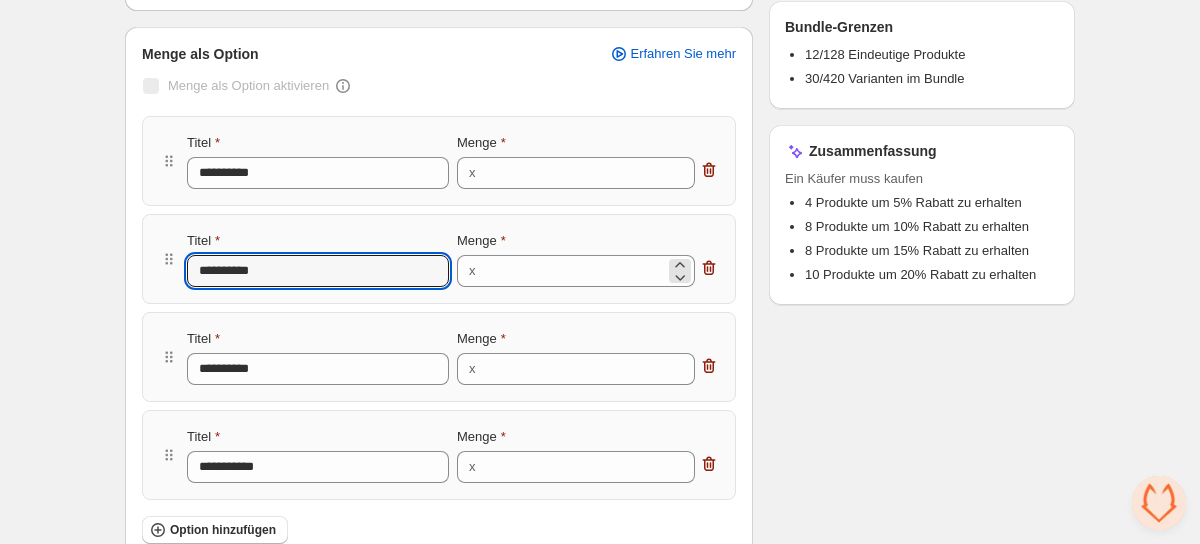 click on "x" at bounding box center [472, 271] 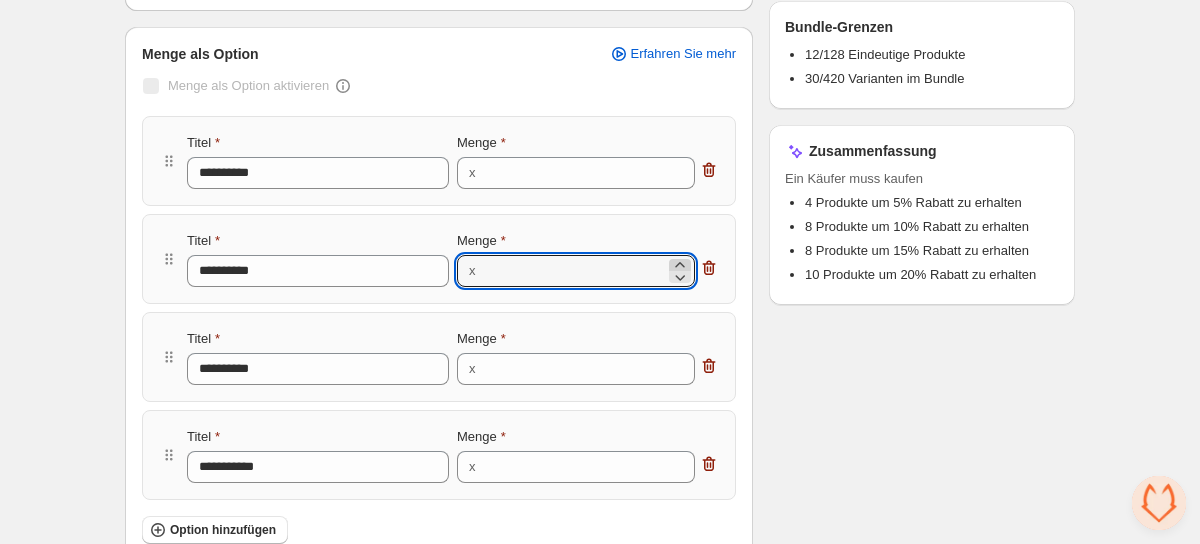 click 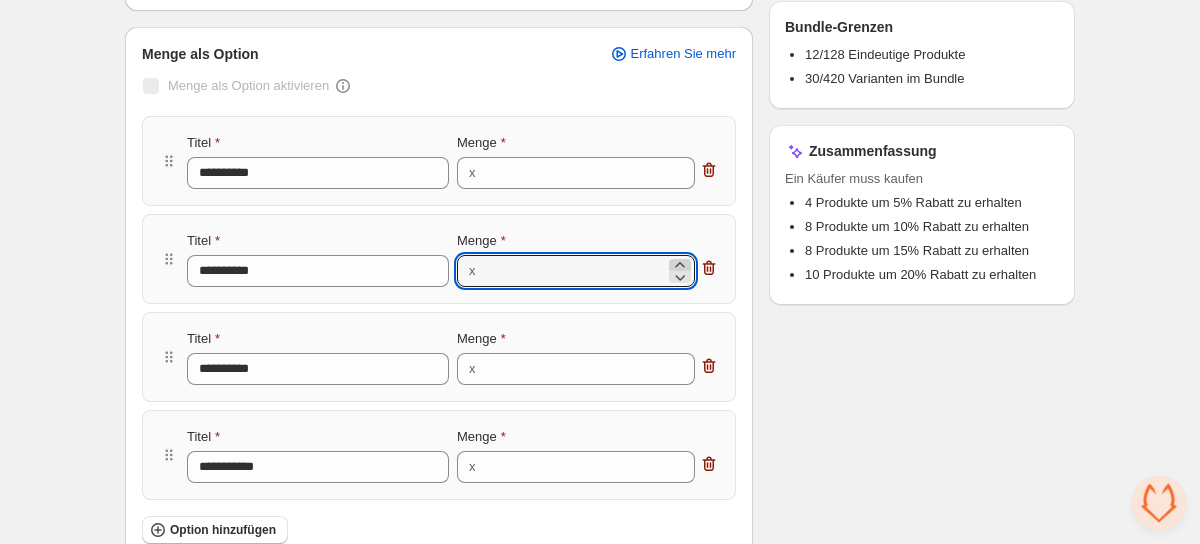 click 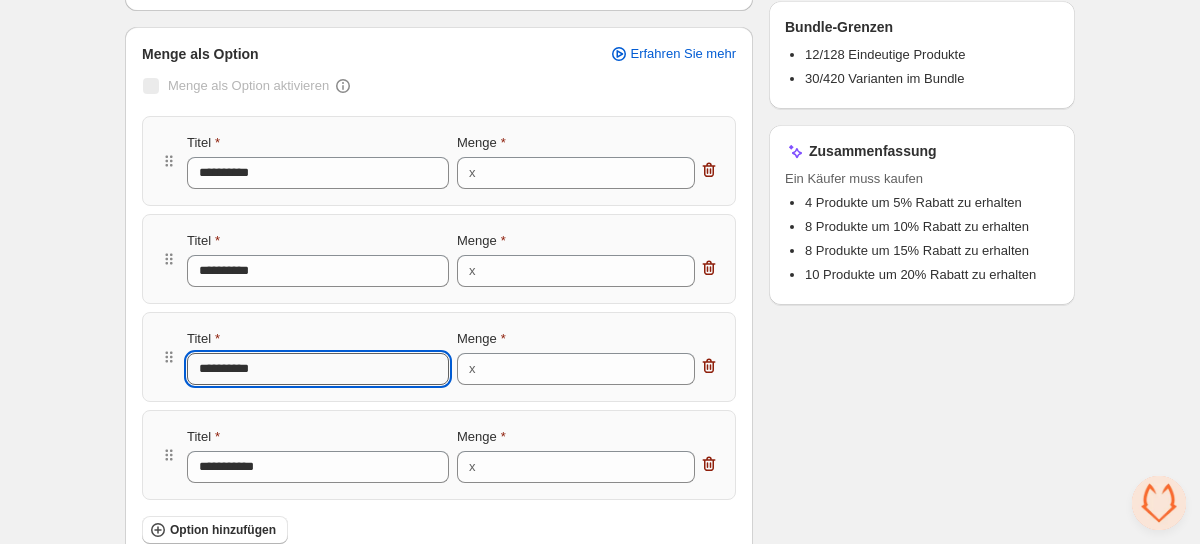 click on "**********" at bounding box center [318, 369] 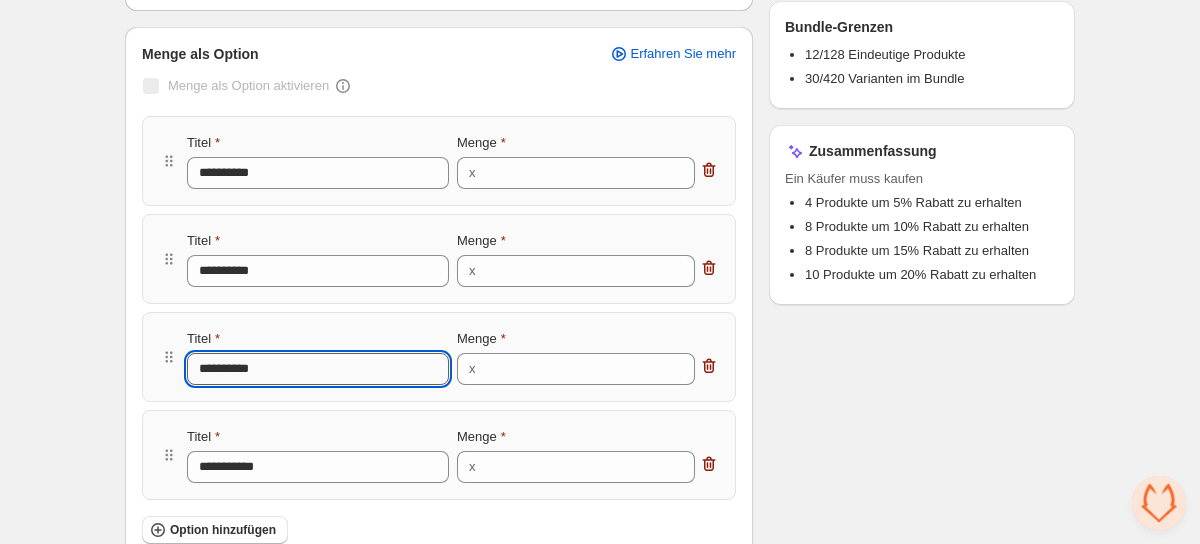 type on "********" 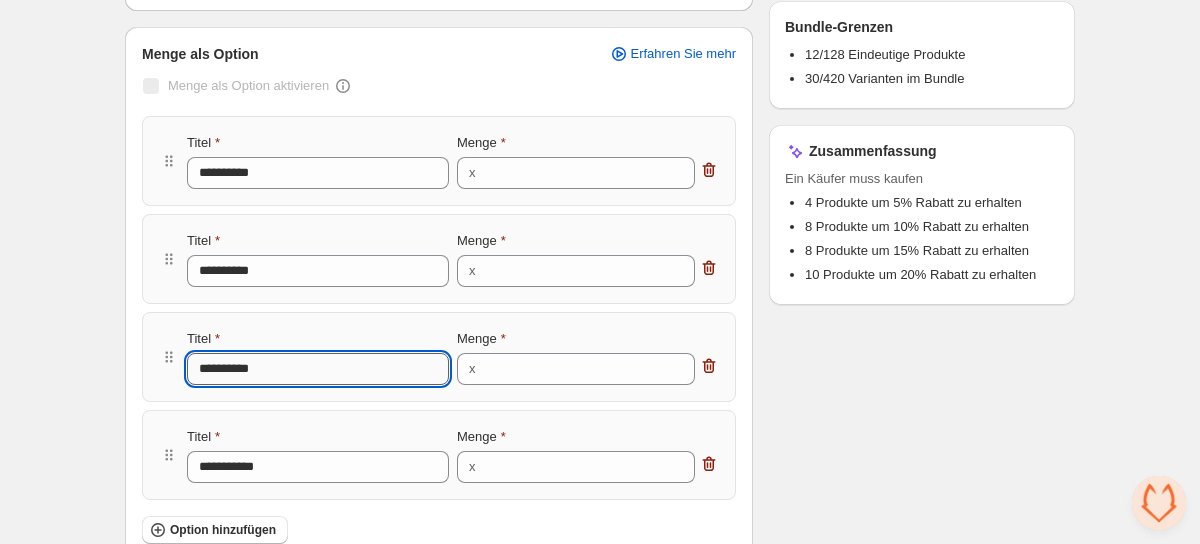 type on "********" 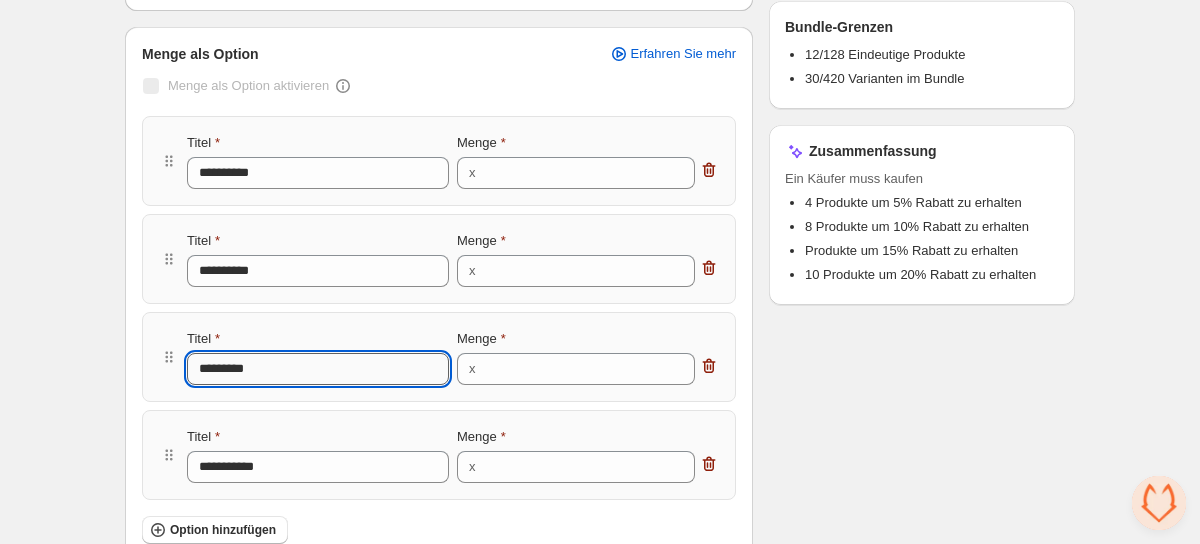 type on "**********" 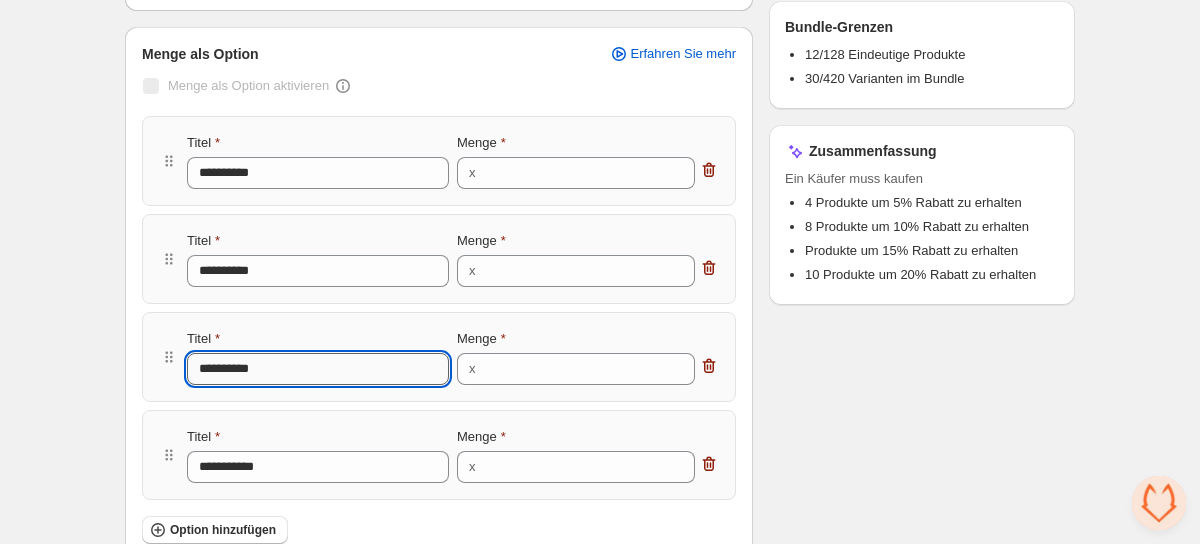 type on "**********" 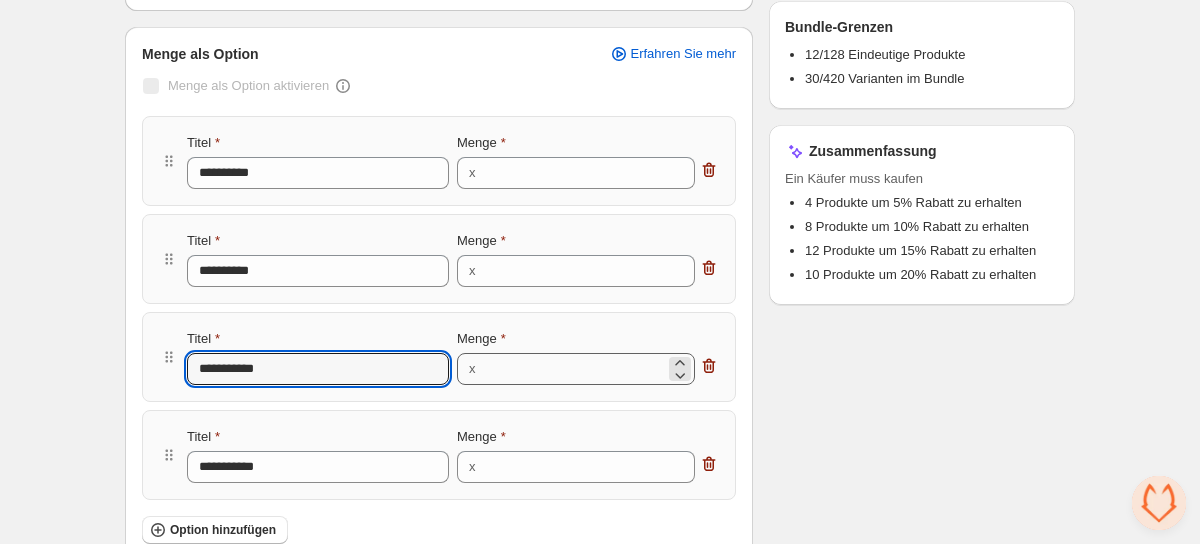 type on "**********" 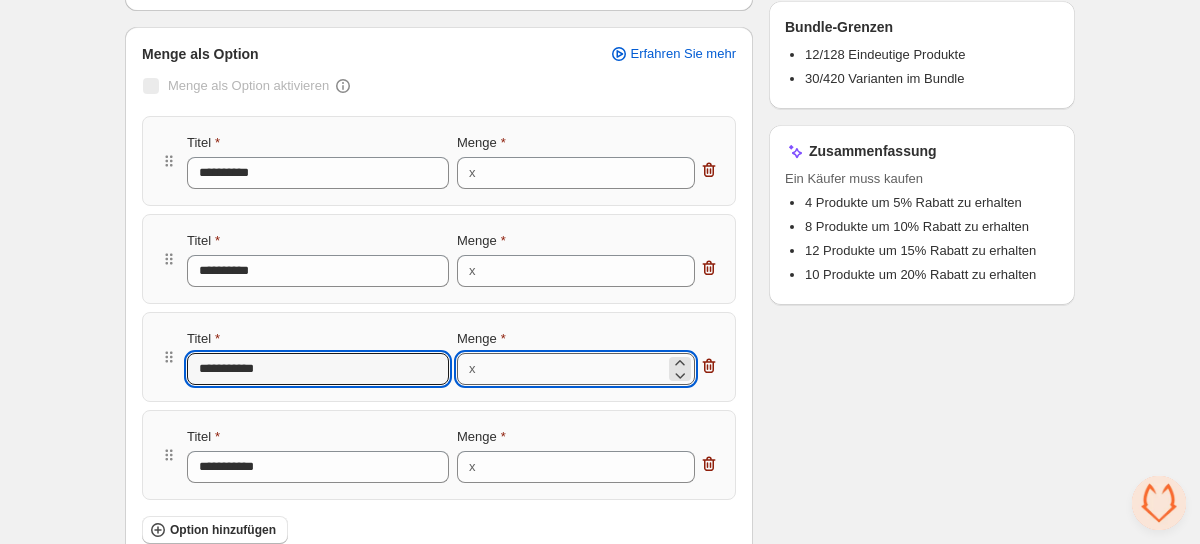 click on "*" at bounding box center (574, 369) 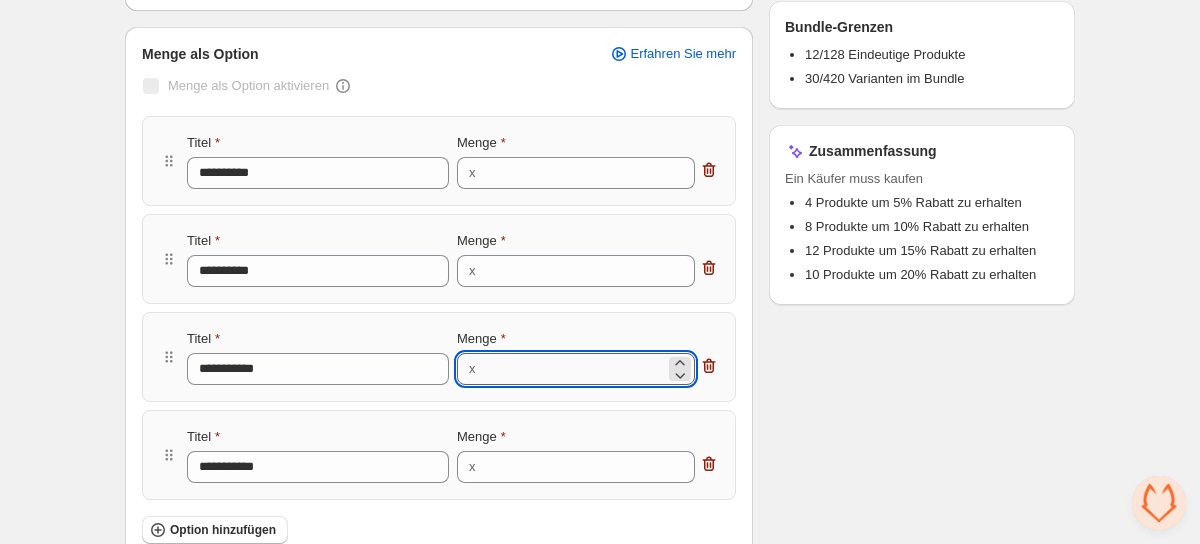 click on "*" at bounding box center (574, 369) 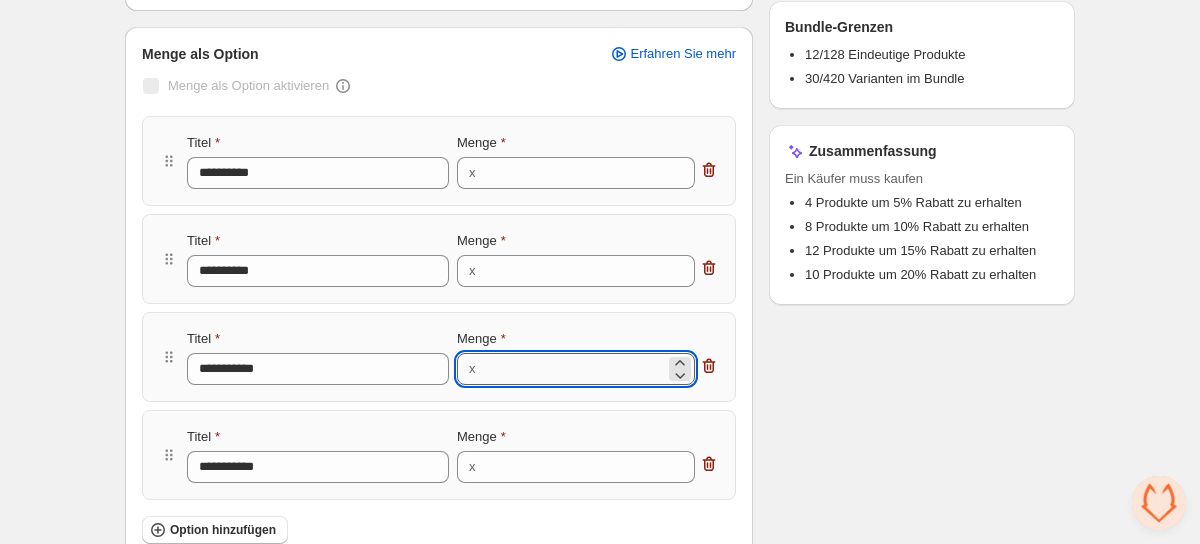 click on "*" at bounding box center (574, 369) 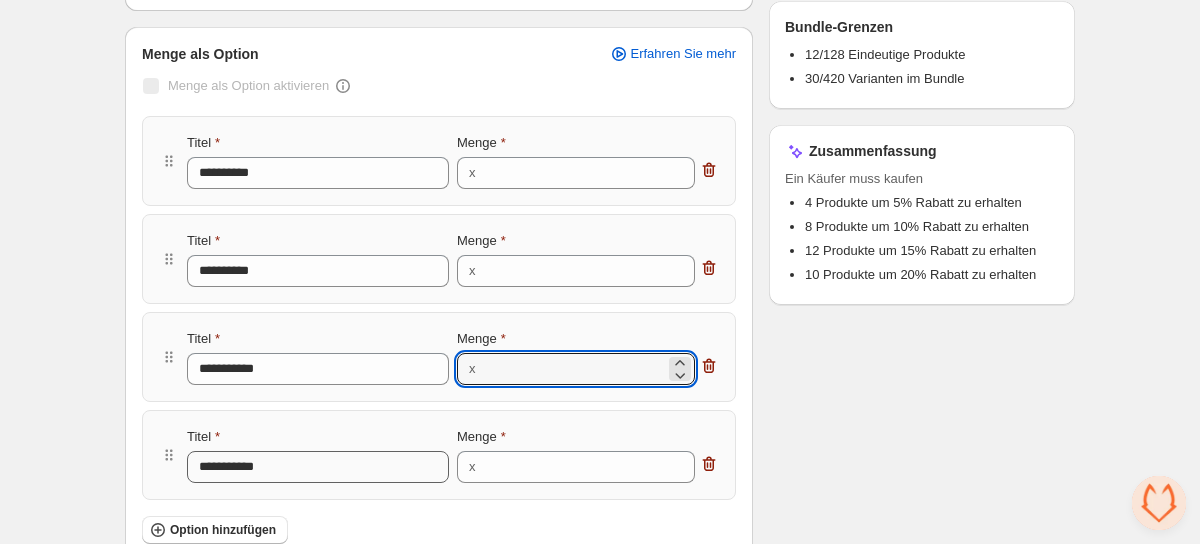 type on "**" 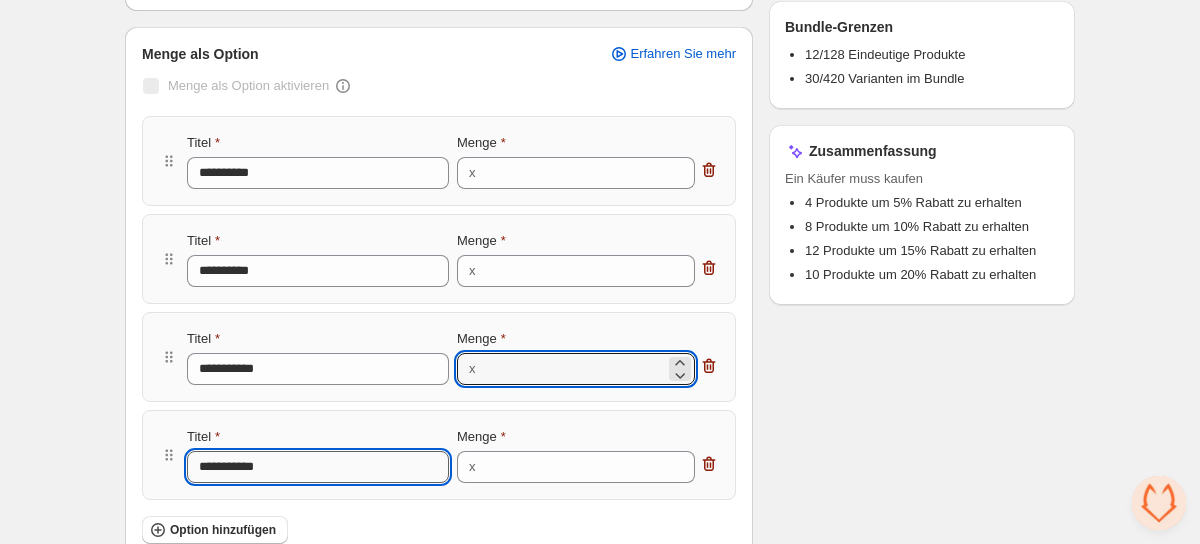 click on "**********" at bounding box center (318, 467) 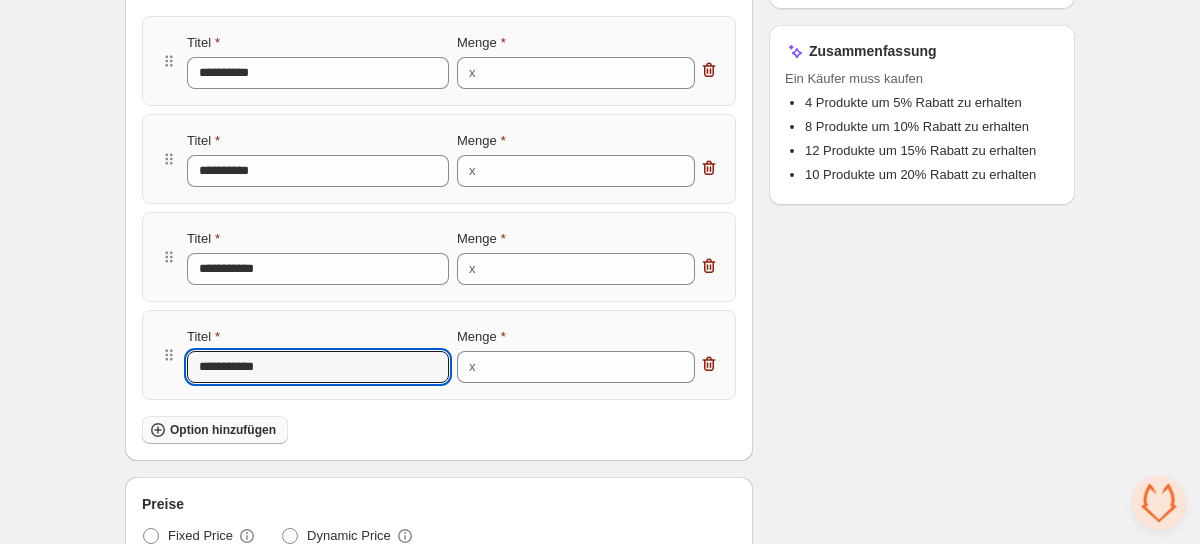 scroll, scrollTop: 423, scrollLeft: 0, axis: vertical 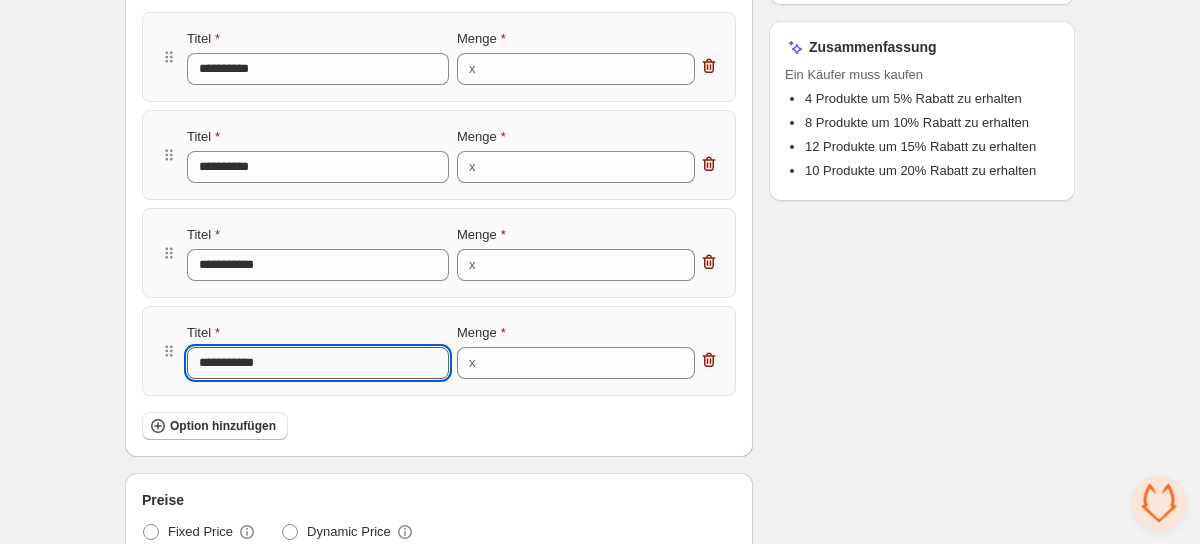 click on "**********" at bounding box center (318, 363) 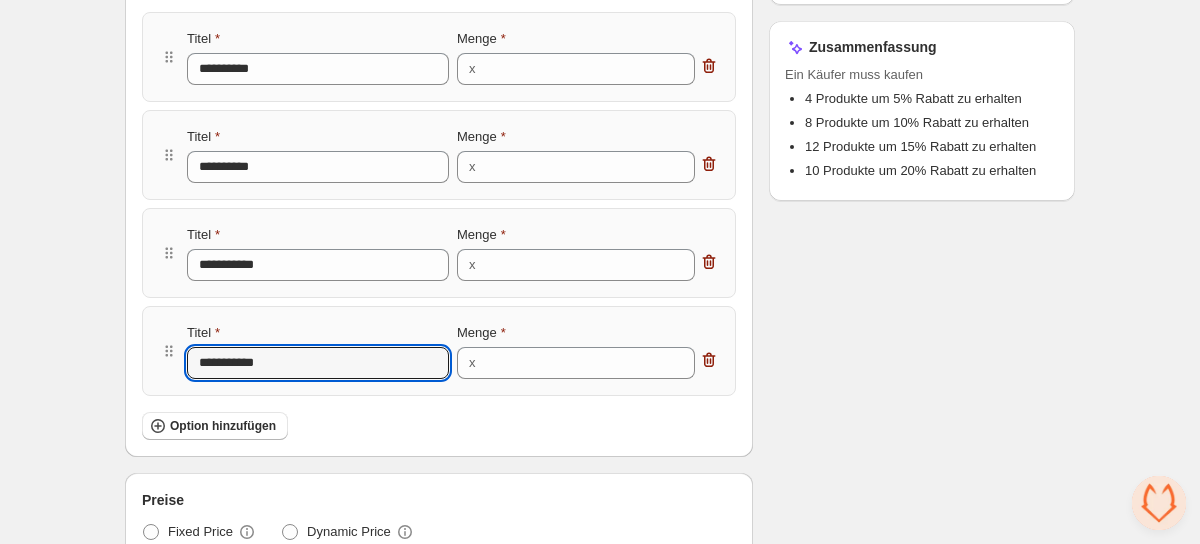 type on "**********" 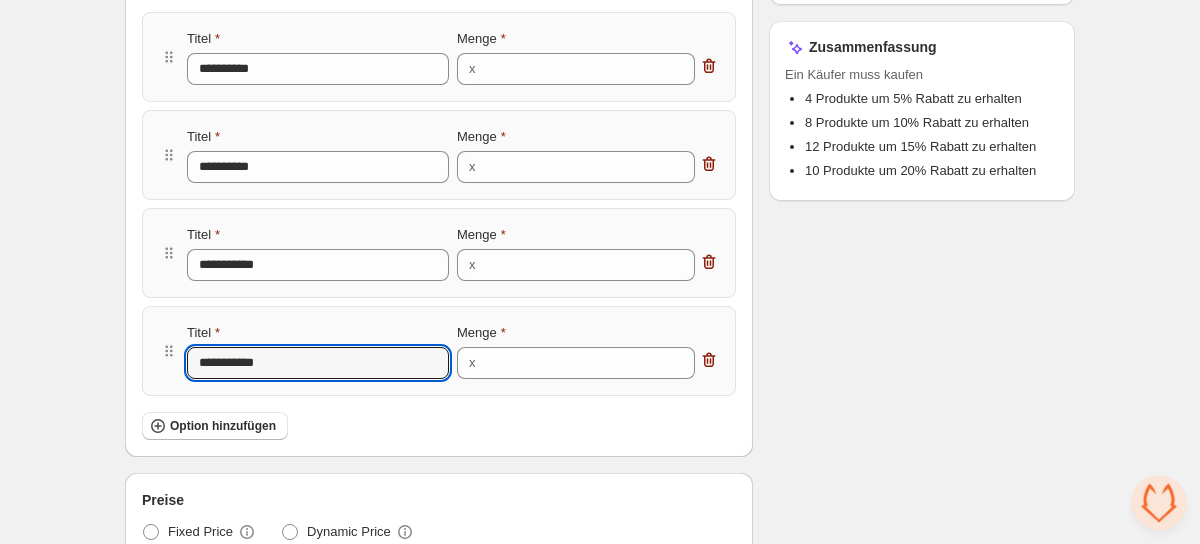 type on "**********" 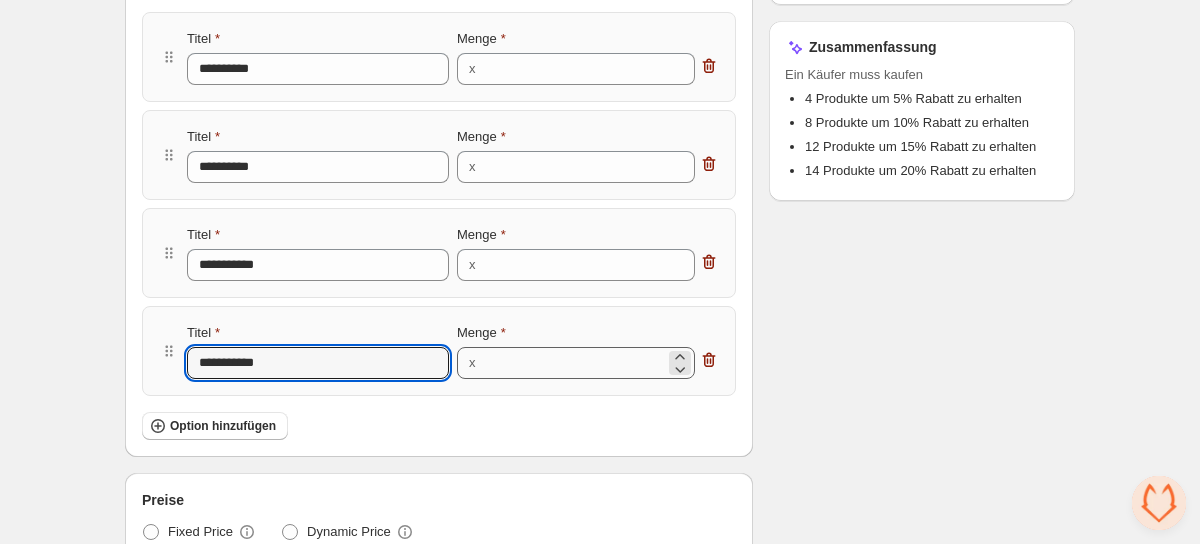 type on "**********" 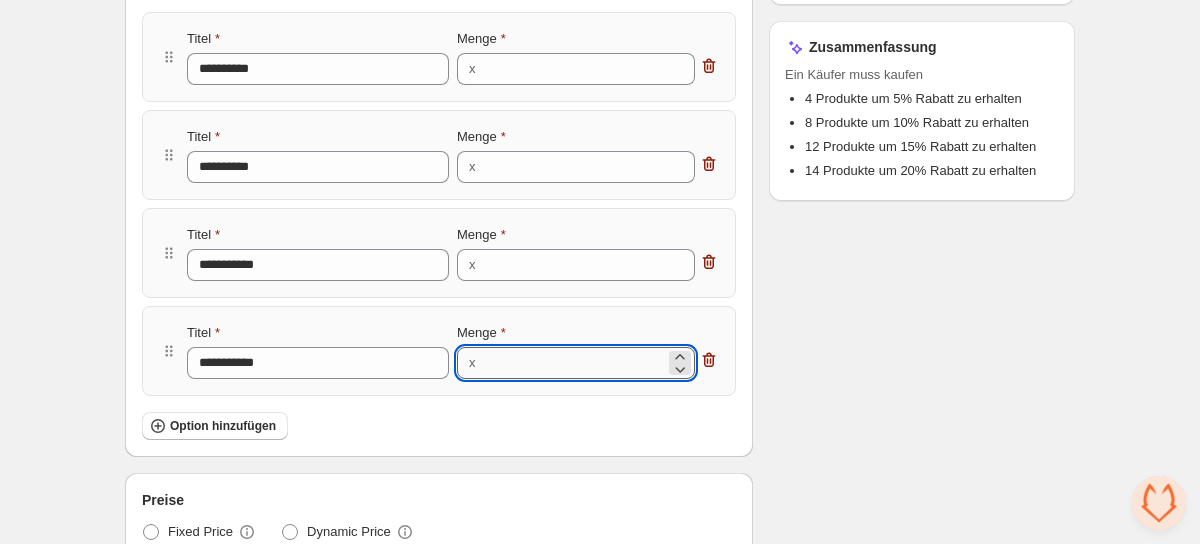 click on "**" at bounding box center [574, 363] 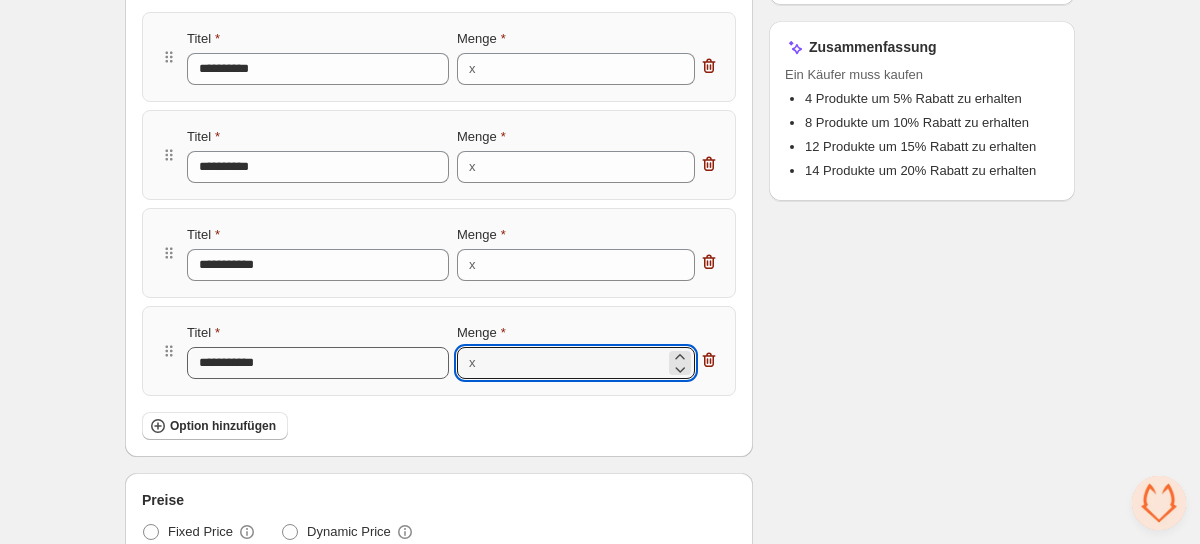 type on "**" 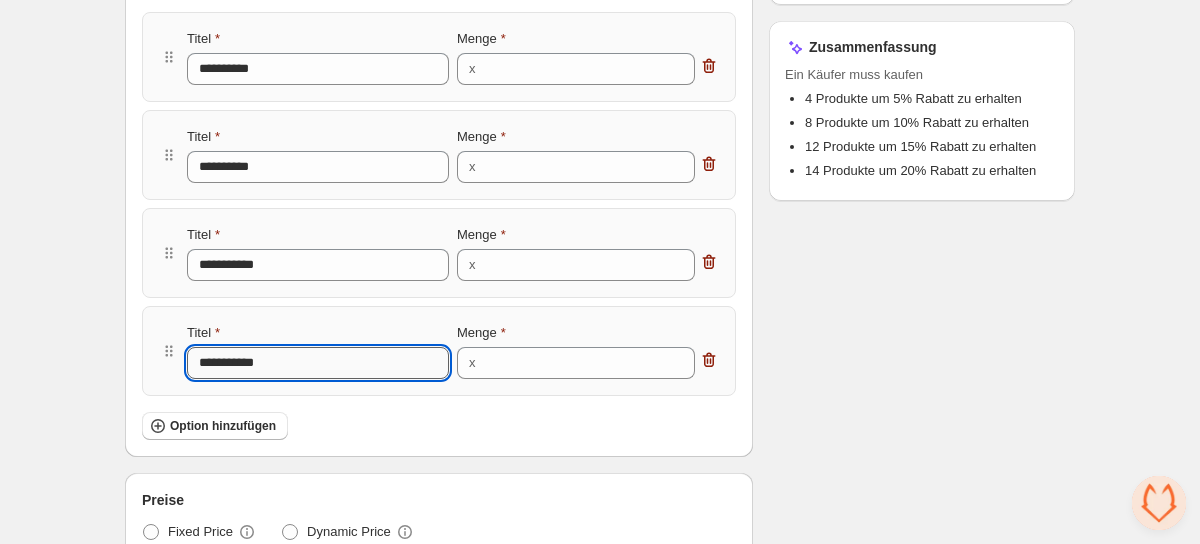 drag, startPoint x: 207, startPoint y: 372, endPoint x: 216, endPoint y: 367, distance: 10.29563 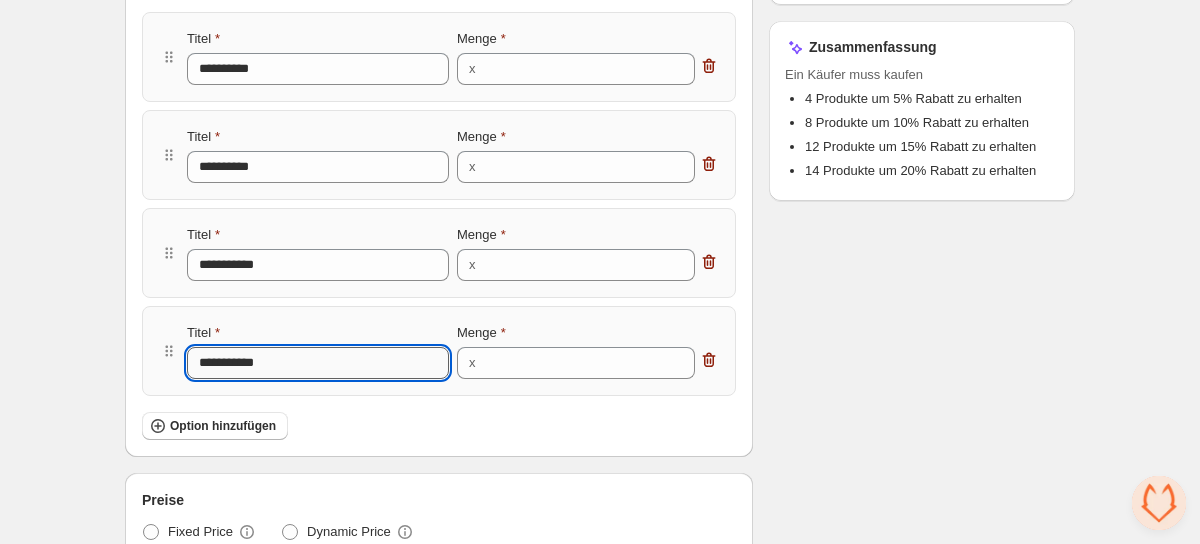 click on "**********" at bounding box center [318, 363] 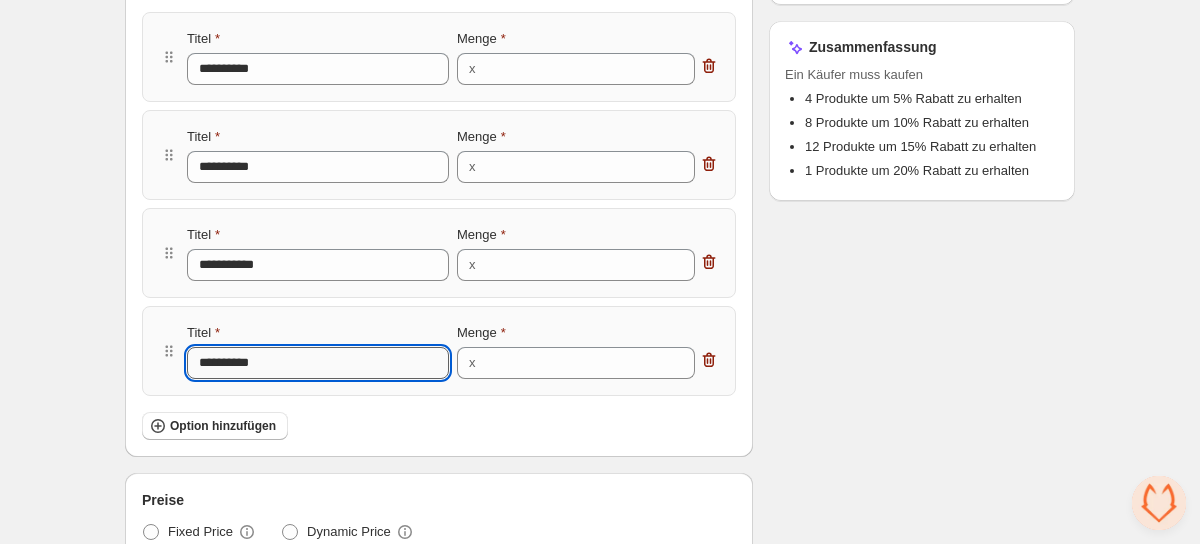 type on "**********" 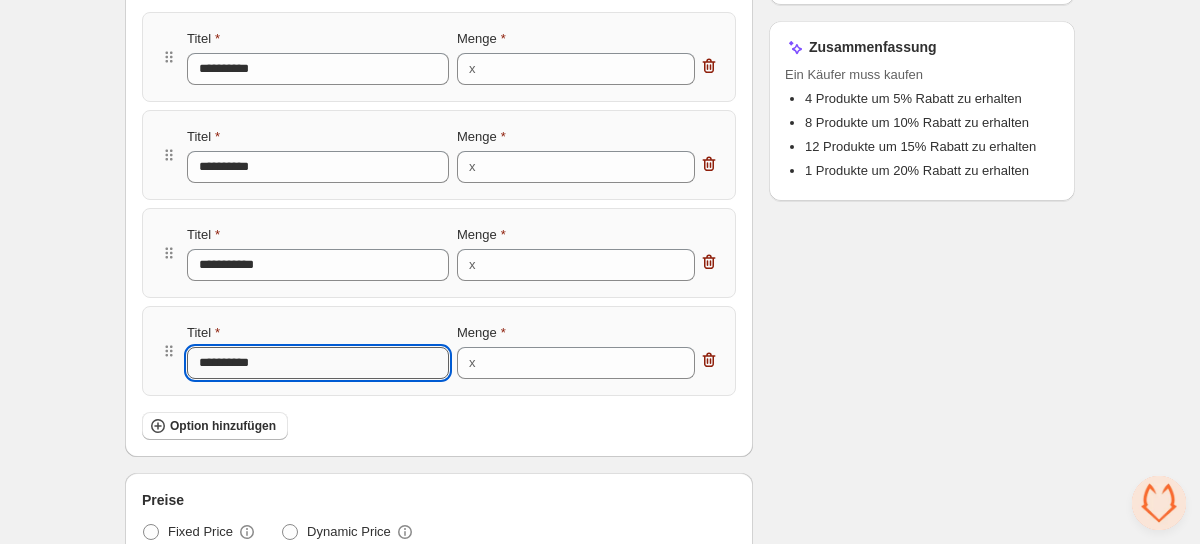type on "**********" 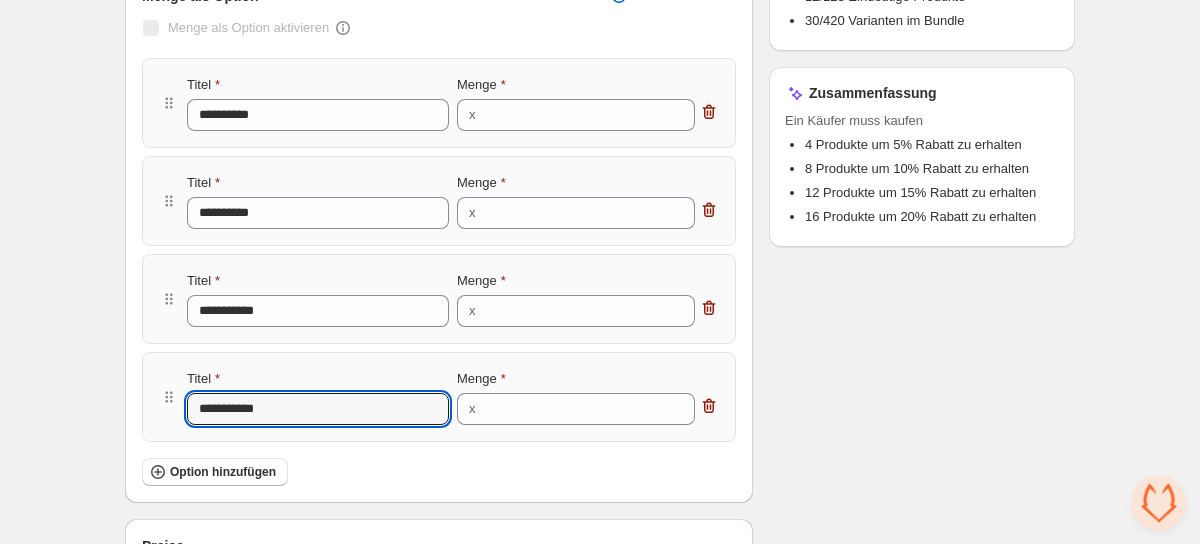 scroll, scrollTop: 355, scrollLeft: 0, axis: vertical 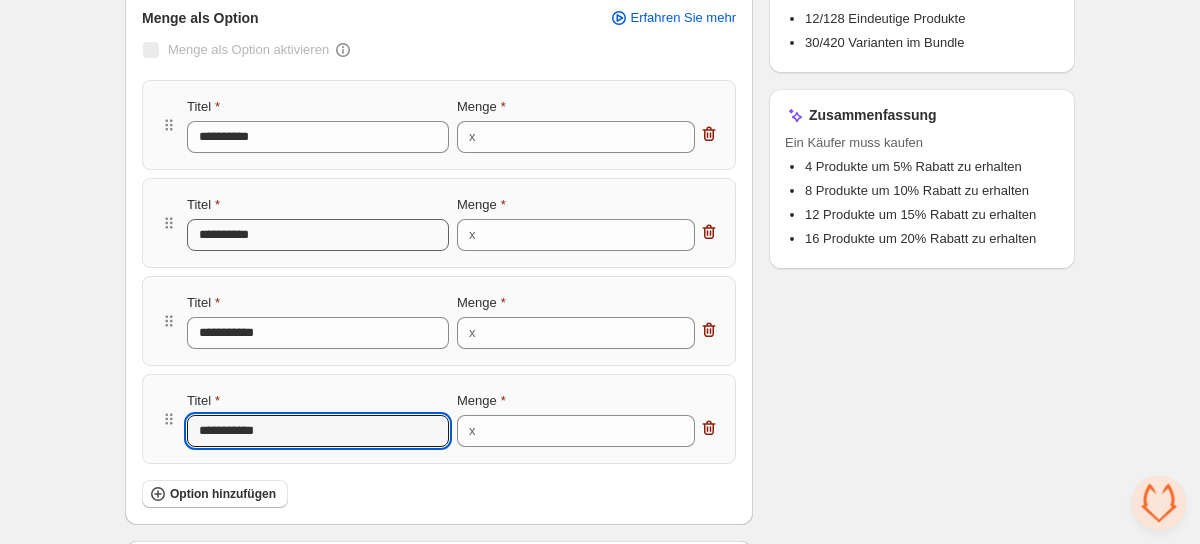 type on "**********" 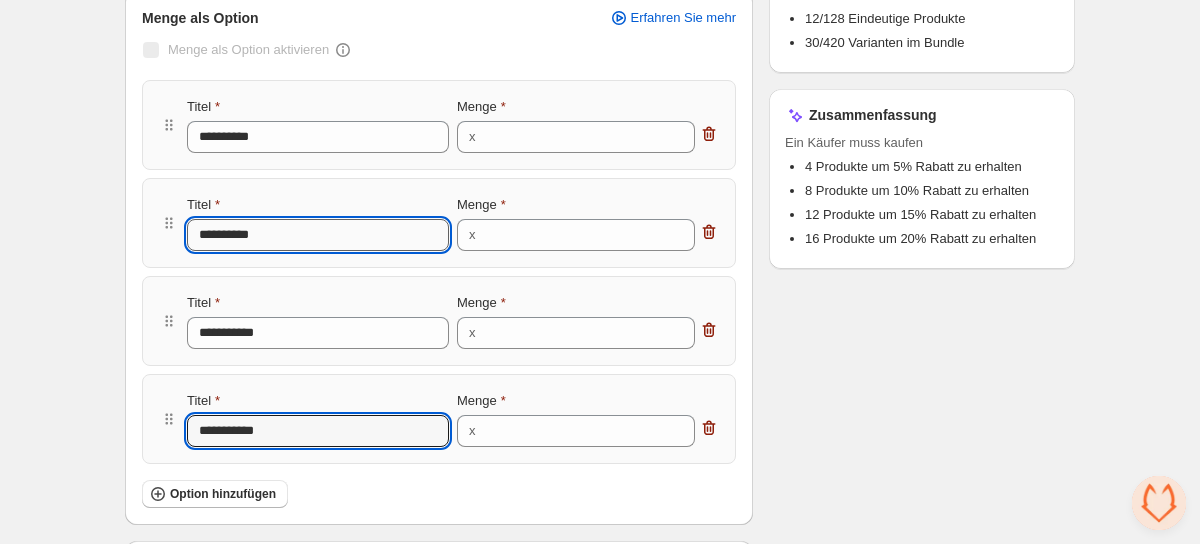 click on "**********" at bounding box center [318, 235] 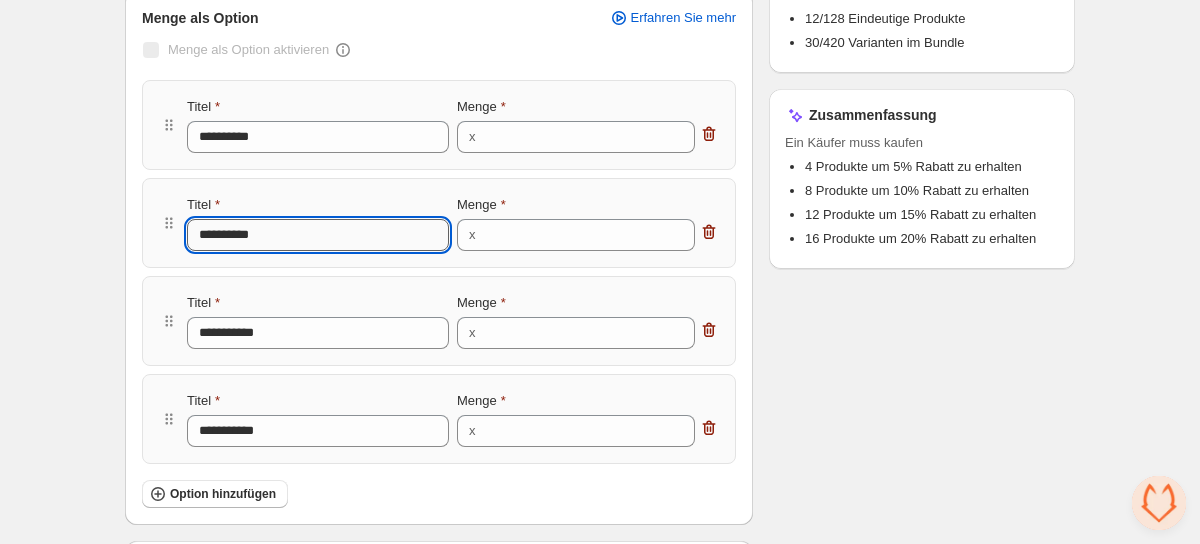 type on "********" 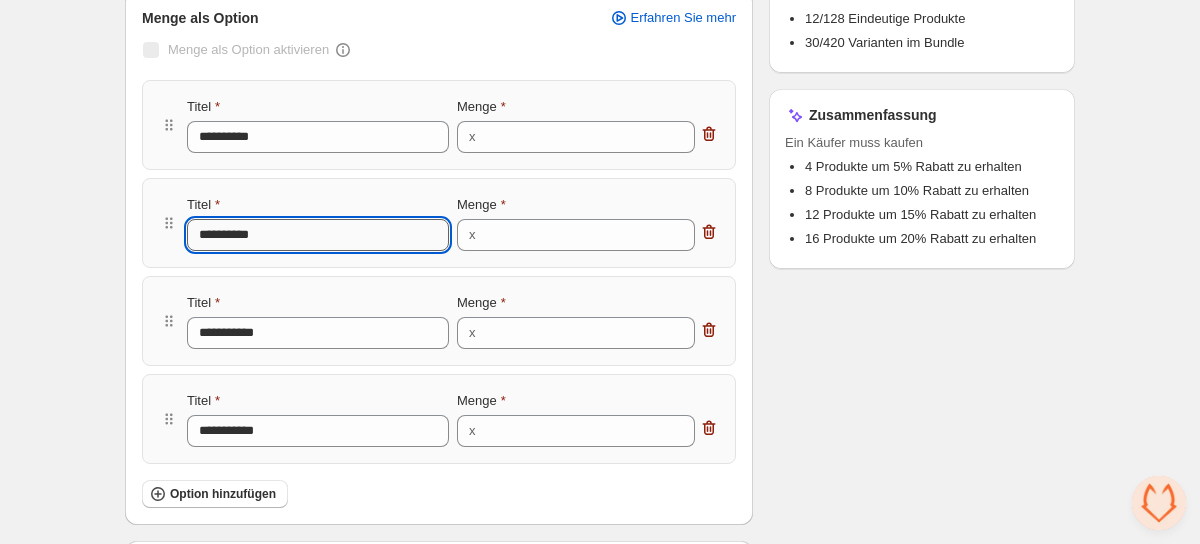 type on "********" 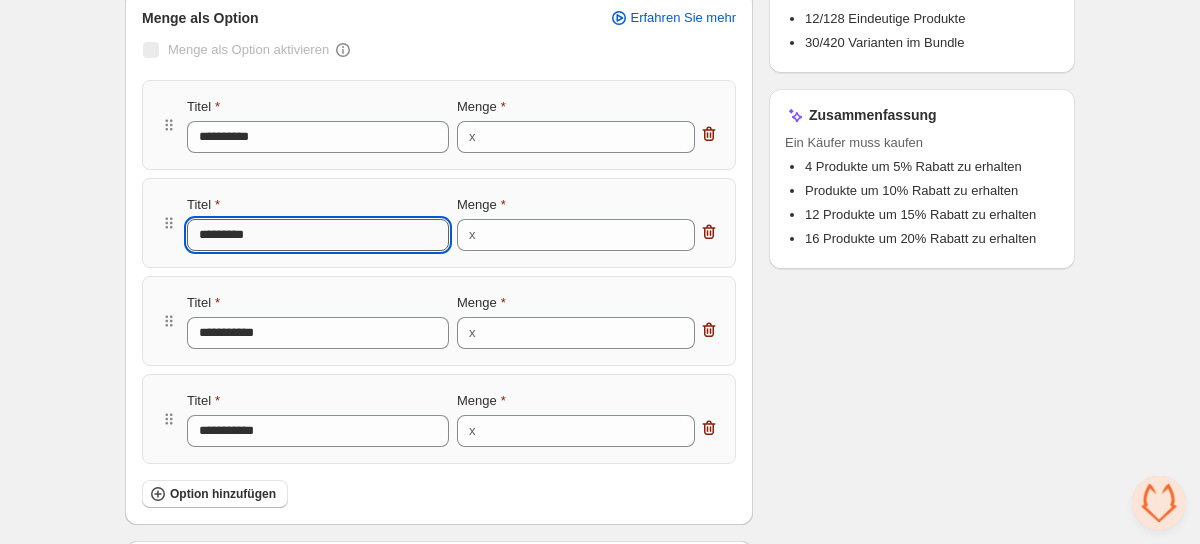 type on "**********" 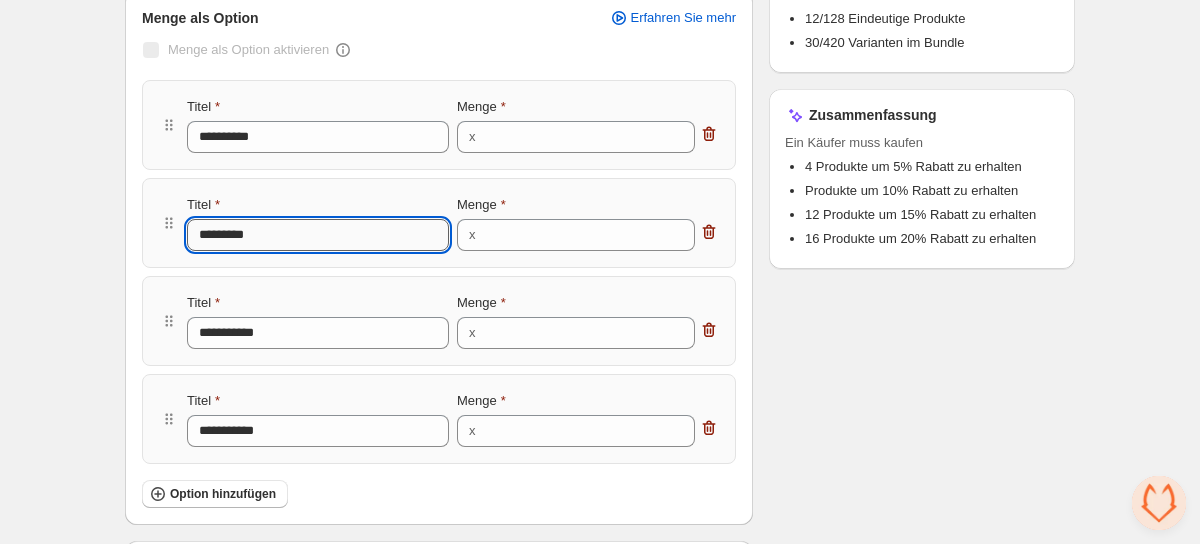 type on "**********" 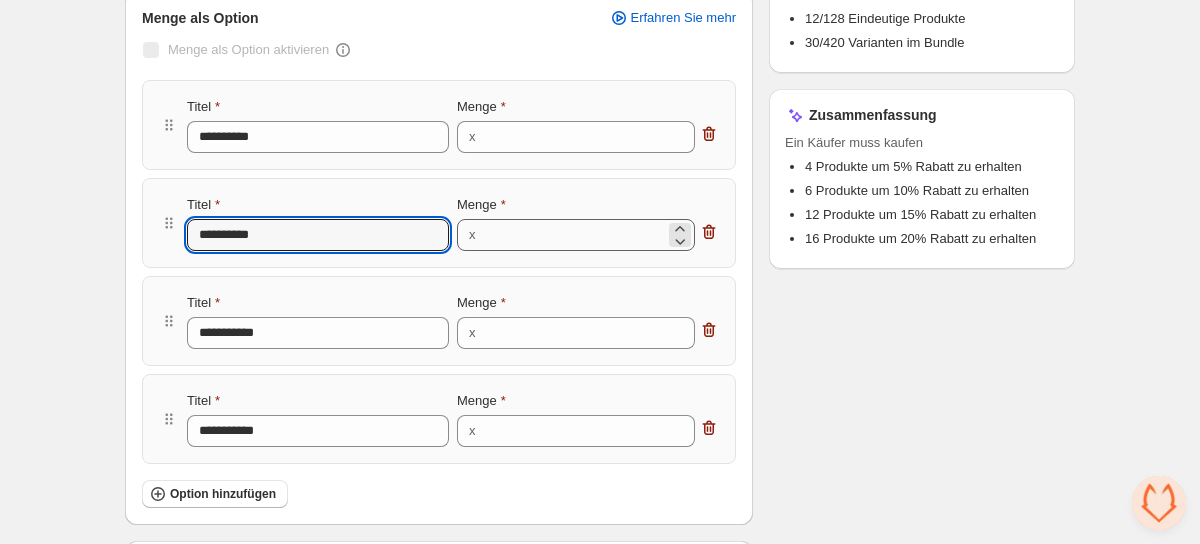 type on "**********" 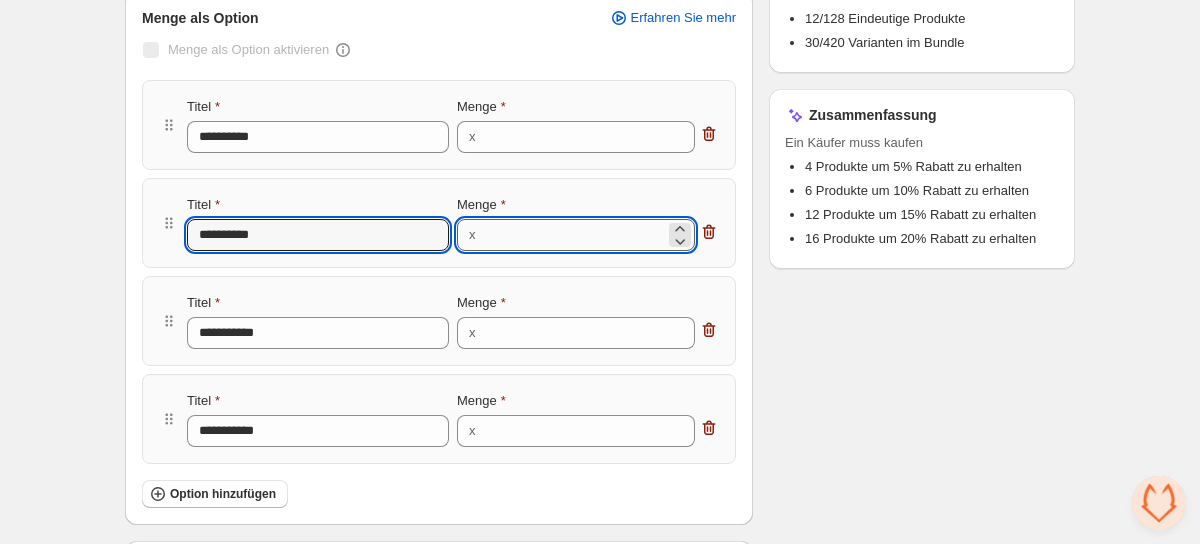 click on "*" at bounding box center (574, 235) 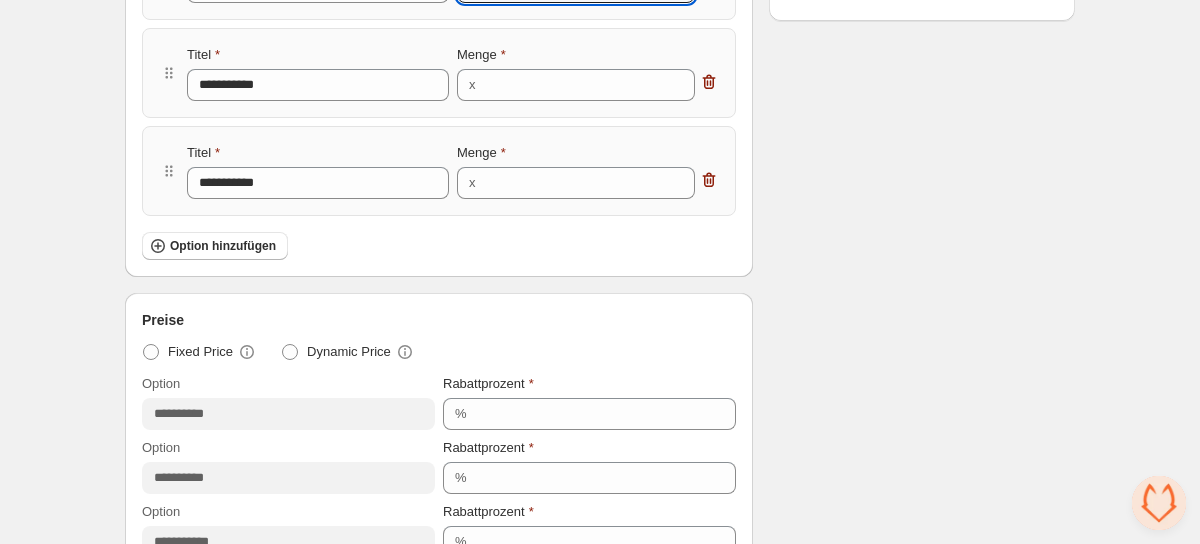 scroll, scrollTop: 694, scrollLeft: 0, axis: vertical 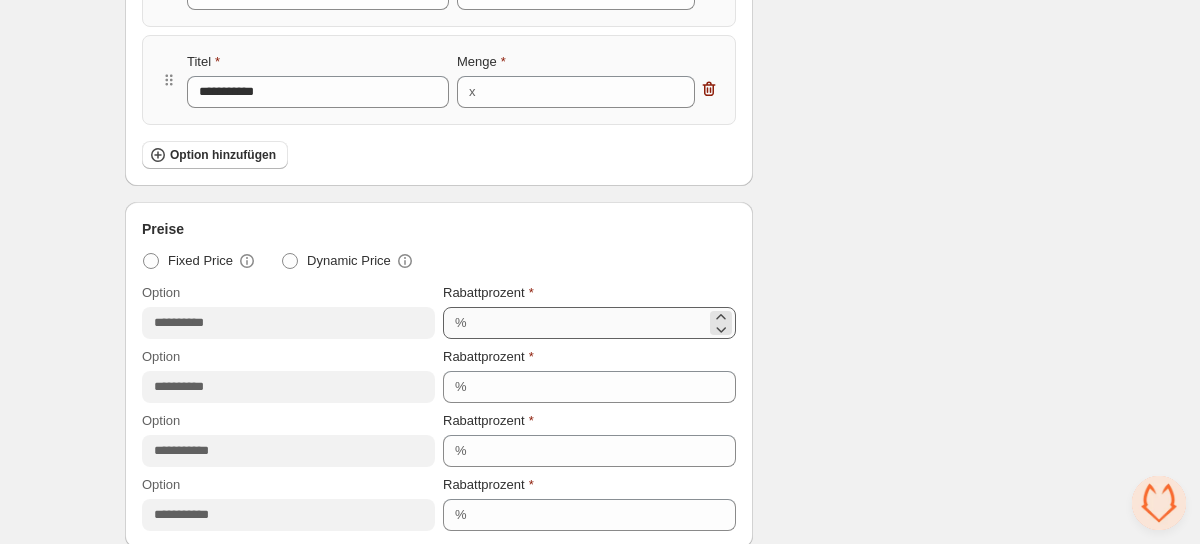 type on "*" 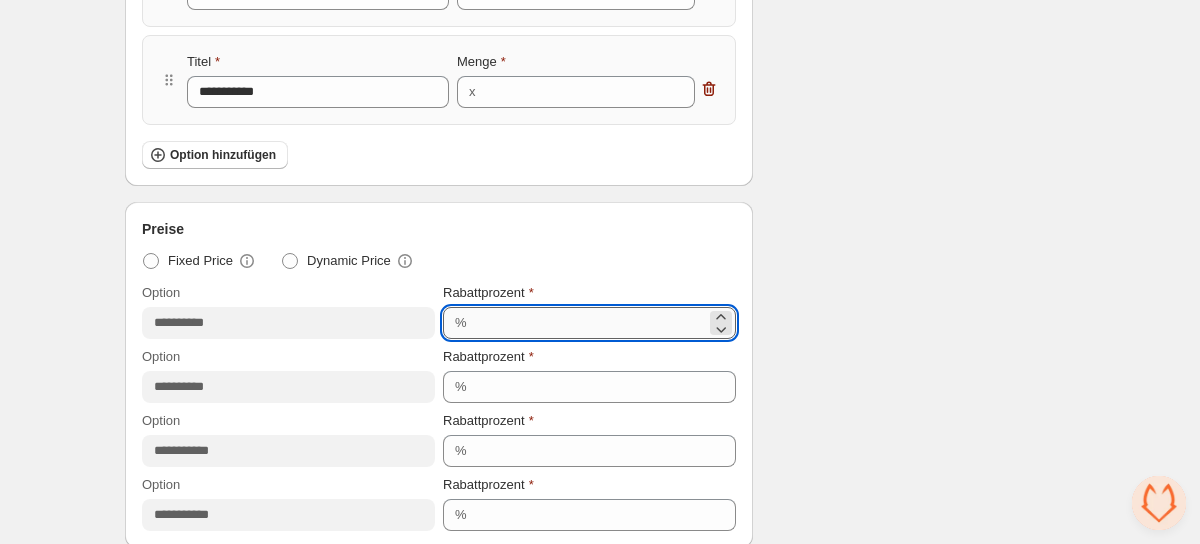 click on "*" at bounding box center [589, 323] 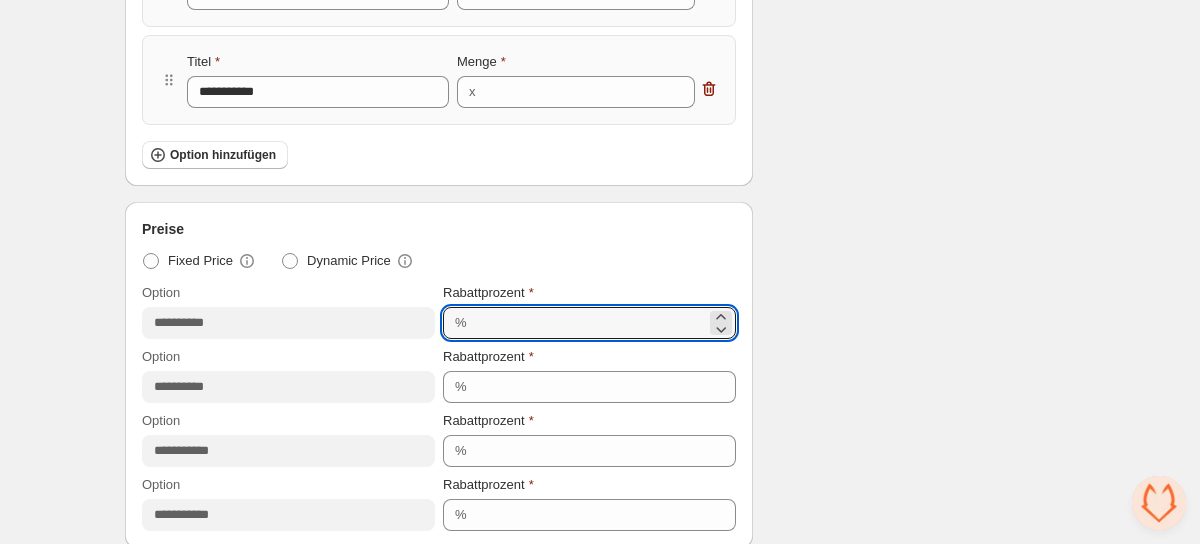 type on "*" 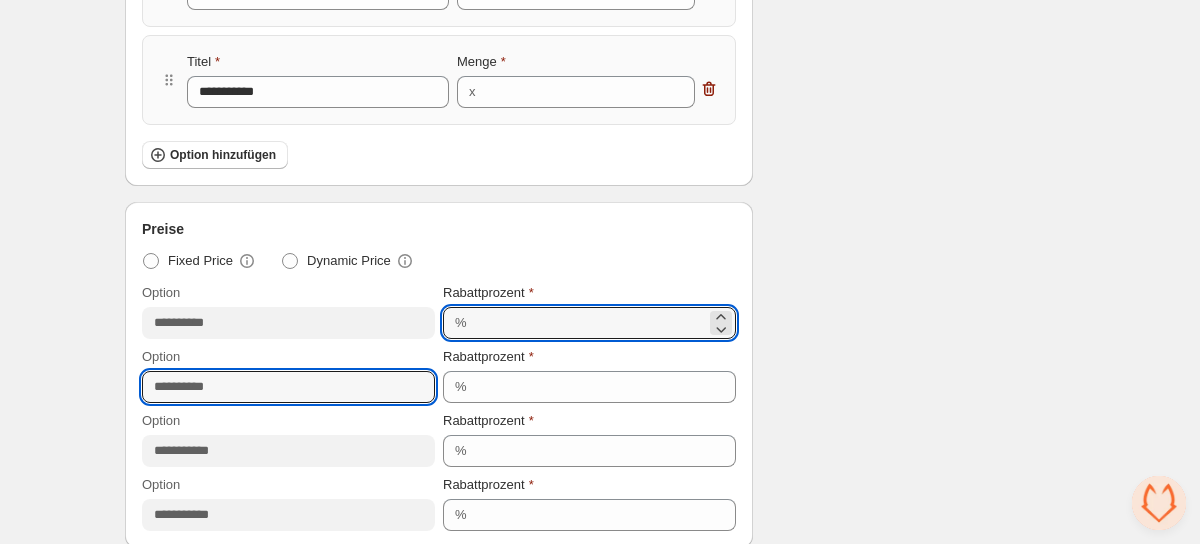 click on "**********" at bounding box center (288, 387) 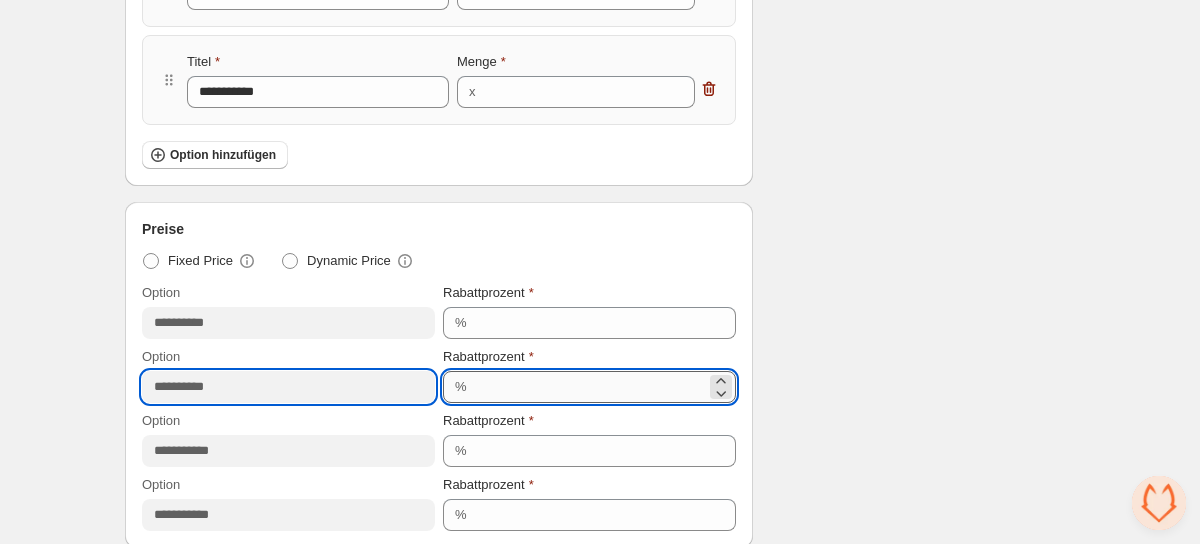 click on "**" at bounding box center [589, 387] 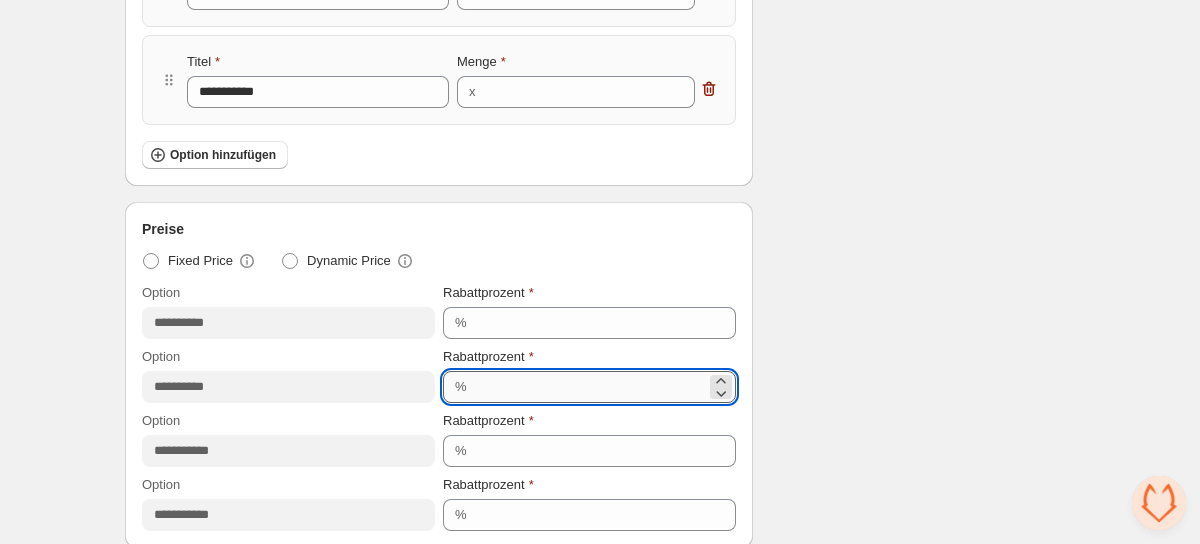 click on "**" at bounding box center [589, 387] 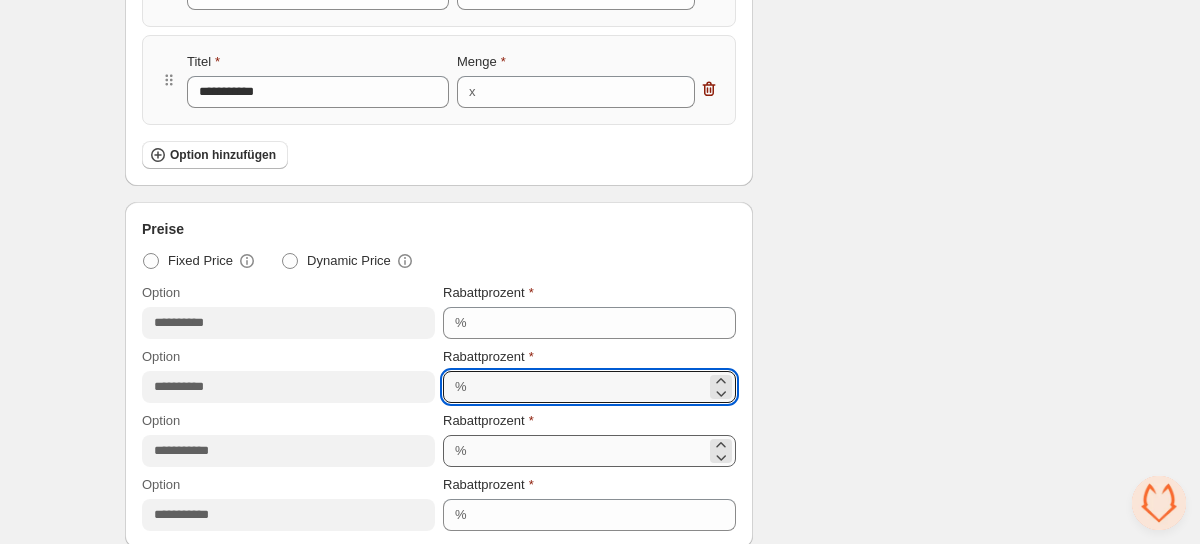 type on "*" 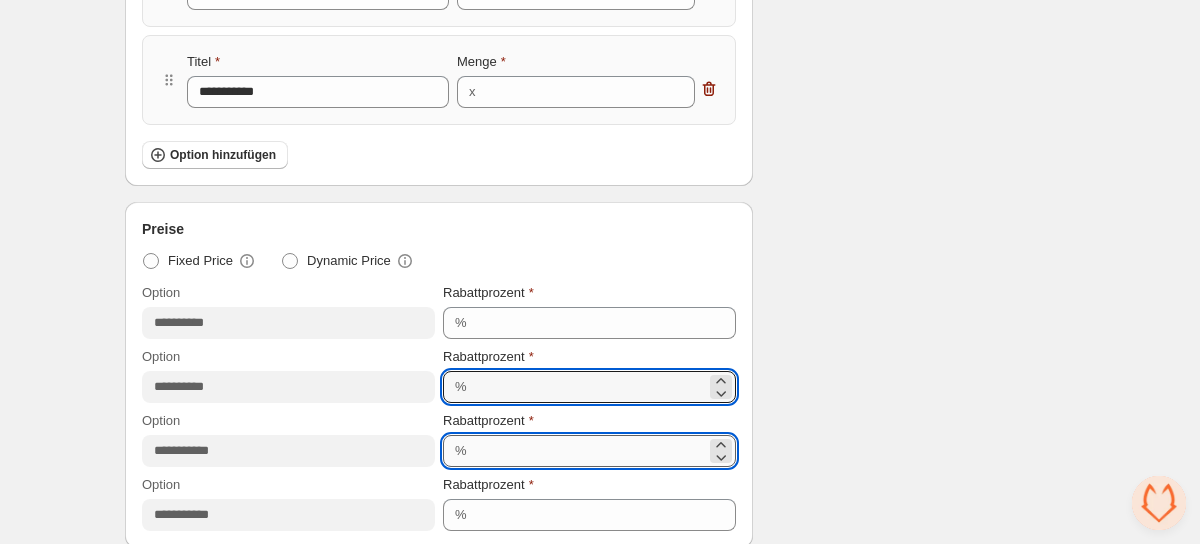 click on "**" at bounding box center [589, 451] 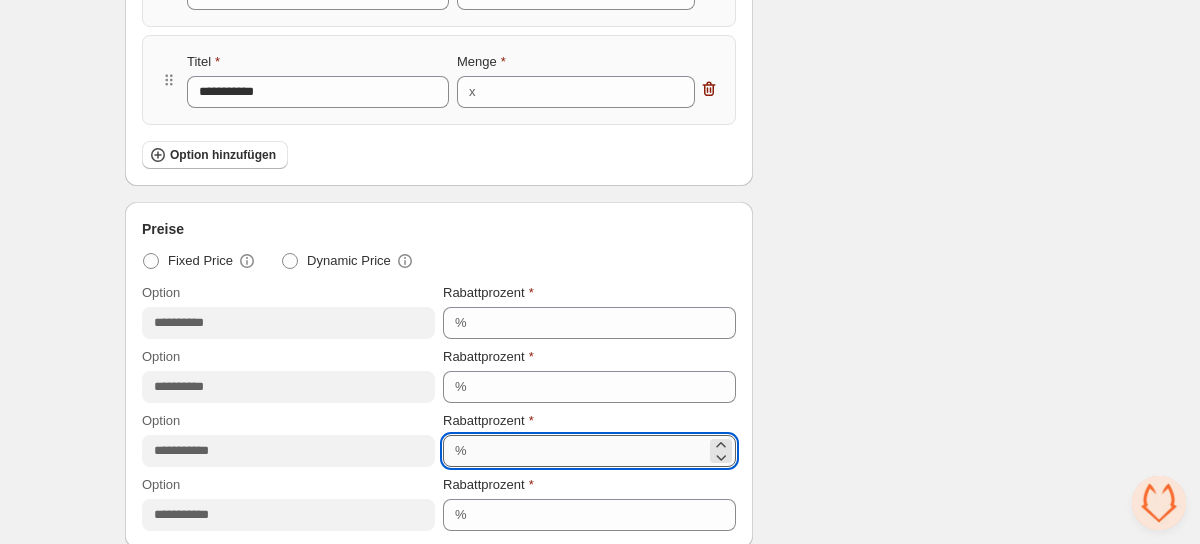 click on "**" at bounding box center (589, 451) 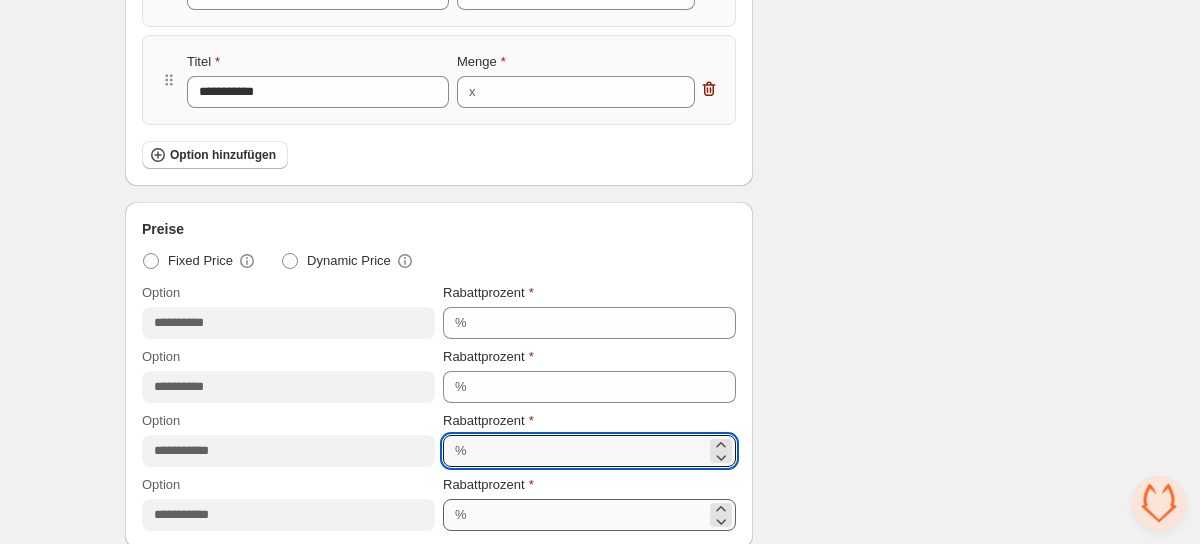 type on "*" 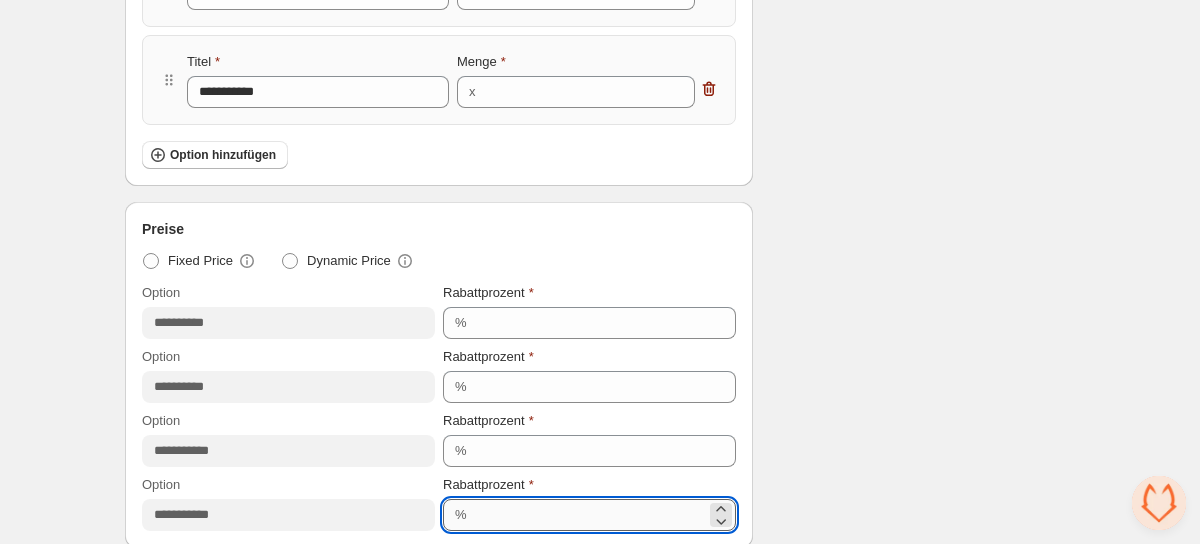 click on "**" at bounding box center [589, 515] 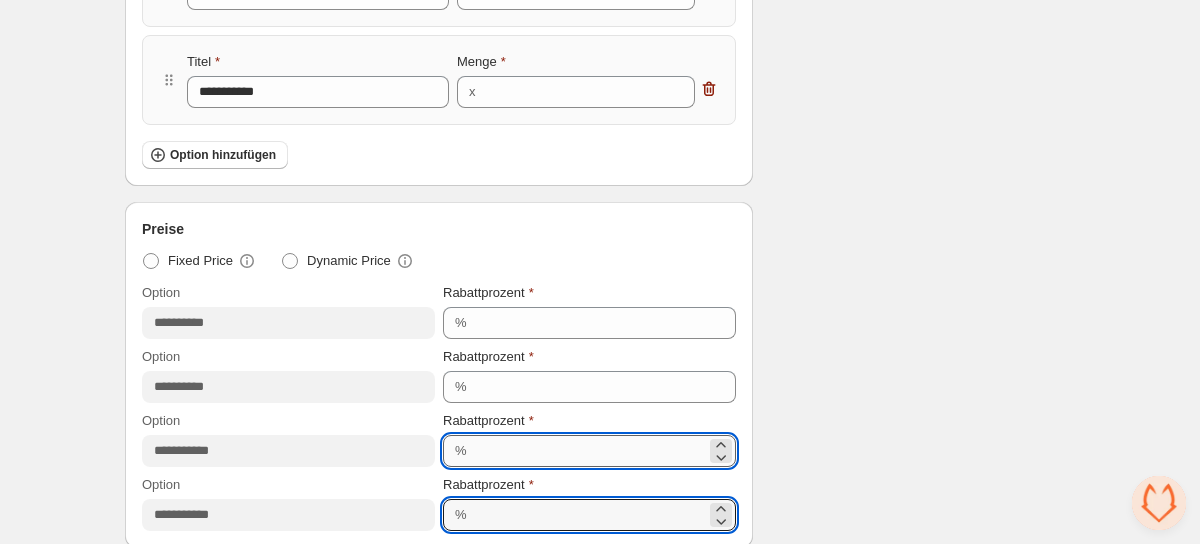 click on "*" at bounding box center (589, 451) 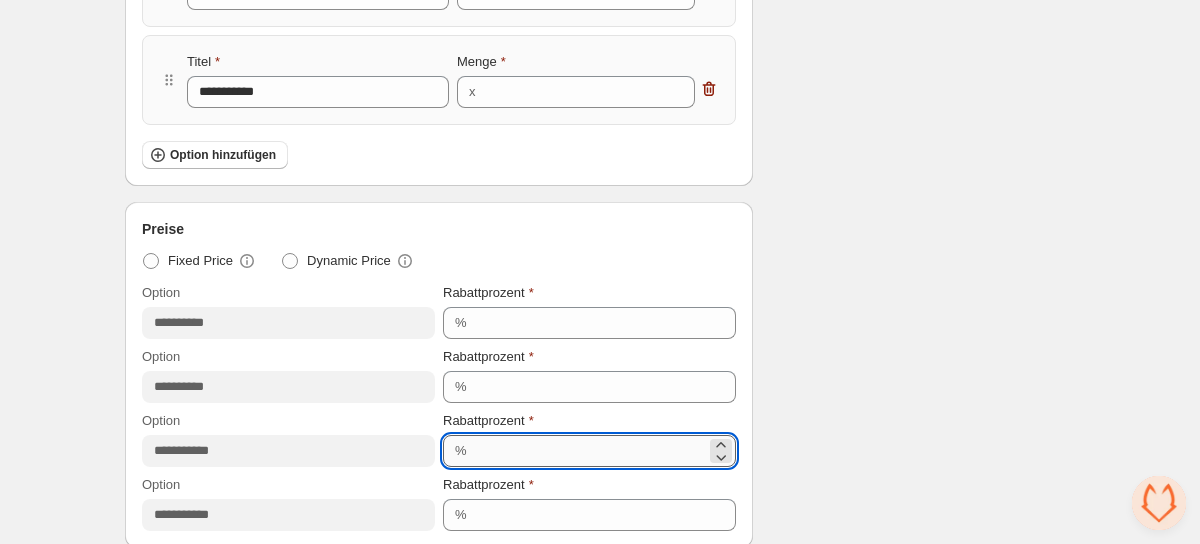 click on "*" at bounding box center [589, 451] 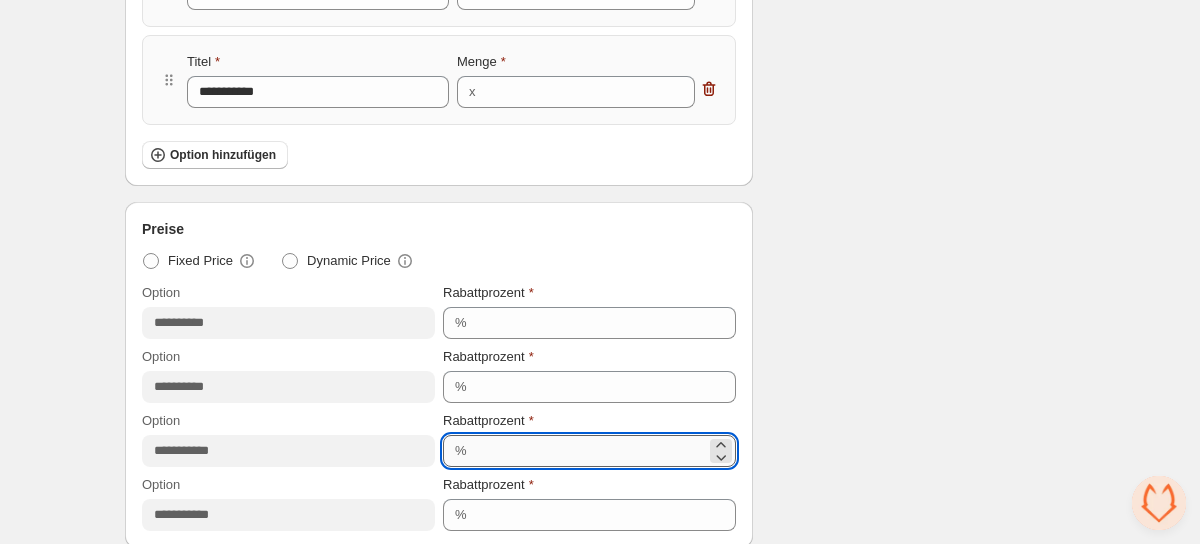 click on "**" at bounding box center (589, 451) 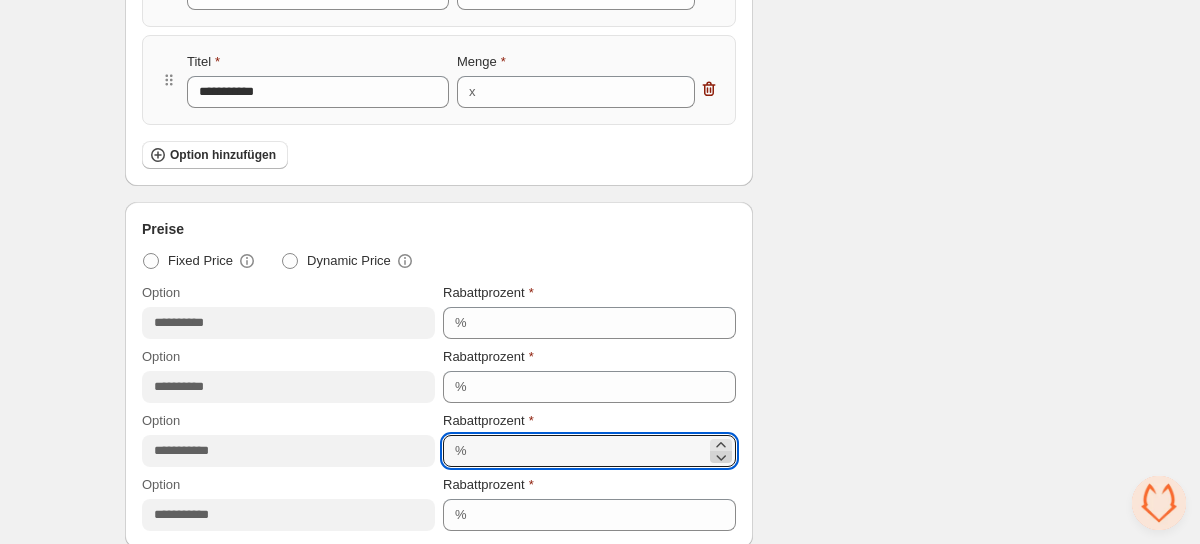 click 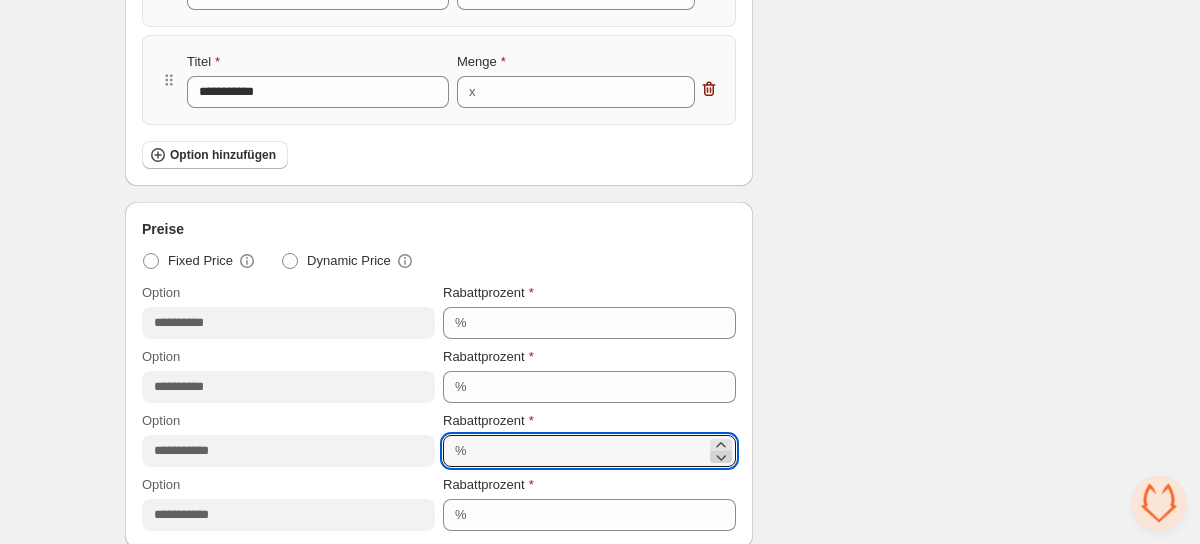 click 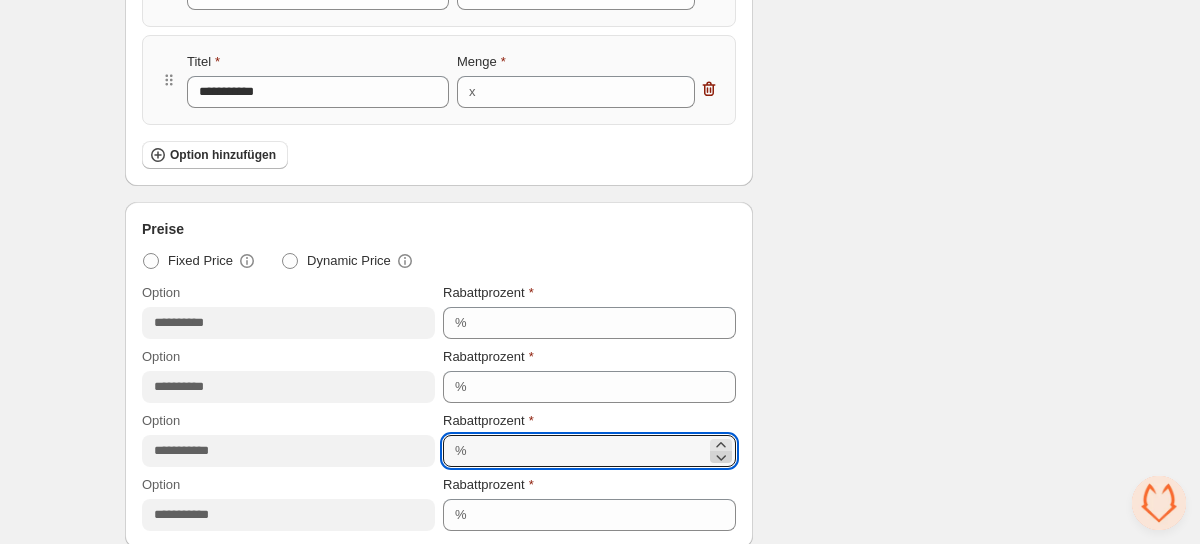 click 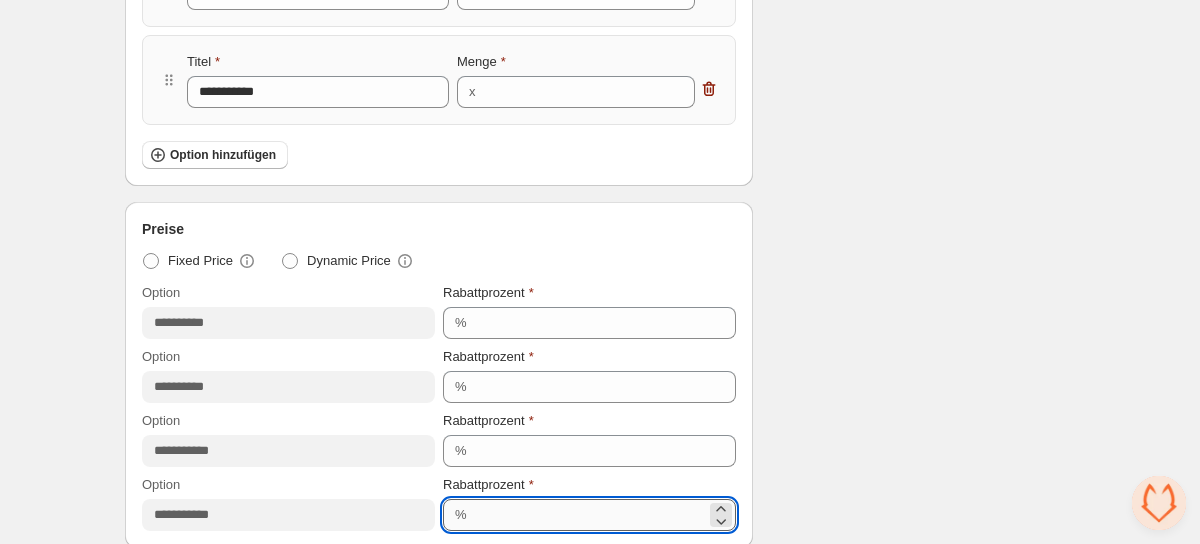 click on "**" at bounding box center (589, 515) 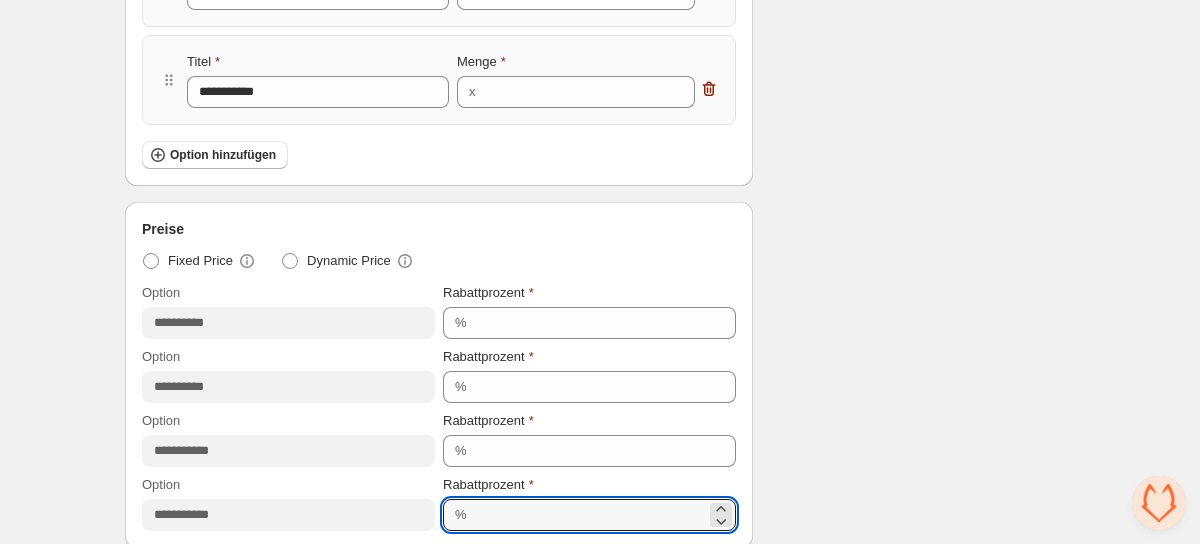 click on "% **" at bounding box center [589, 515] 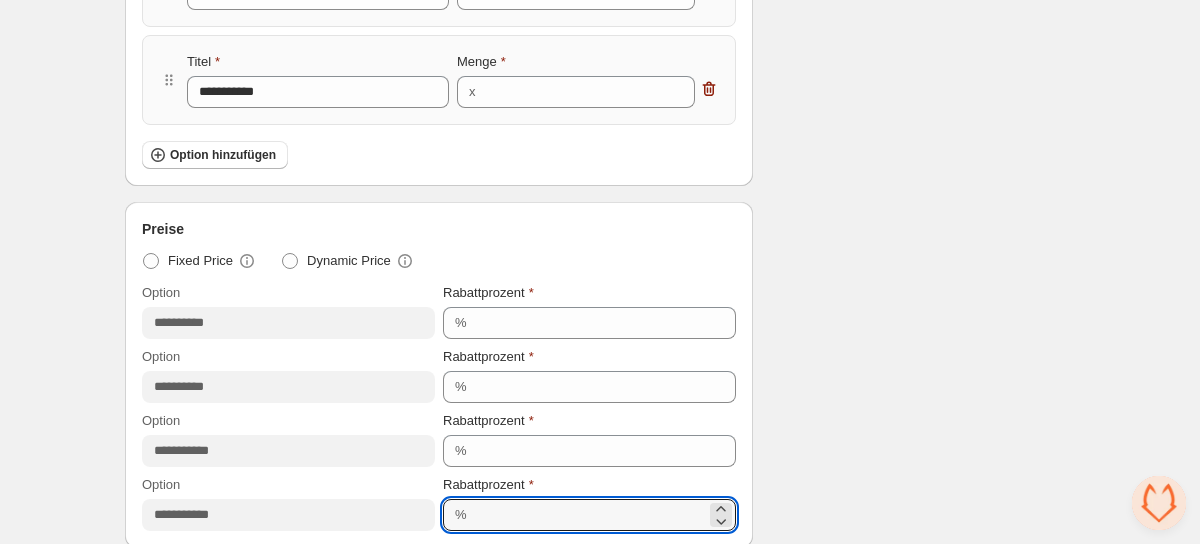 click on "% **" at bounding box center (589, 515) 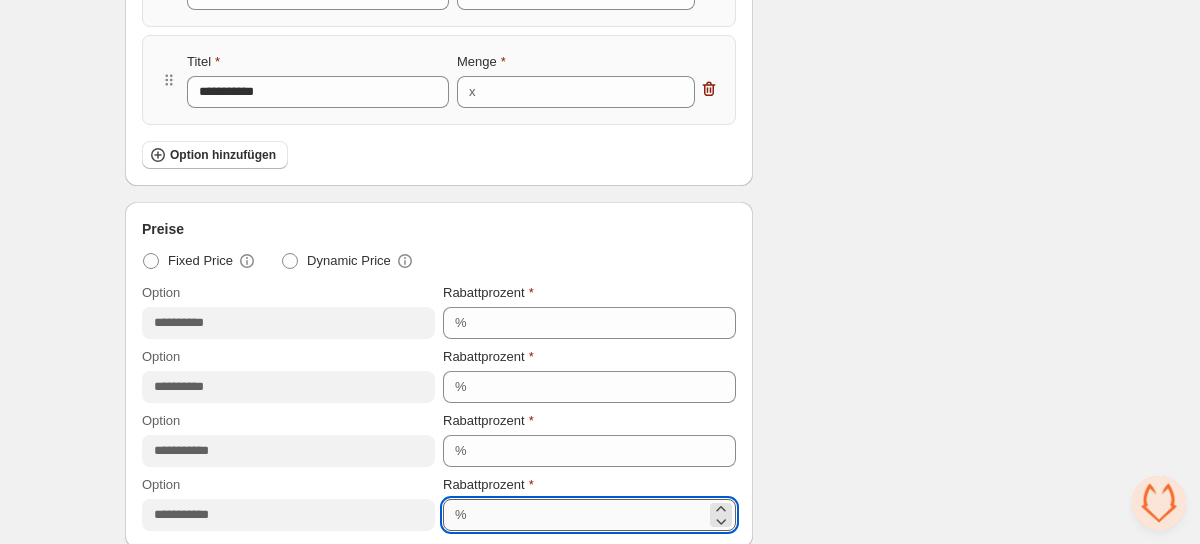 click on "**" at bounding box center [589, 515] 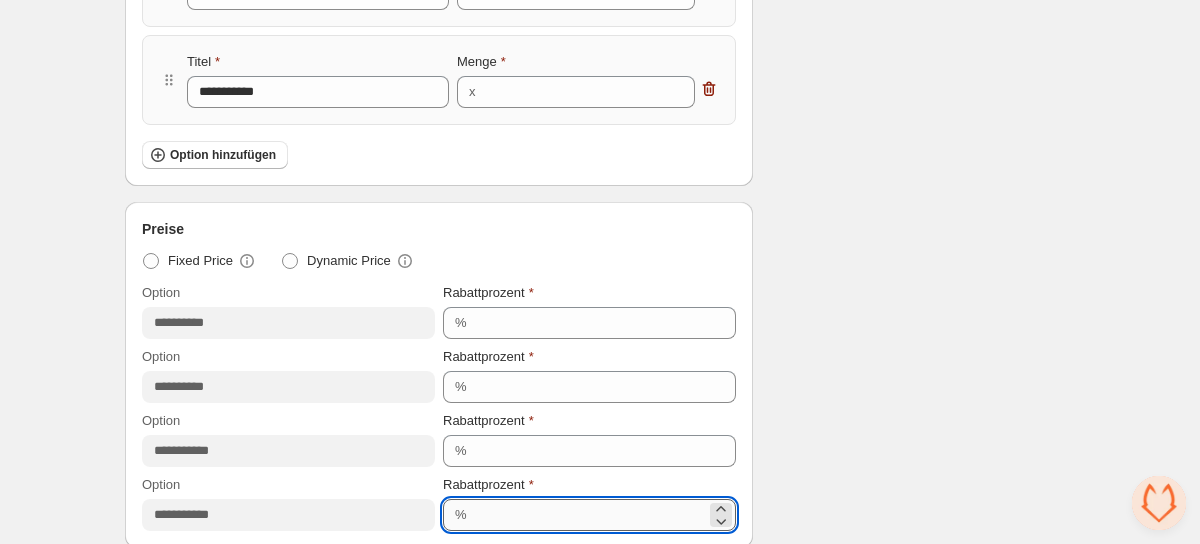 click on "**" at bounding box center [589, 515] 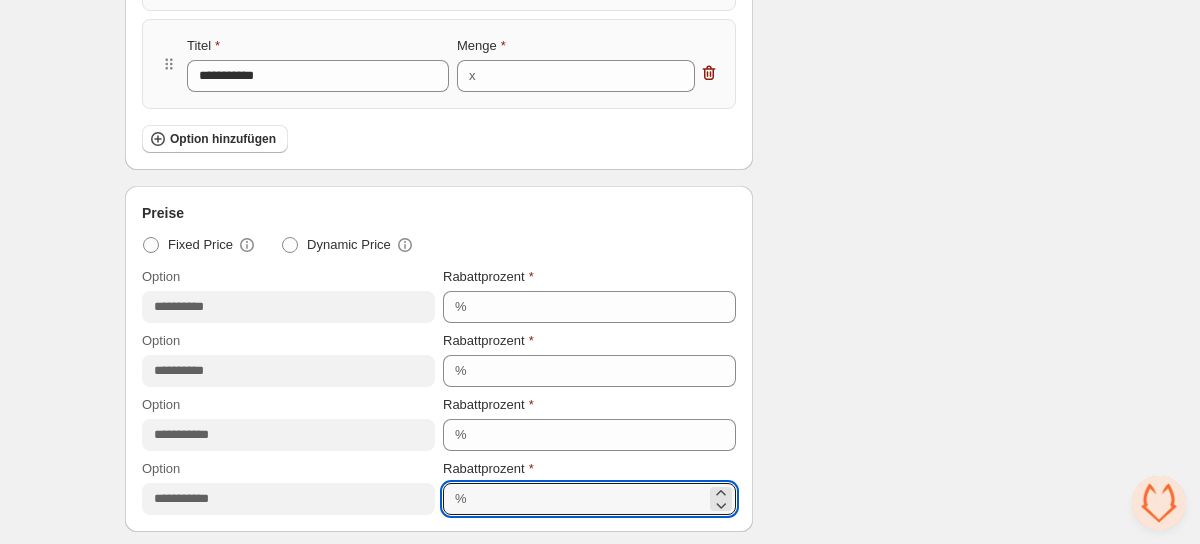 type on "**" 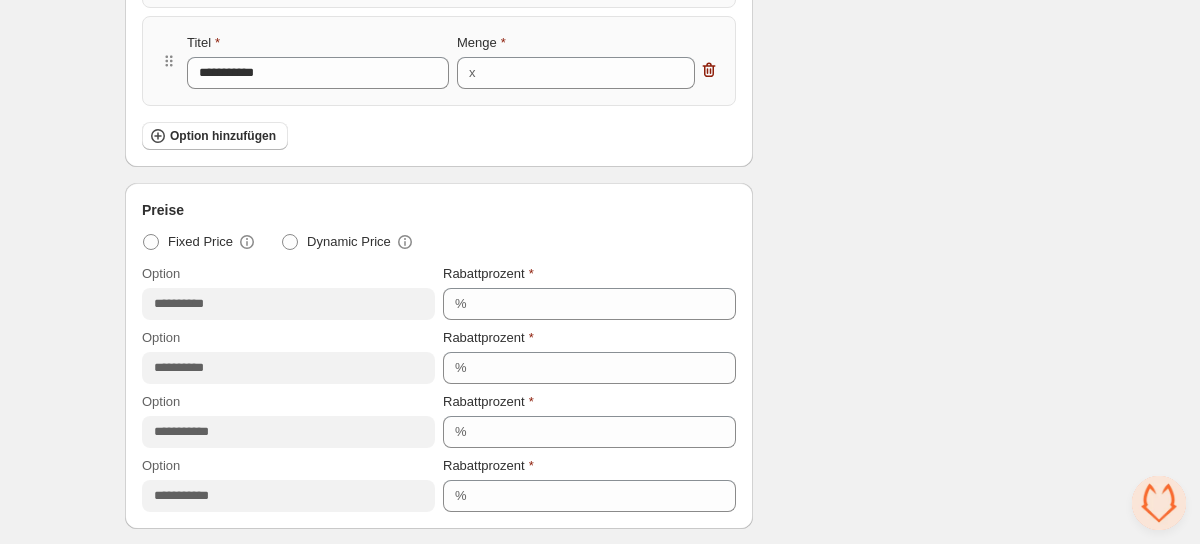 click on "Checkliste Status Info Draft Um den Bundle-Status auf aktiv zu ändern, tun Sie dies bitte auf der Bundle-Produktseite in Shopify, nachdem Sie das Bundle gespeichert haben Bundle-Grenzen 12/128 Eindeutige Produkte 30/420 Varianten im Bundle Zusammenfassung Ein Käufer muss kaufen 4 Produkte um 6% Rabatt zu erhalten 6 Produkte um 8% Rabatt zu erhalten 12 Produkte um 10% Rabatt zu erhalten 16 Produkte um 12% Rabatt zu erhalten" at bounding box center [922, 777] 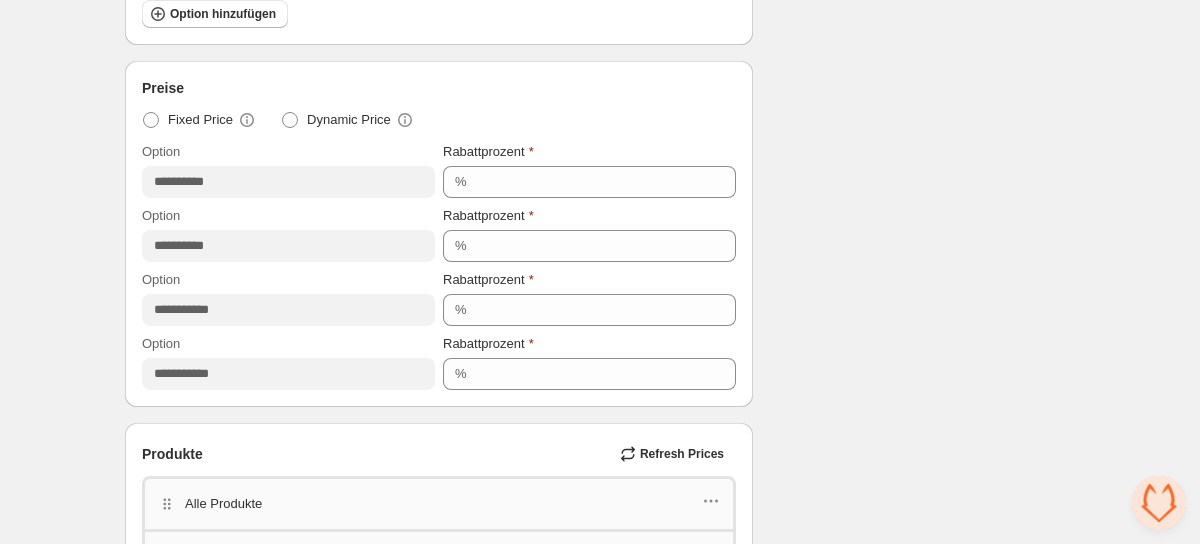 scroll, scrollTop: 871, scrollLeft: 0, axis: vertical 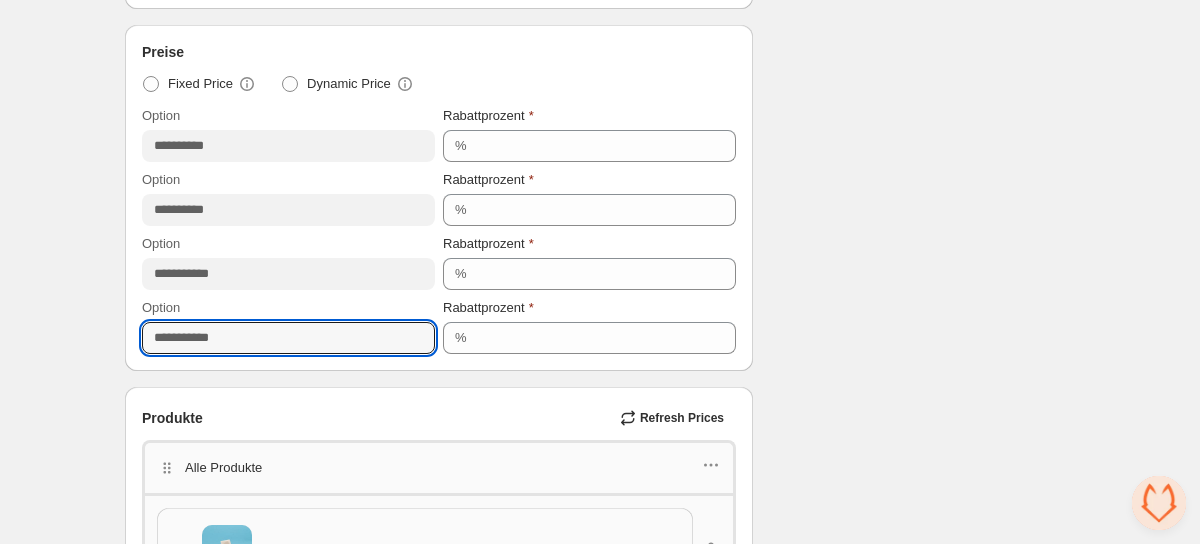 click on "**********" at bounding box center (288, 338) 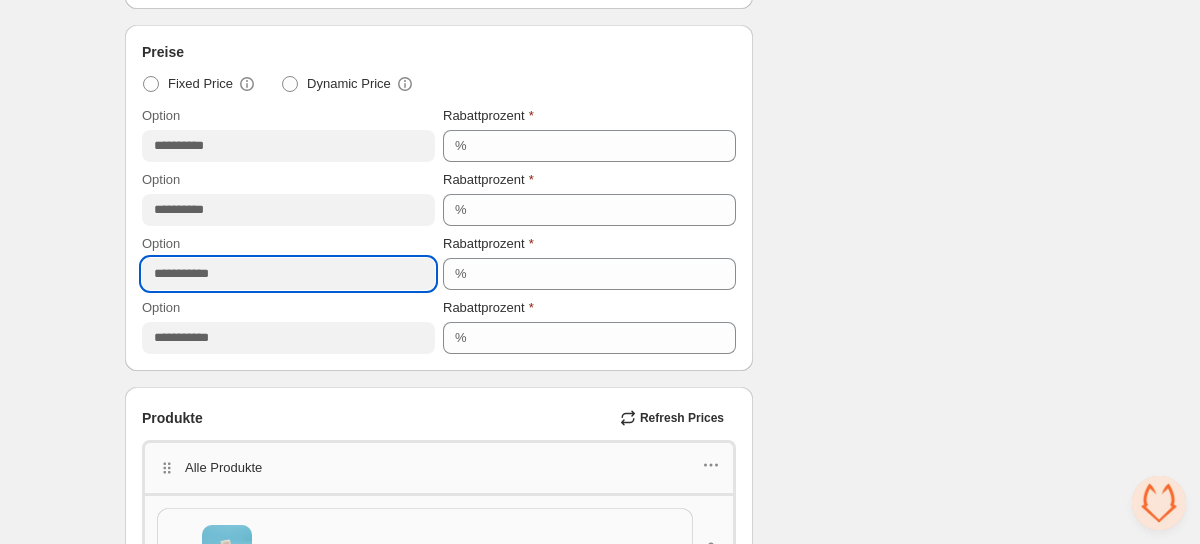 drag, startPoint x: 164, startPoint y: 273, endPoint x: 151, endPoint y: 274, distance: 13.038404 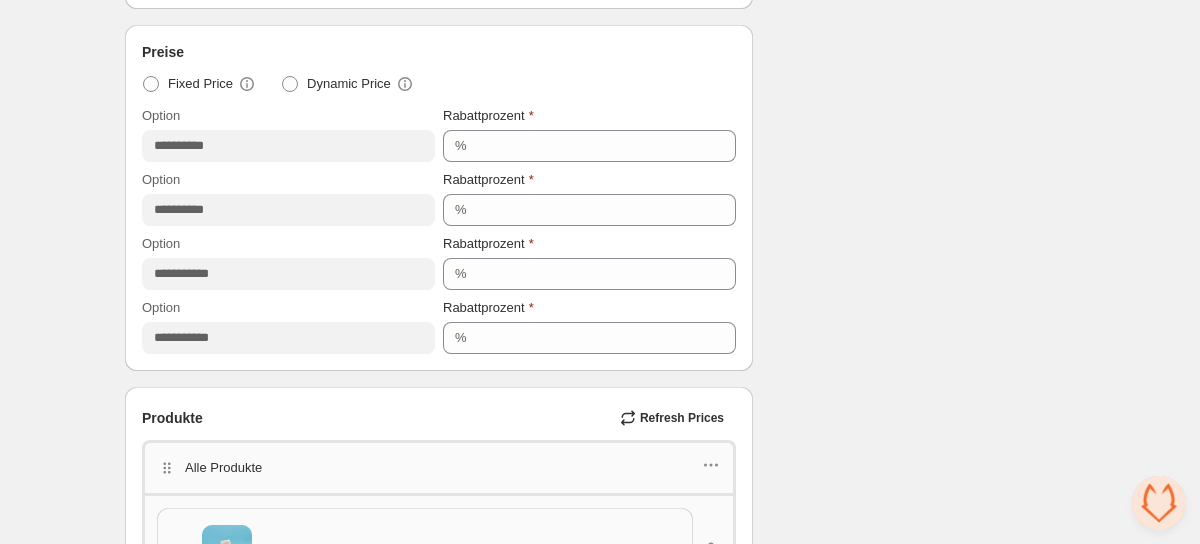 drag, startPoint x: 220, startPoint y: 379, endPoint x: 169, endPoint y: 304, distance: 90.697296 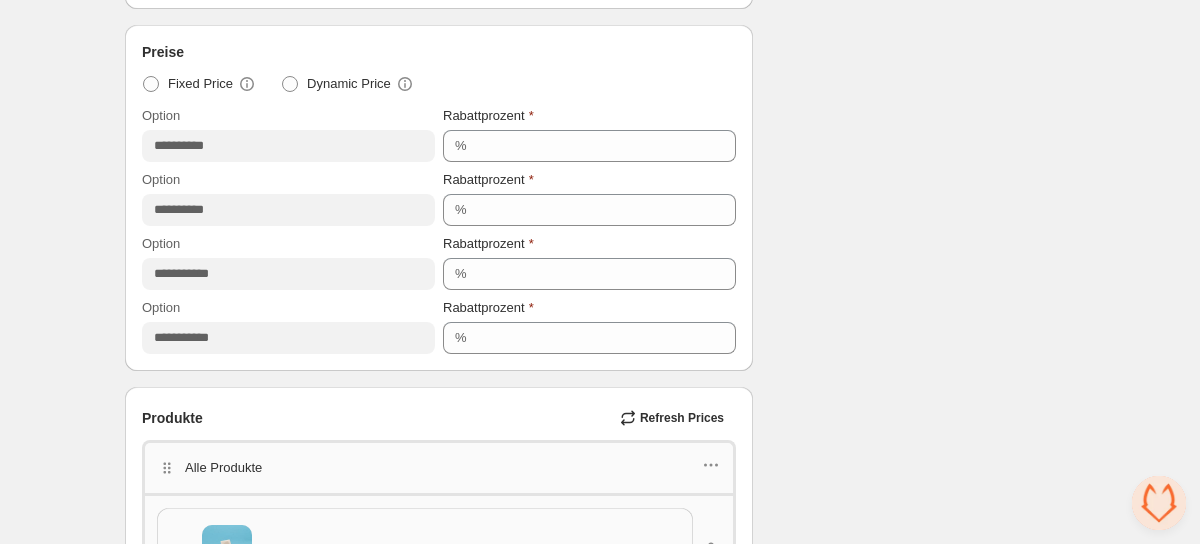 click on "**********" at bounding box center (439, 619) 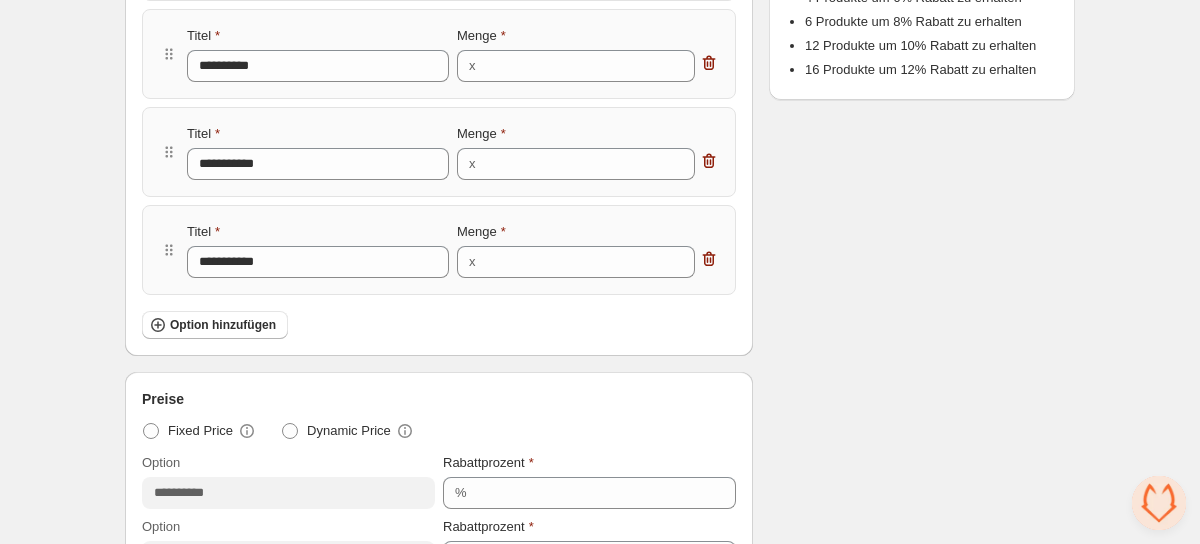 scroll, scrollTop: 466, scrollLeft: 0, axis: vertical 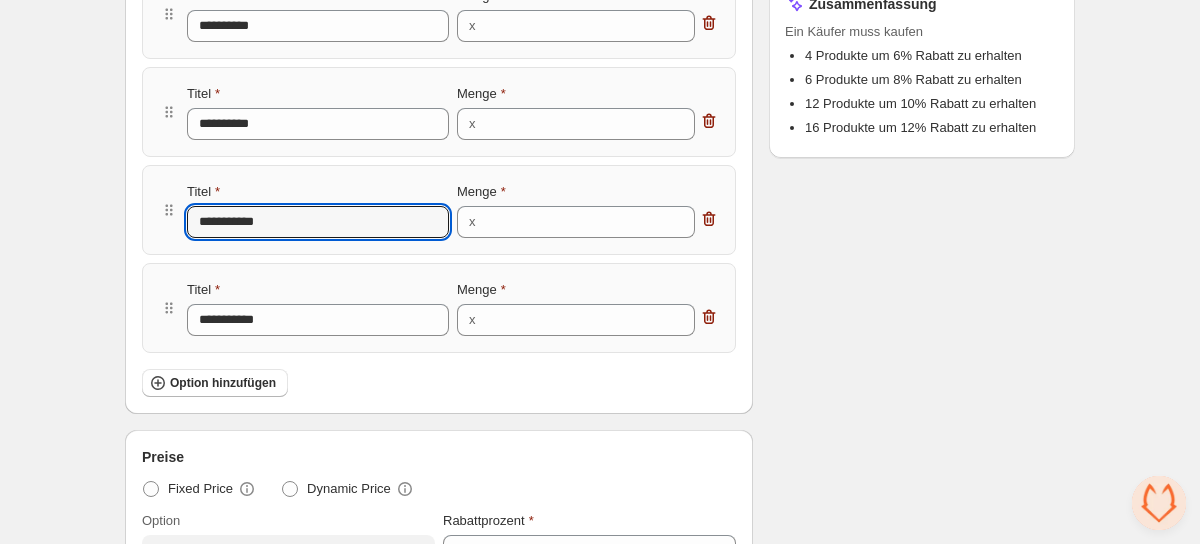 drag, startPoint x: 211, startPoint y: 223, endPoint x: 181, endPoint y: 223, distance: 30 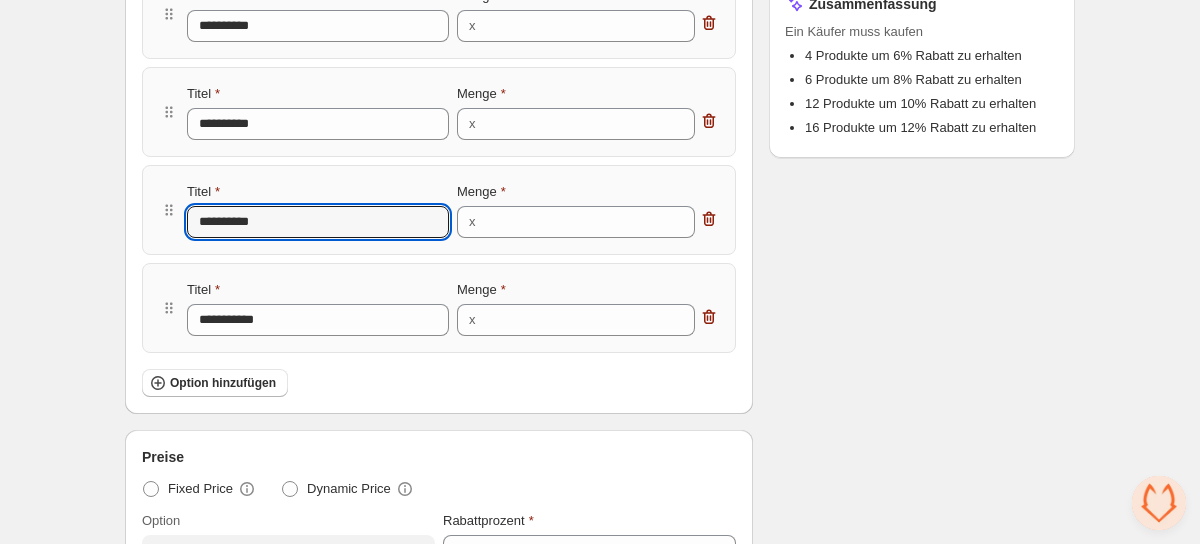 type on "**********" 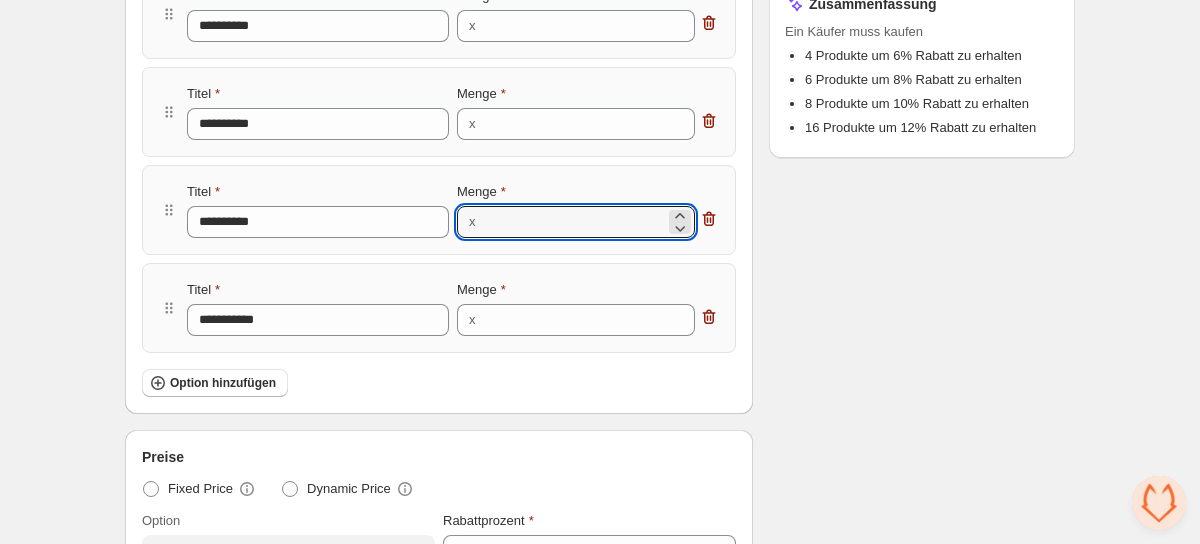 type on "*" 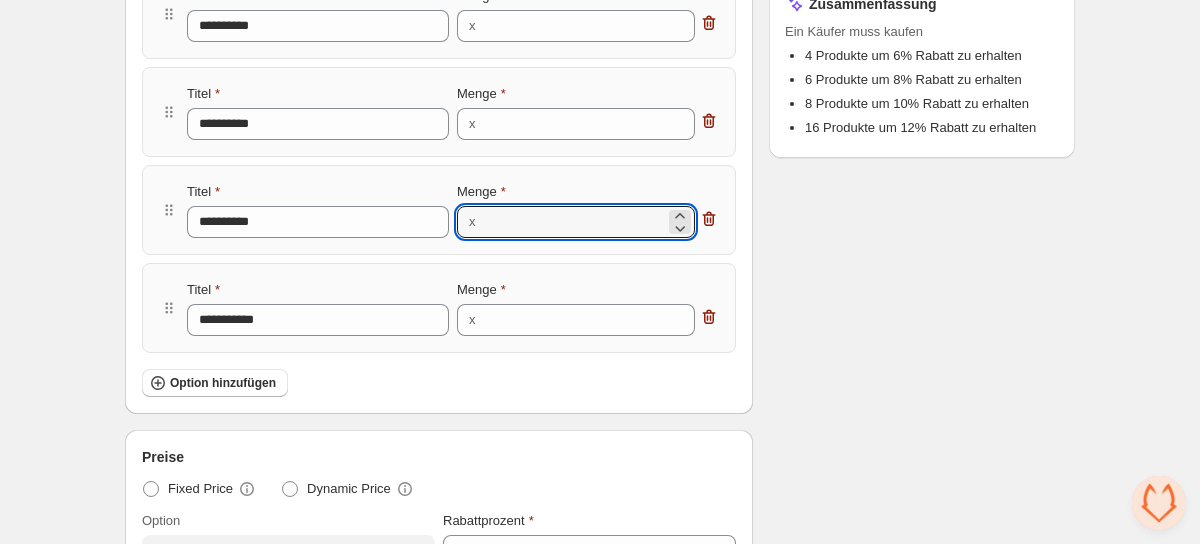 type 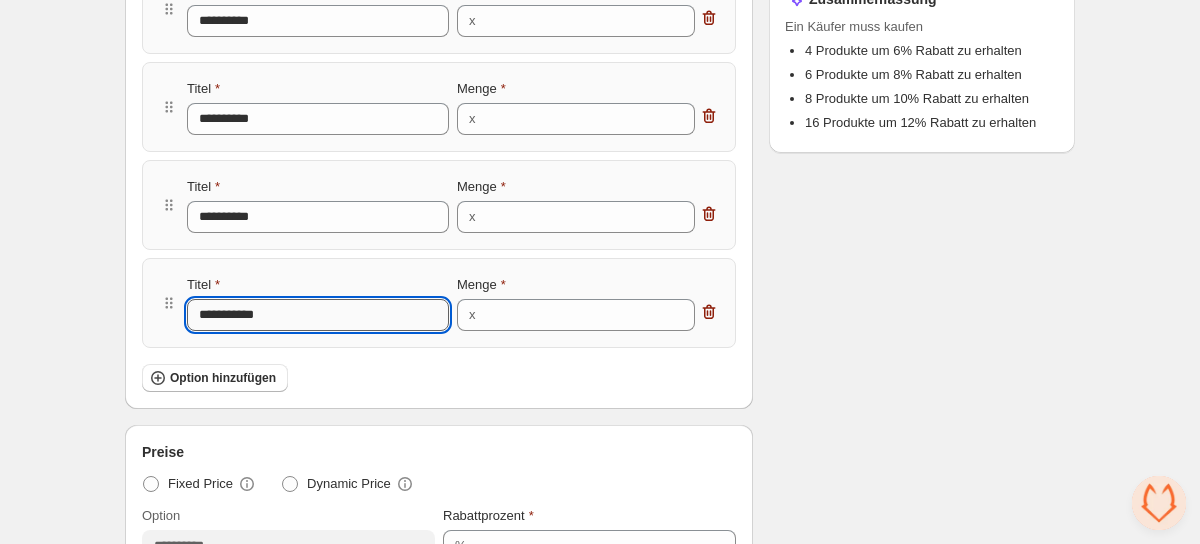 drag, startPoint x: 208, startPoint y: 318, endPoint x: 192, endPoint y: 317, distance: 16.03122 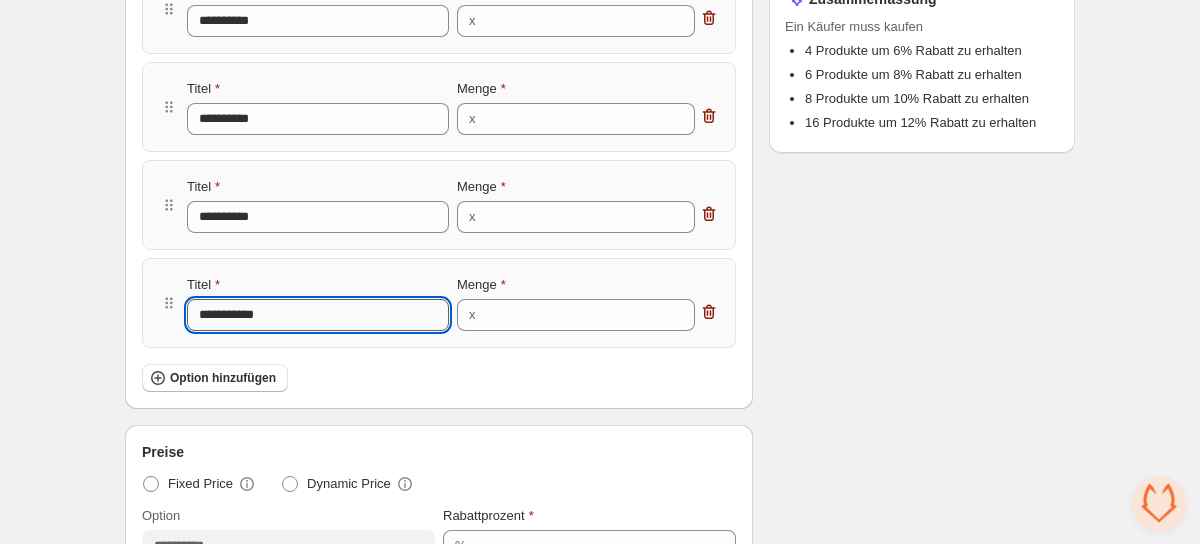 click on "**********" at bounding box center (318, 315) 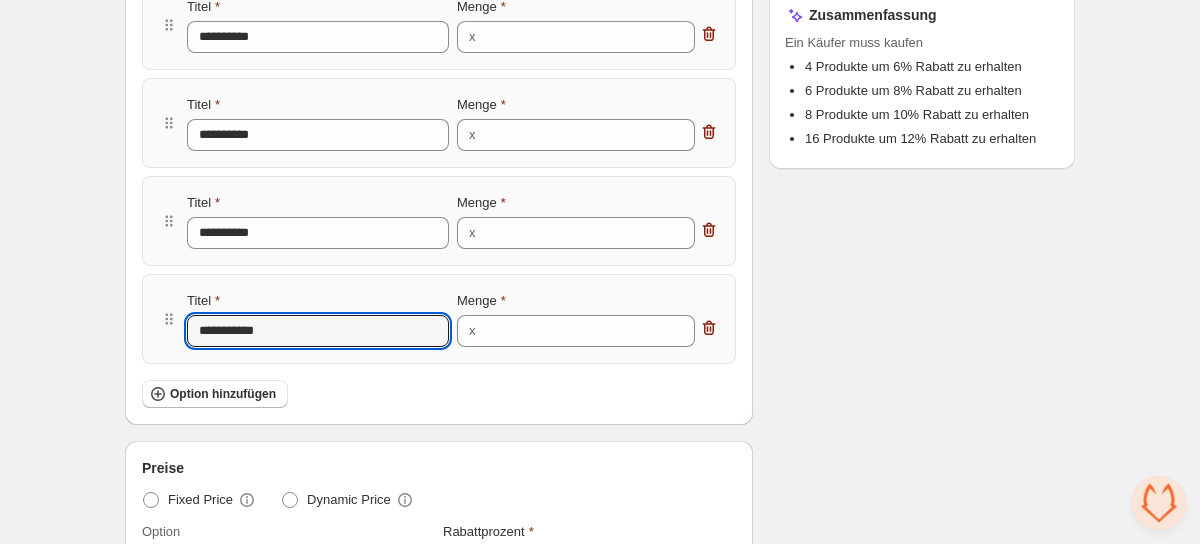 scroll, scrollTop: 461, scrollLeft: 0, axis: vertical 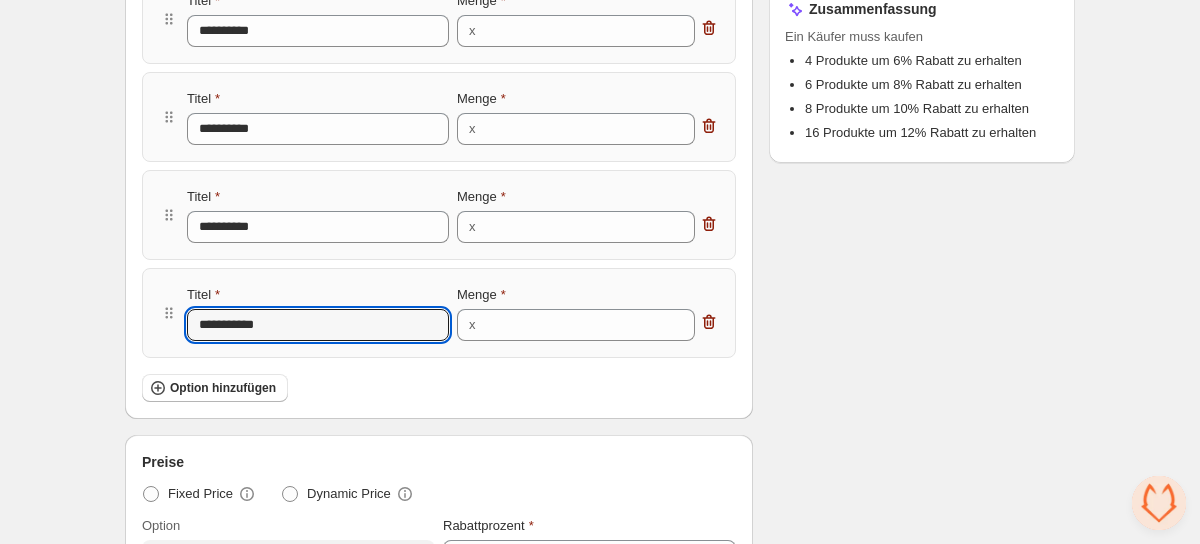 drag, startPoint x: 212, startPoint y: 331, endPoint x: 178, endPoint y: 331, distance: 34 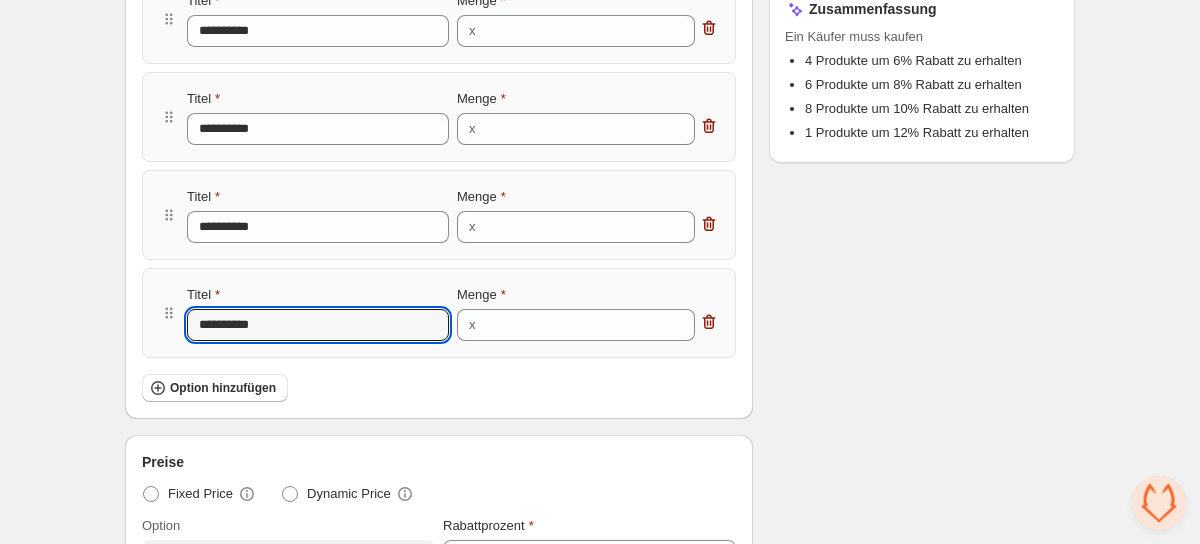 type on "**********" 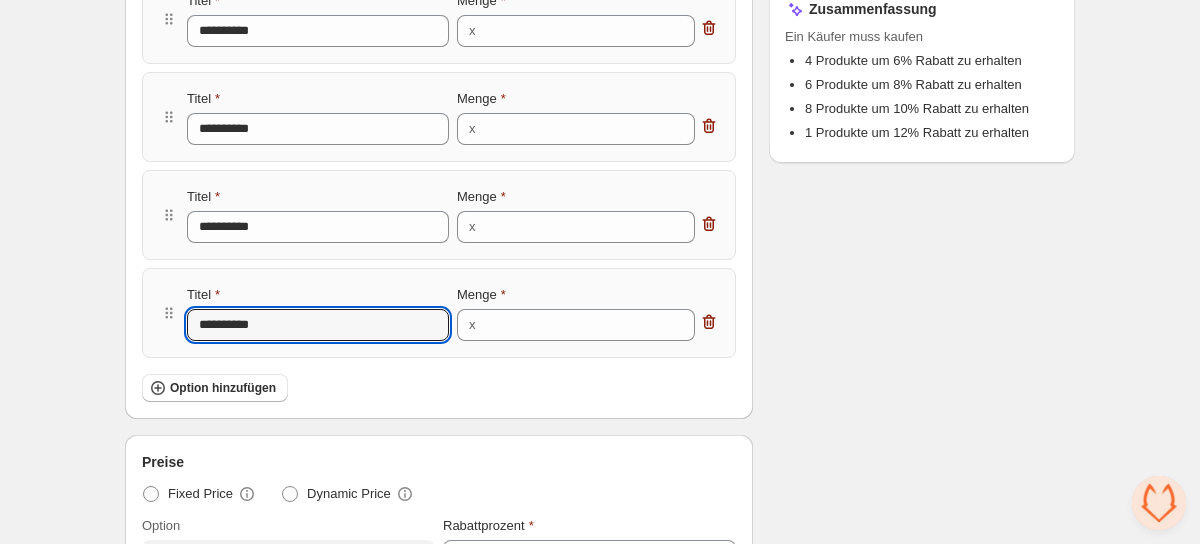 type on "**********" 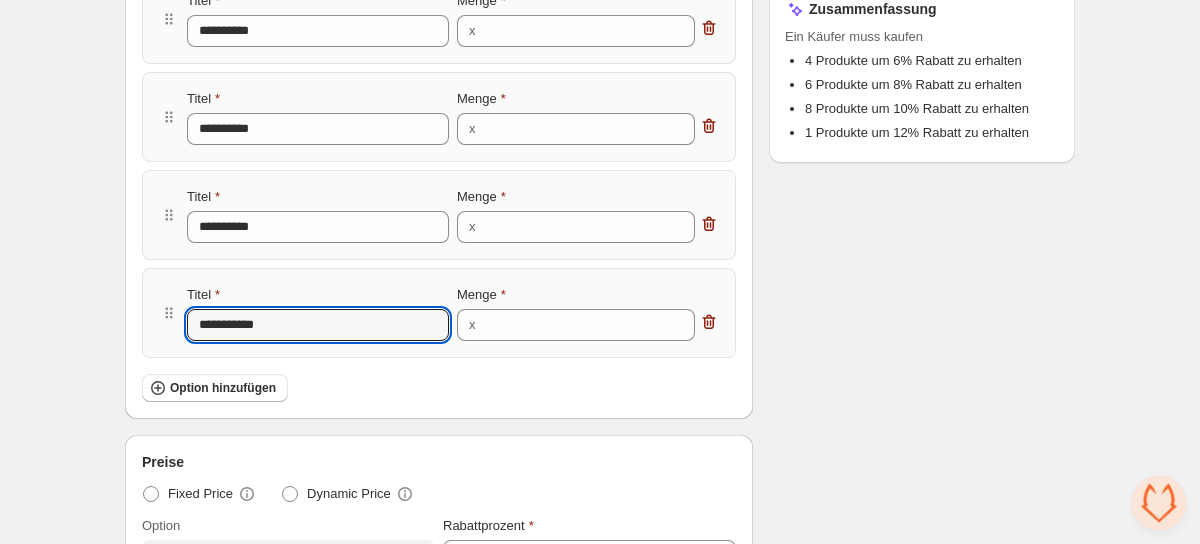 type on "**********" 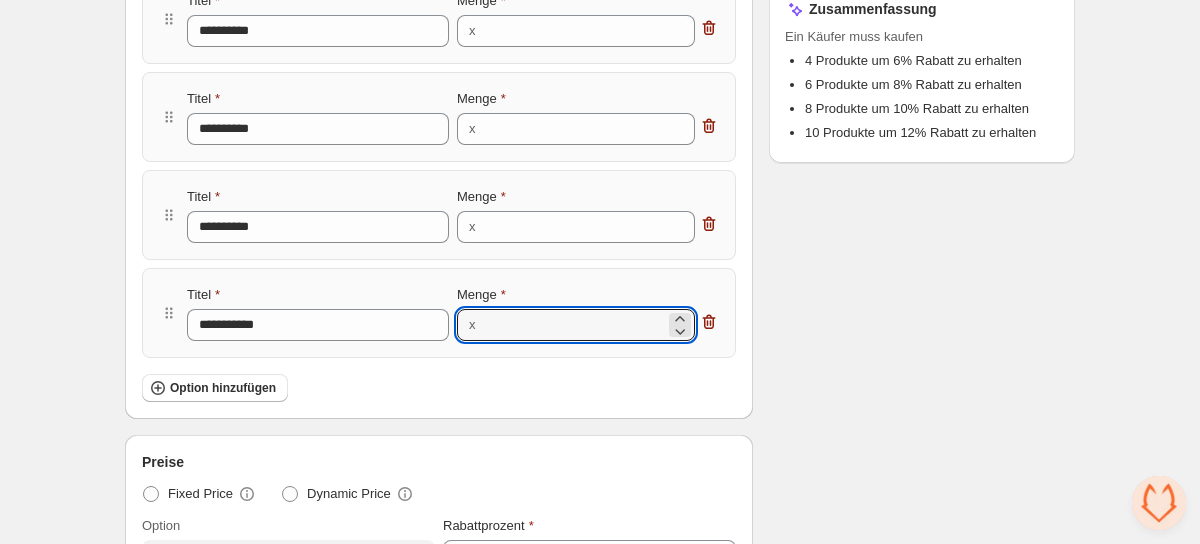 type on "**" 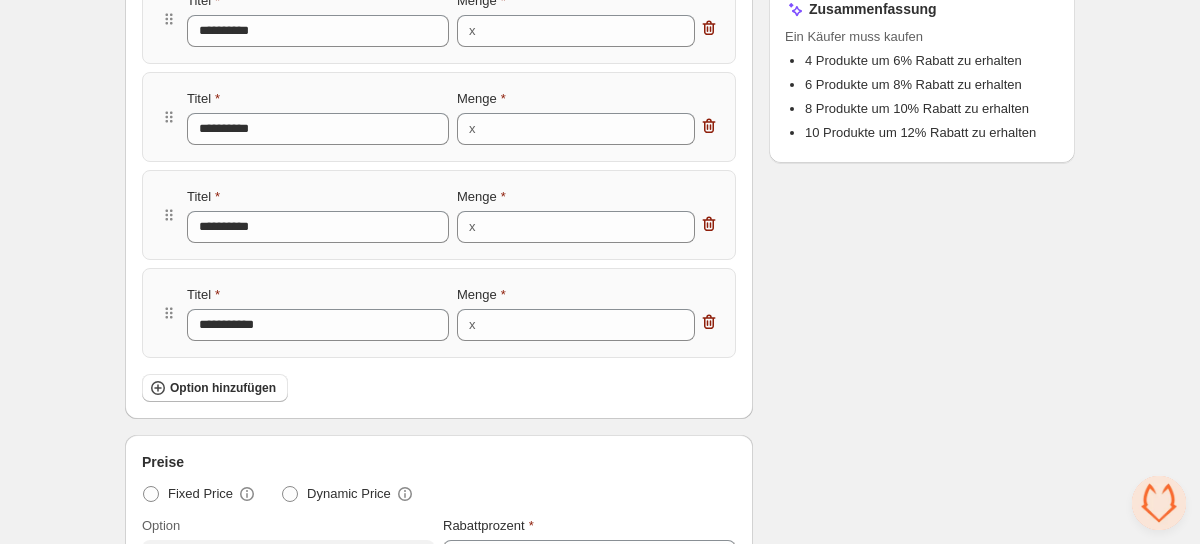 type 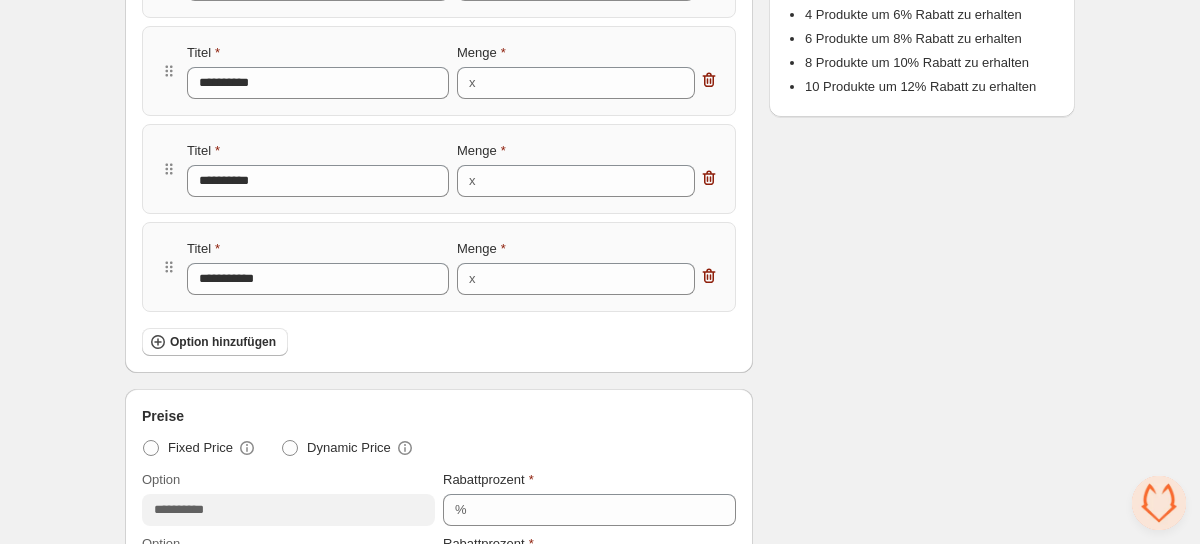 scroll, scrollTop: 519, scrollLeft: 0, axis: vertical 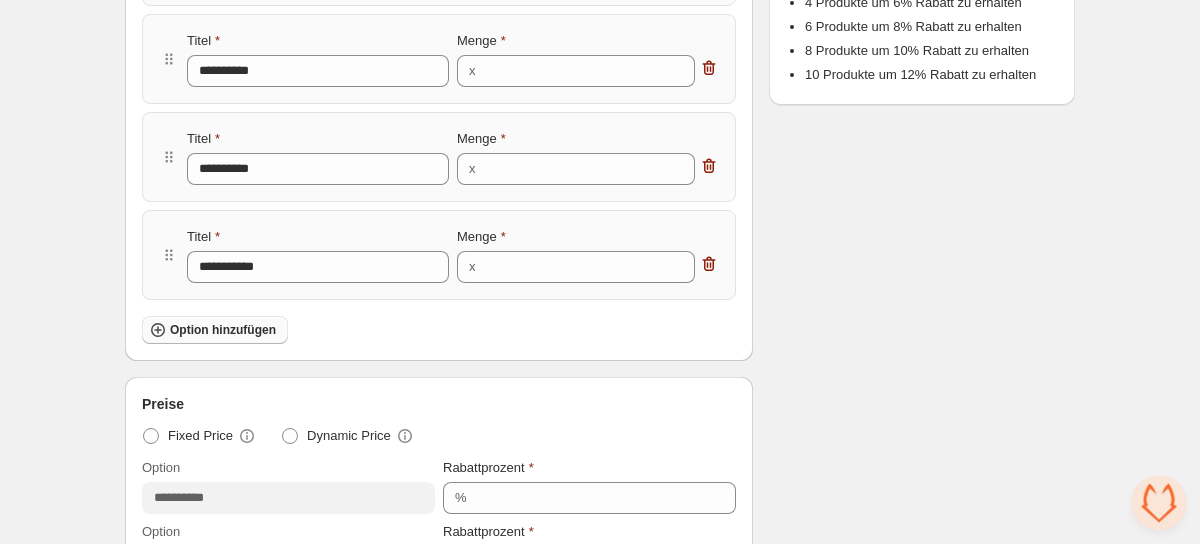 click on "Option hinzufügen" at bounding box center [215, 330] 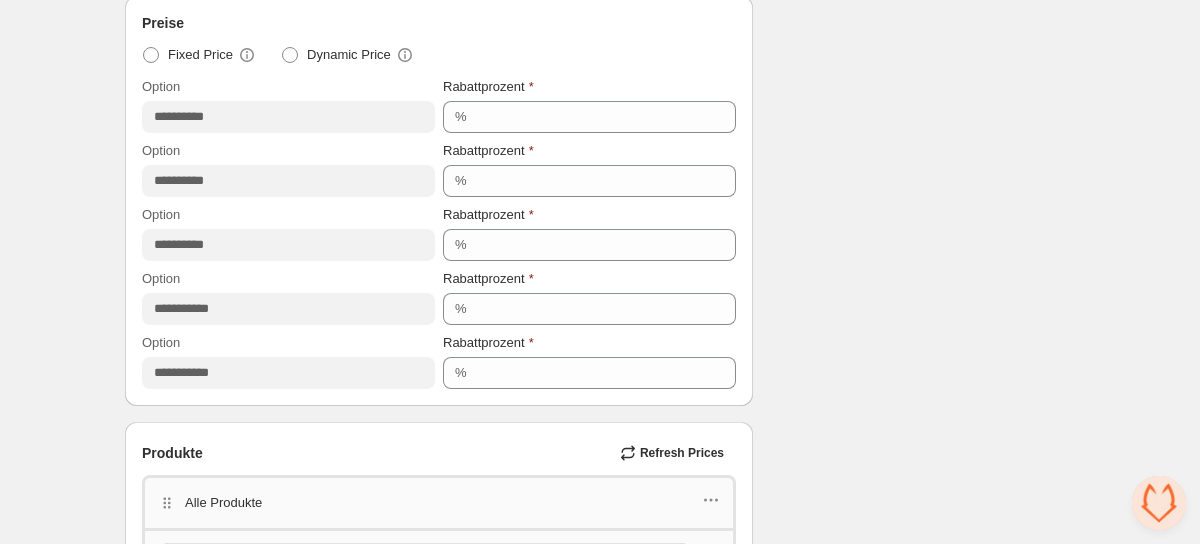 scroll, scrollTop: 1063, scrollLeft: 0, axis: vertical 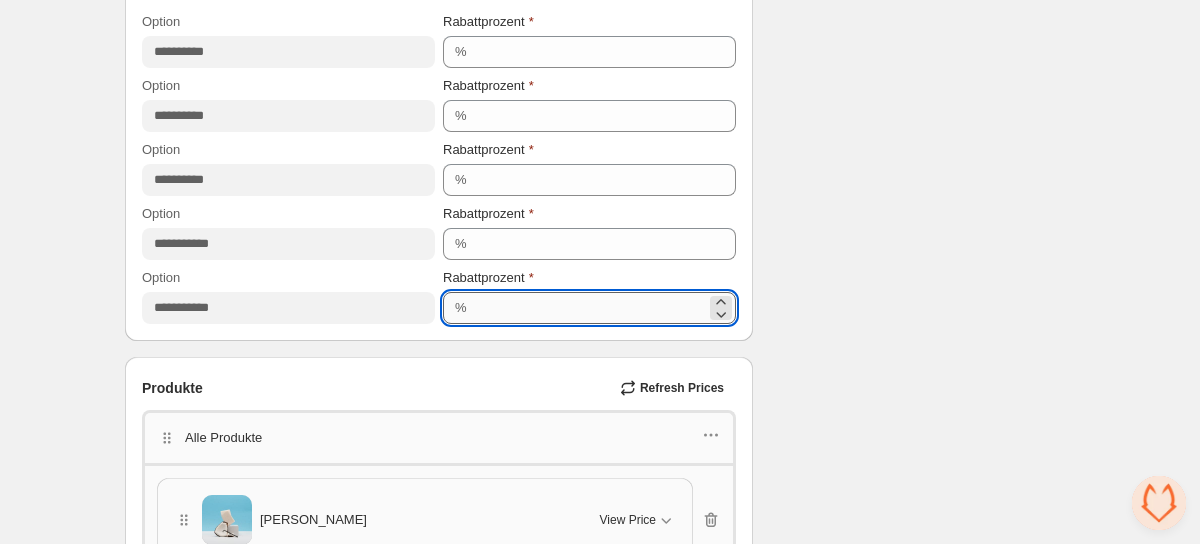 drag, startPoint x: 473, startPoint y: 310, endPoint x: 504, endPoint y: 310, distance: 31 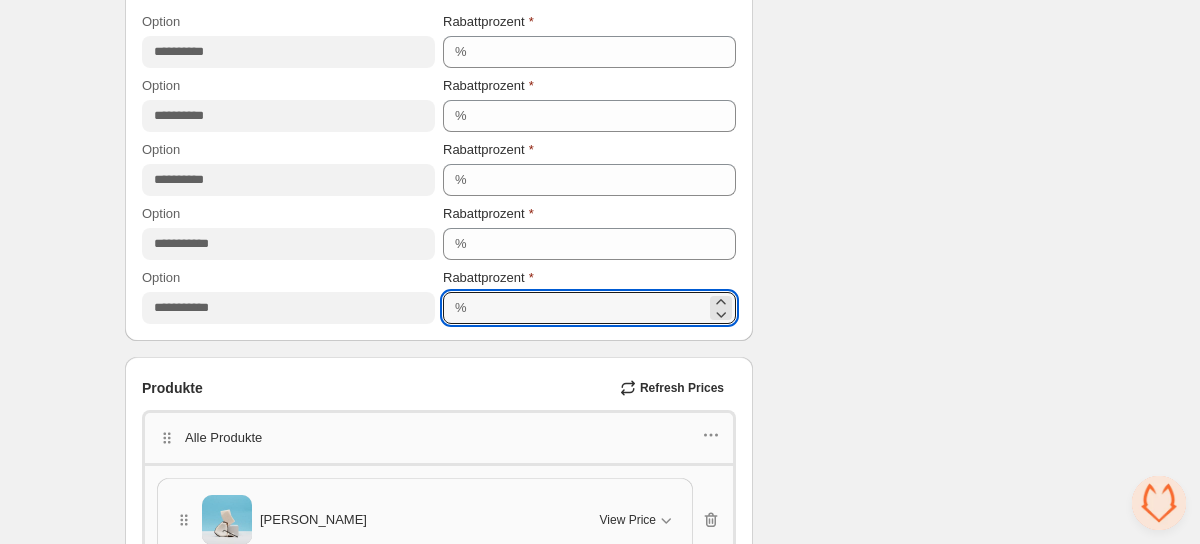 type on "**" 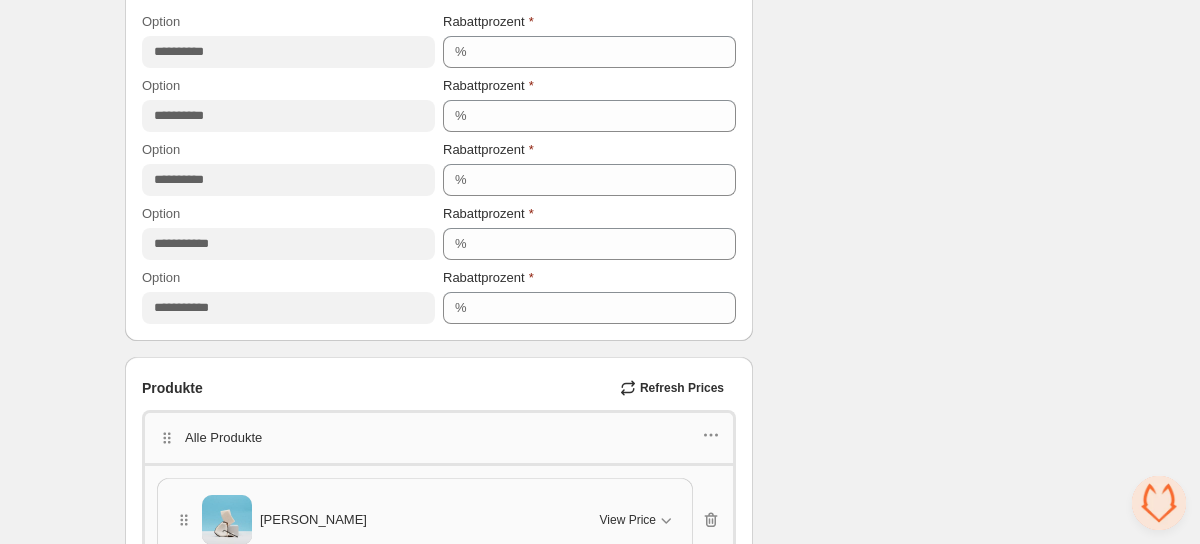 click on "Checkliste Status Info Draft Um den Bundle-Status auf aktiv zu ändern, tun Sie dies bitte auf der Bundle-Produktseite in Shopify, nachdem Sie das Bundle gespeichert haben Bundle-Grenzen 12/128 Eindeutige Produkte 30/420 Varianten im Bundle Zusammenfassung Ein Käufer muss kaufen 4 Produkte um 6% Rabatt zu erhalten 6 Produkte um 8% Rabatt zu erhalten 8 Produkte um 10% Rabatt zu erhalten 10 Produkte um 12% Rabatt zu erhalten 12 Produkte um 15% Rabatt zu erhalten" at bounding box center (922, 508) 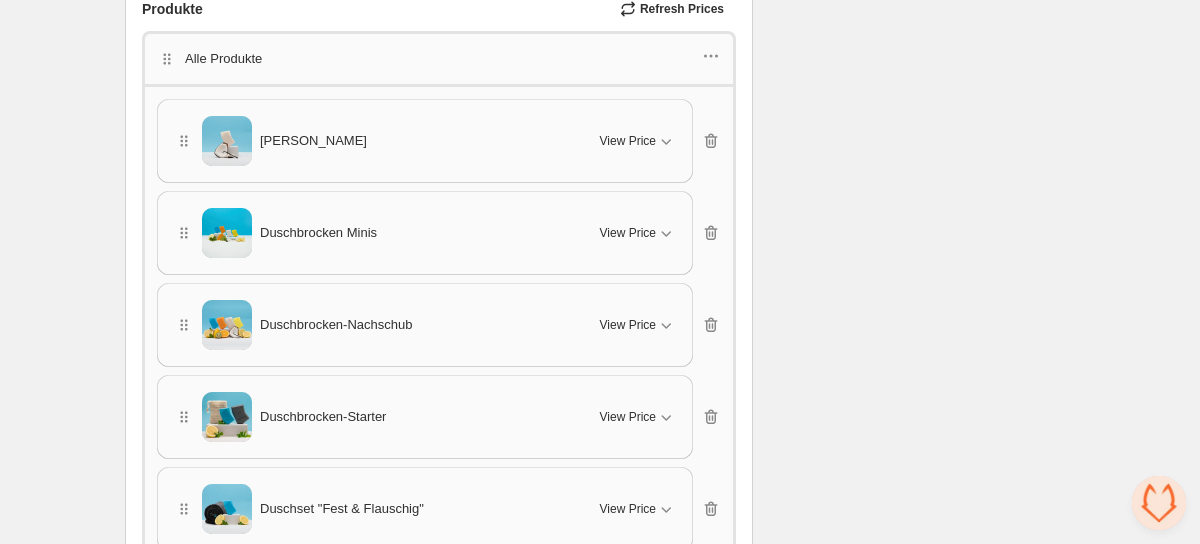 scroll, scrollTop: 1443, scrollLeft: 0, axis: vertical 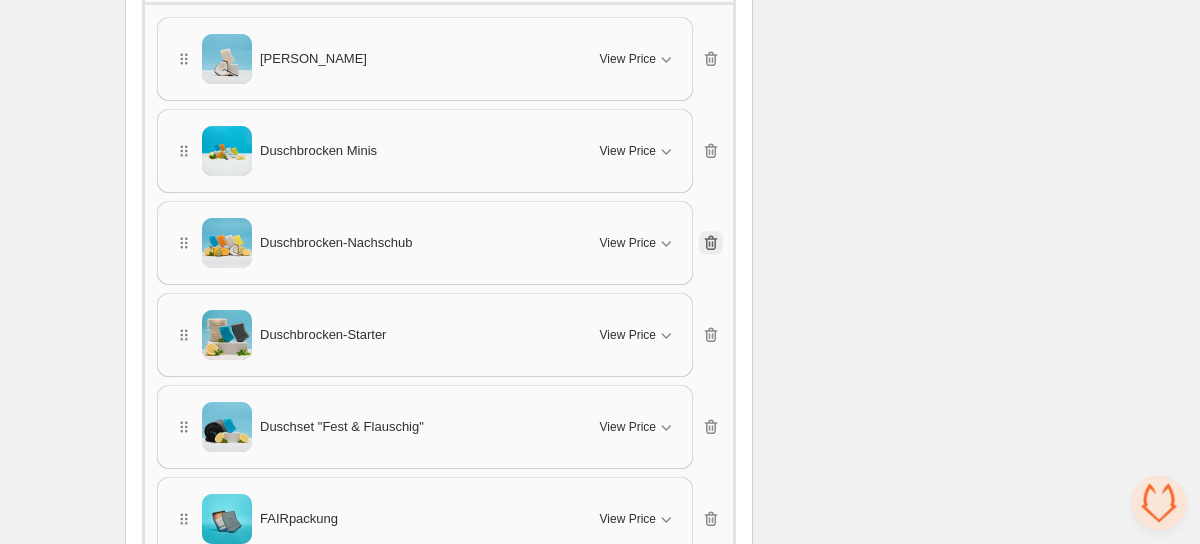 click 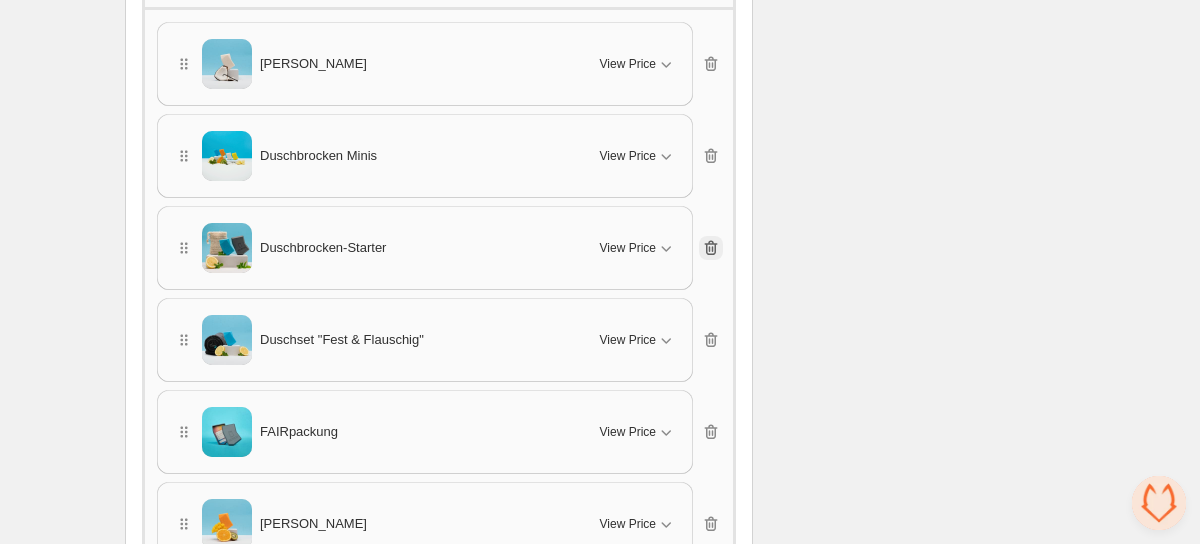 click 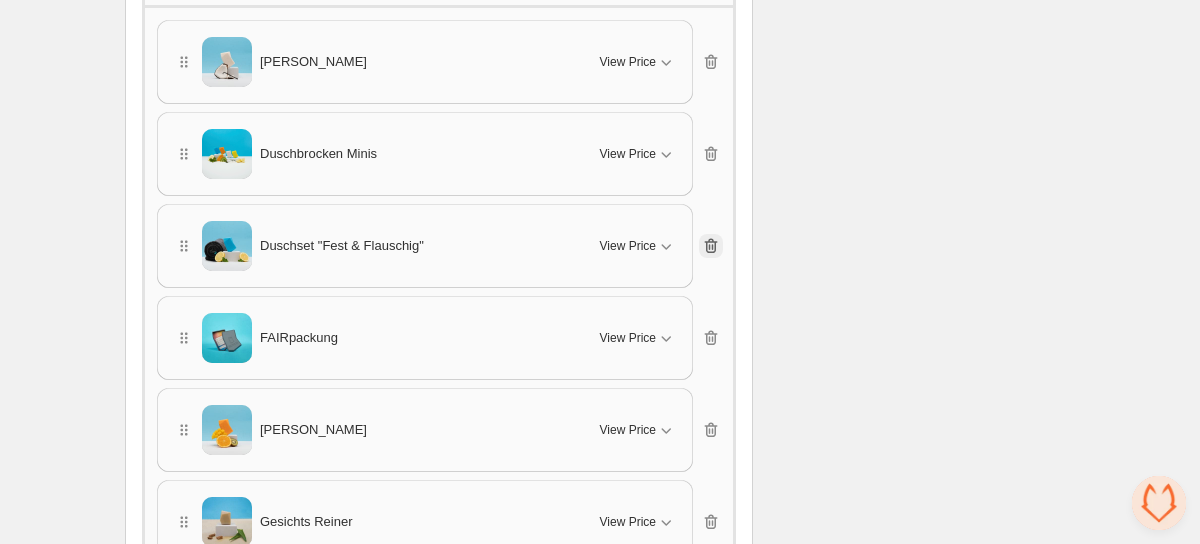 click 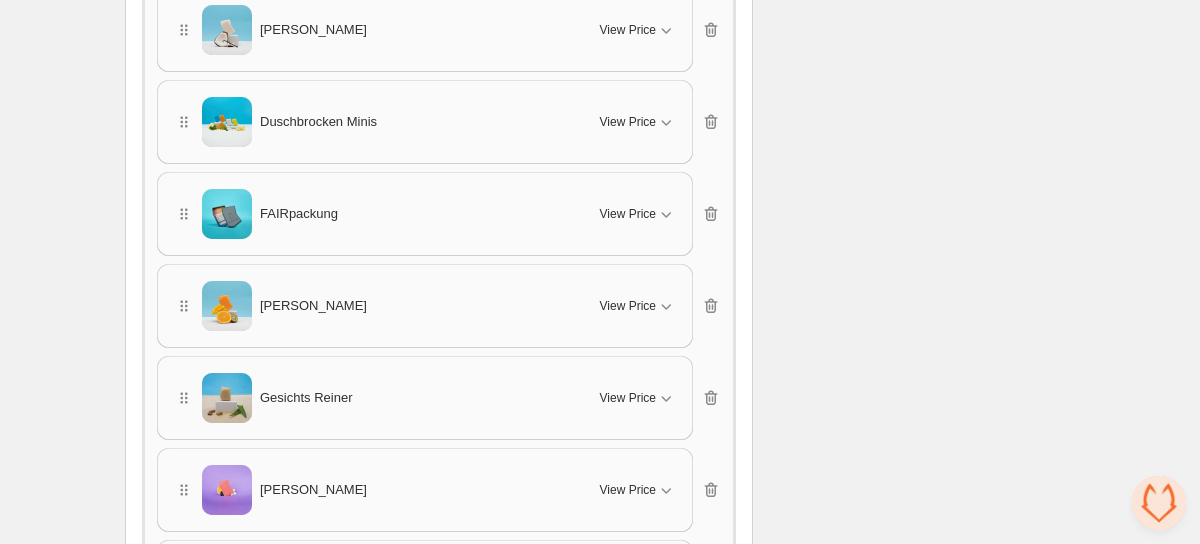 scroll, scrollTop: 1323, scrollLeft: 0, axis: vertical 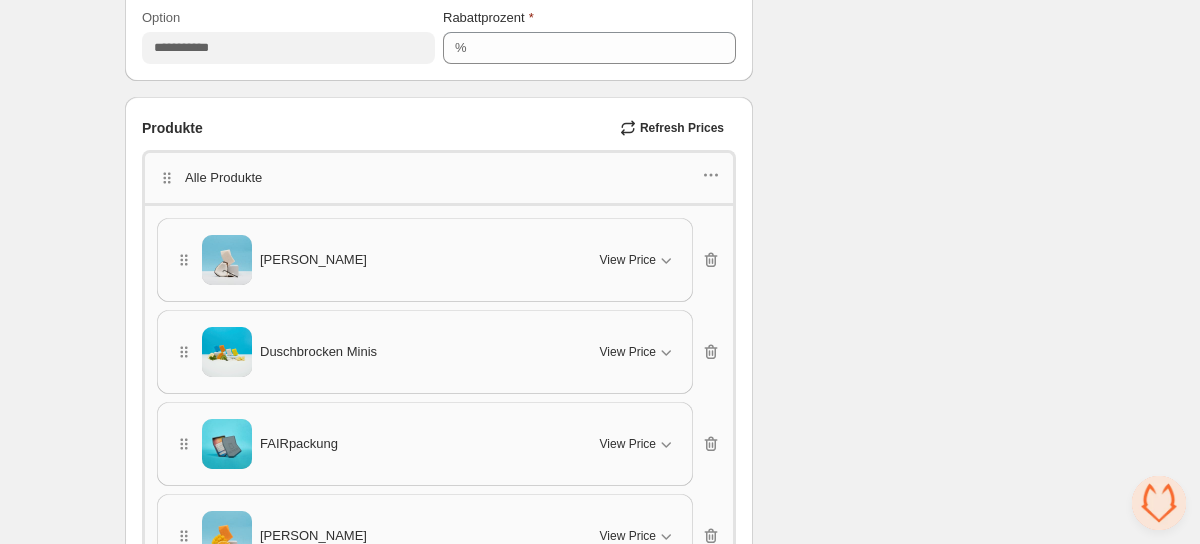 click on "Alle Produkte" at bounding box center [223, 178] 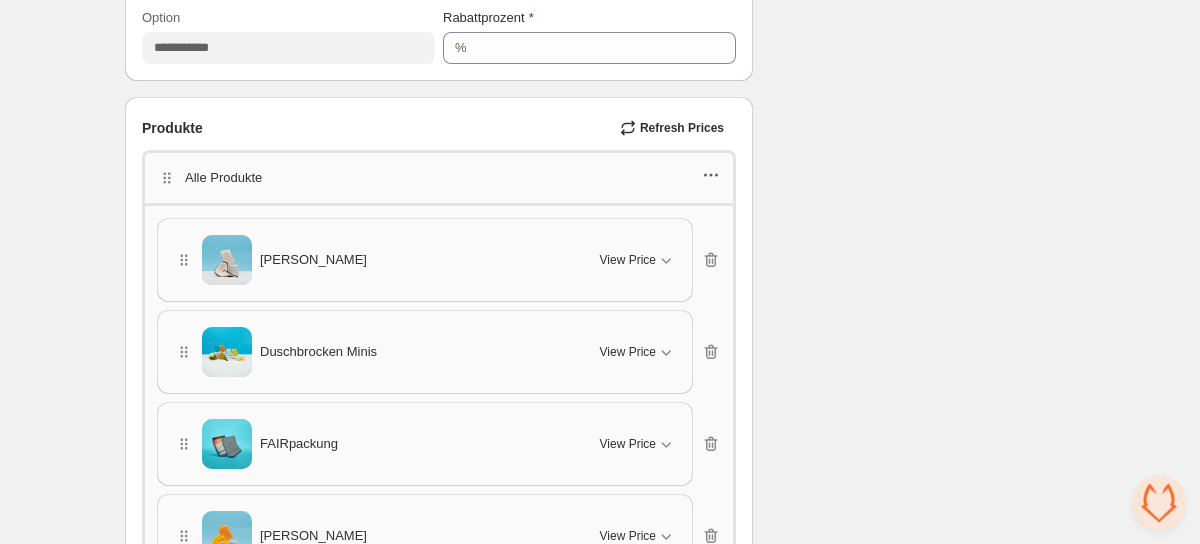 click 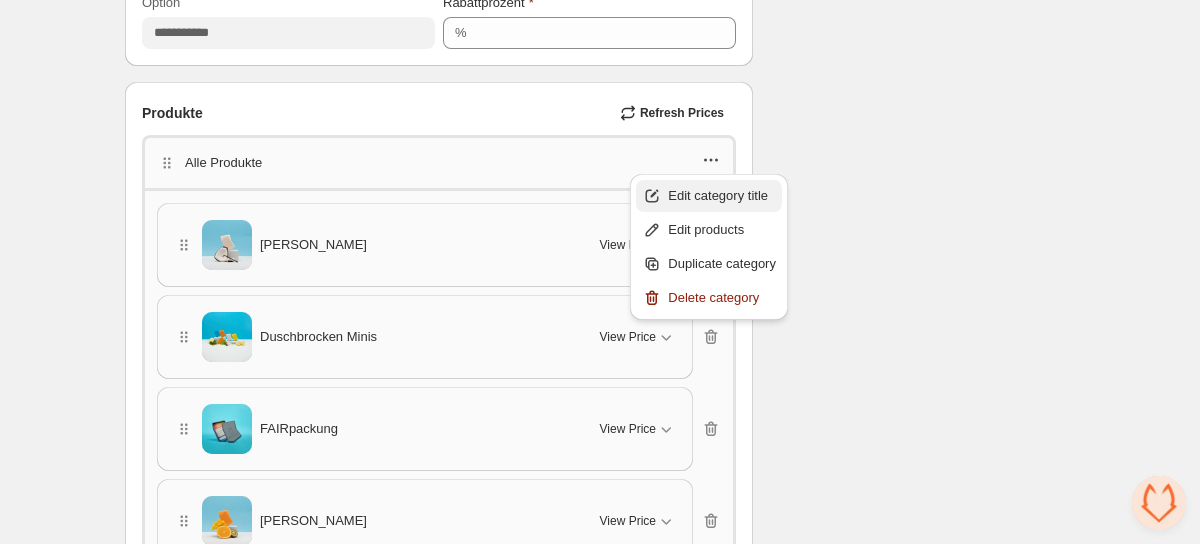 click on "Edit category title" at bounding box center [722, 196] 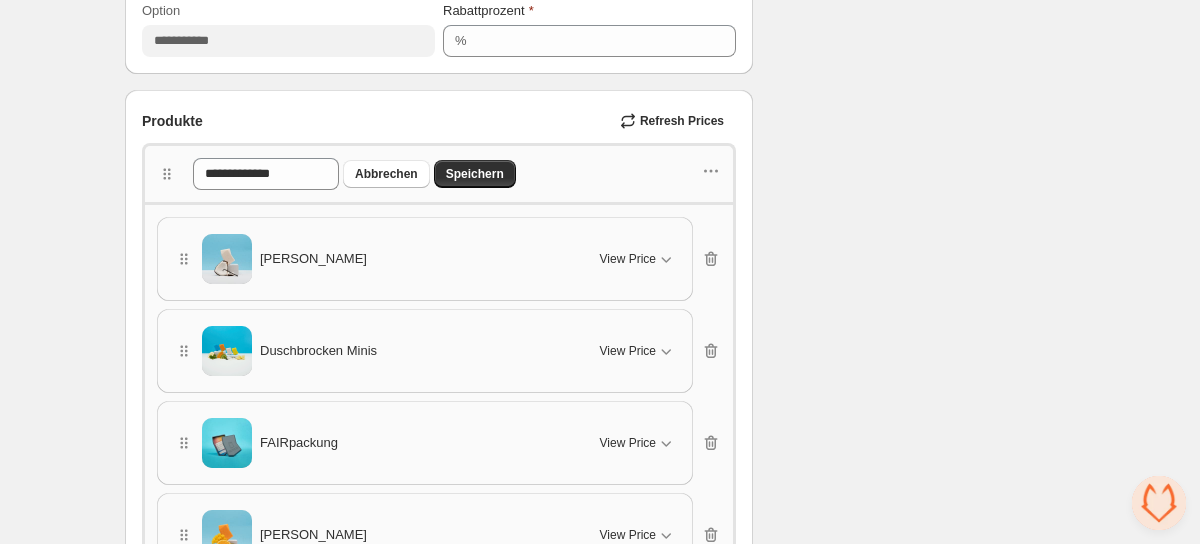 scroll, scrollTop: 1329, scrollLeft: 0, axis: vertical 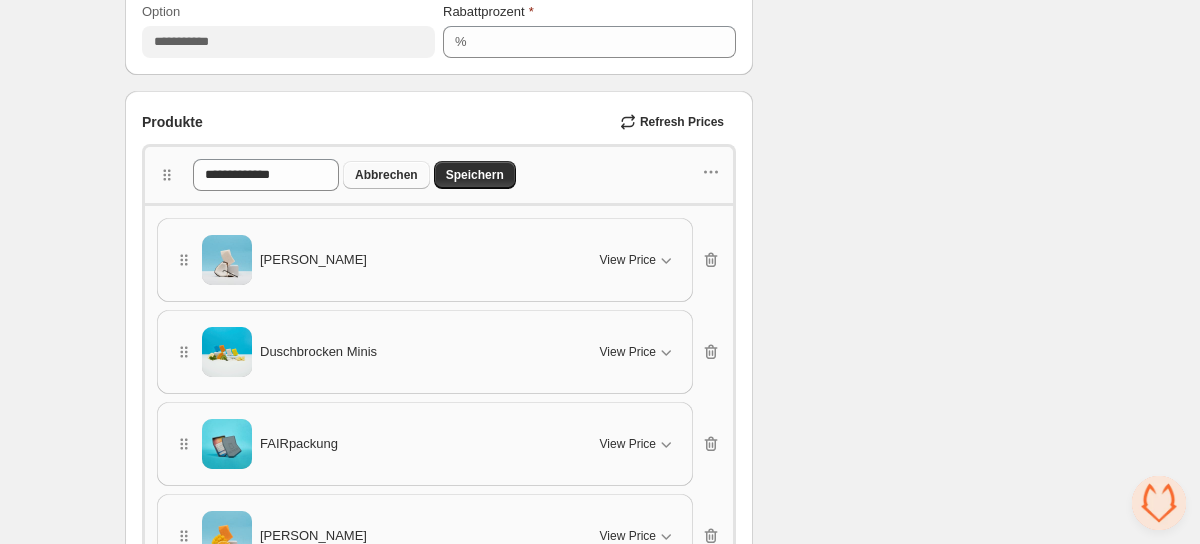 click on "Abbrechen" at bounding box center (386, 175) 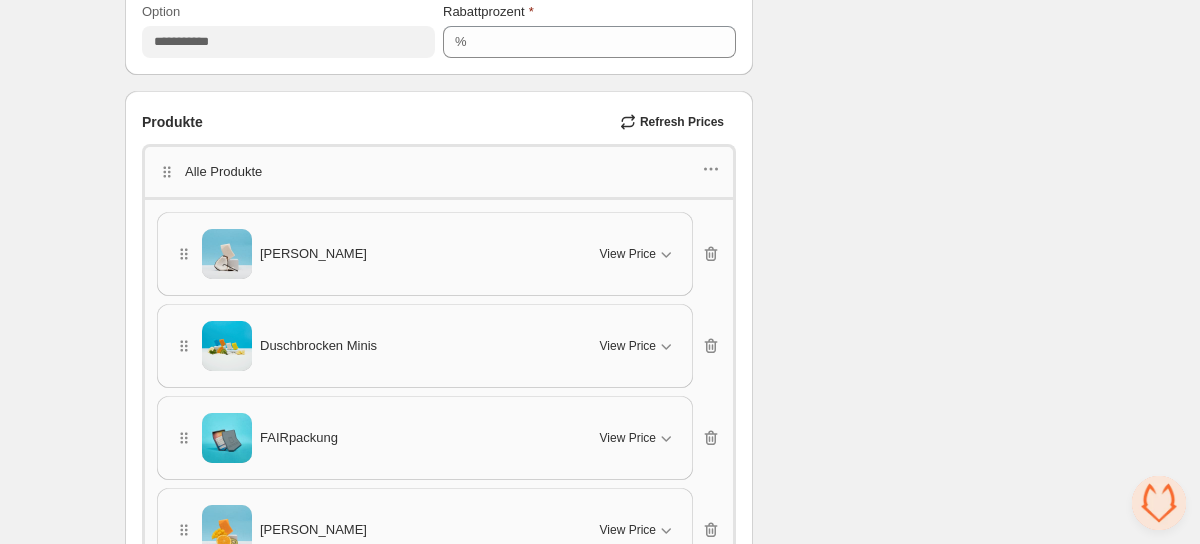 click on "Alle Produkte" at bounding box center [439, 170] 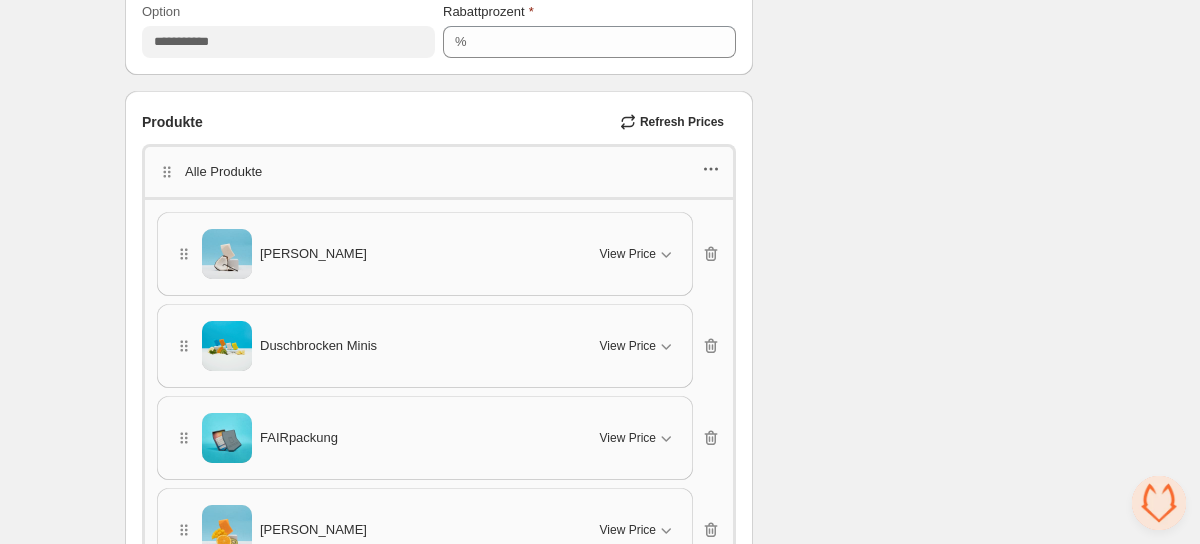 click 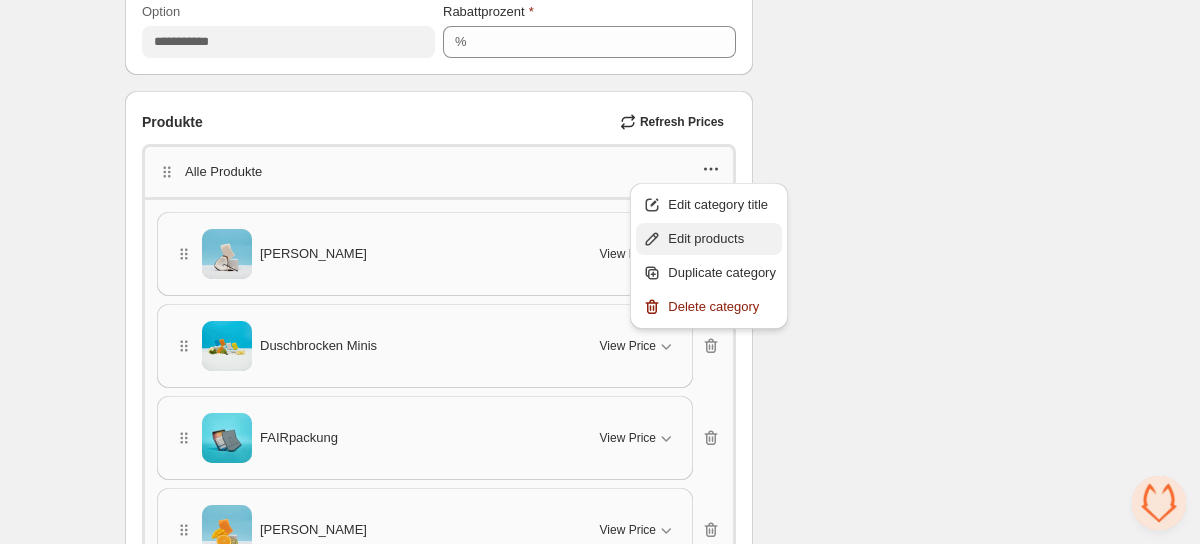 click on "Edit products" at bounding box center (722, 239) 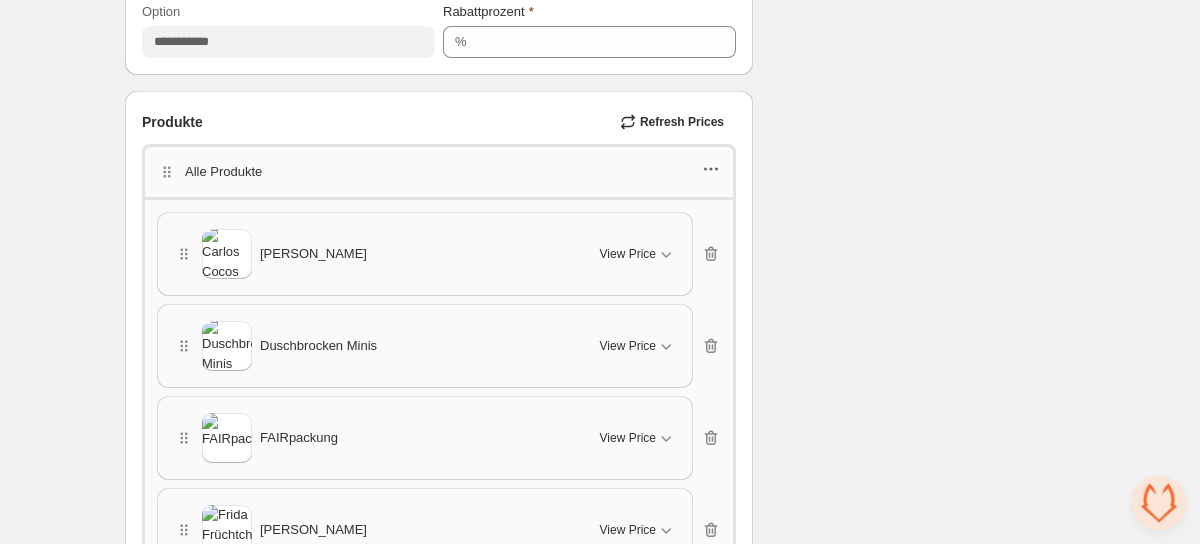 click 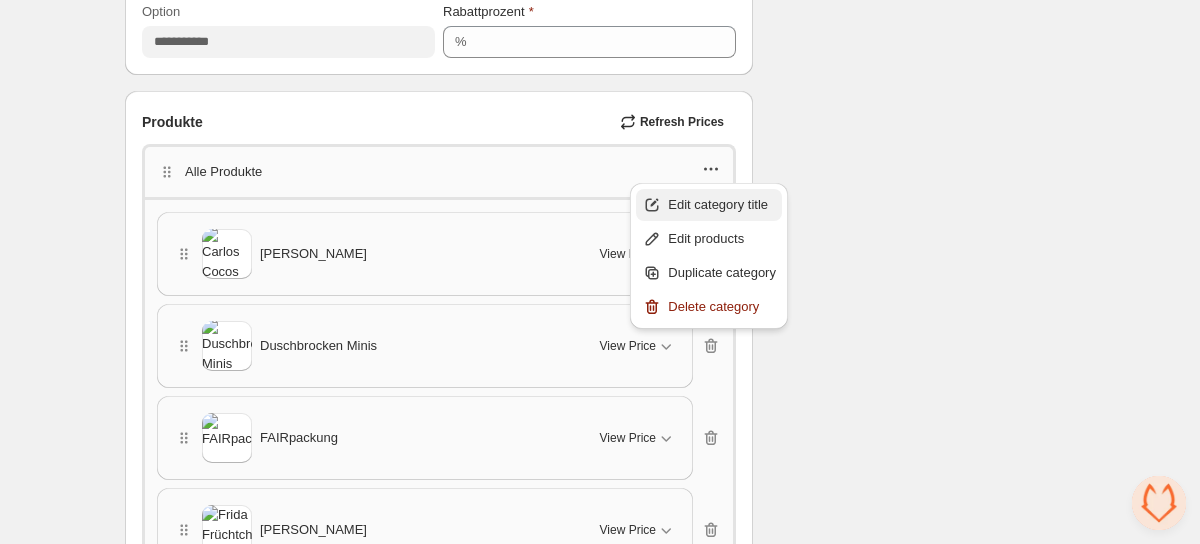 click on "Edit category title" at bounding box center (722, 205) 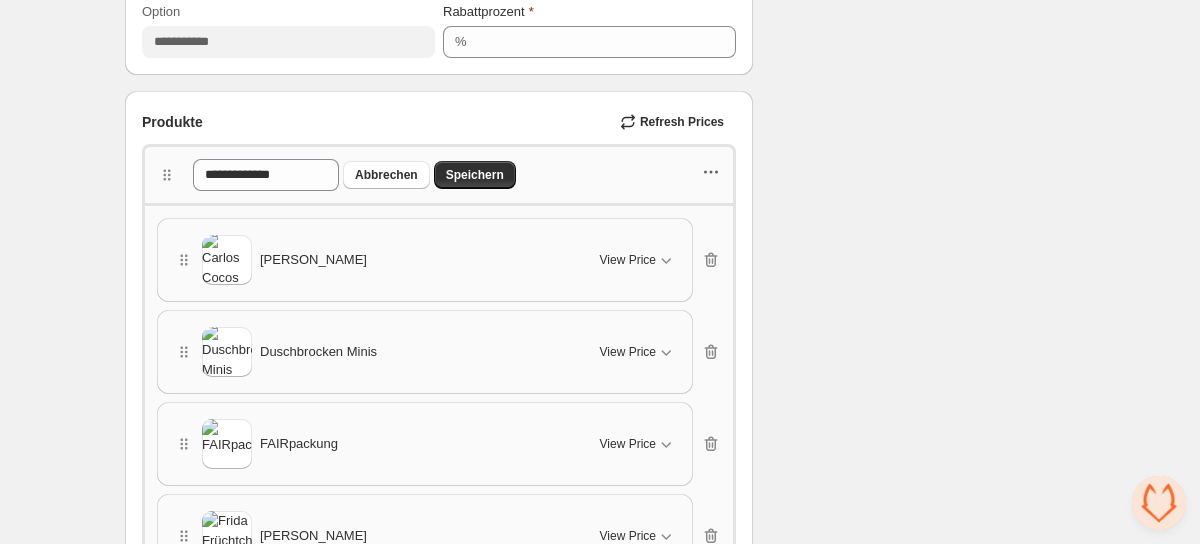 click 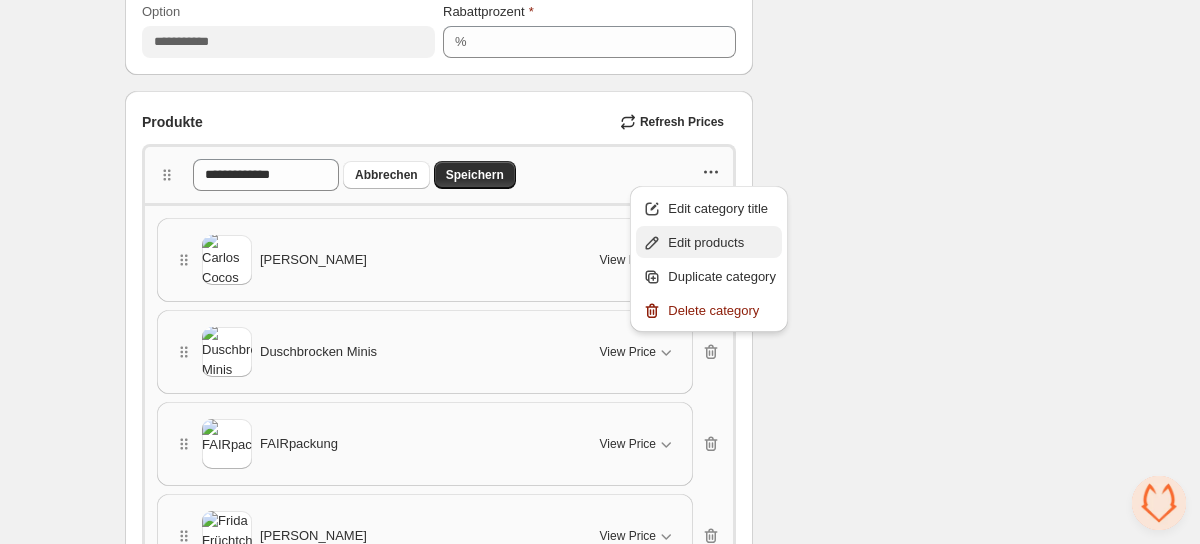 click on "Edit products" at bounding box center (722, 243) 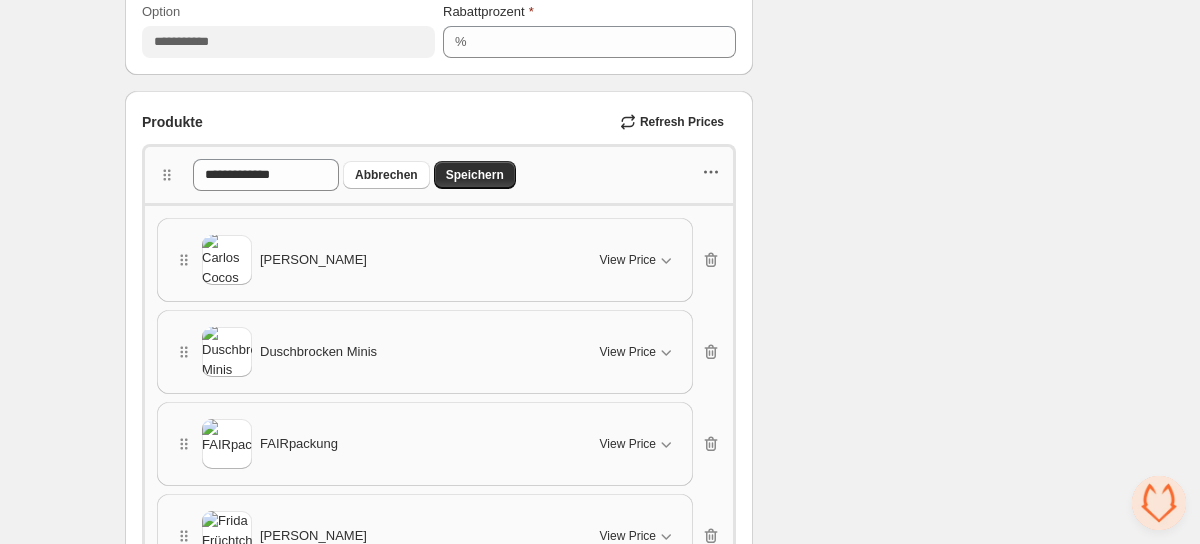 click 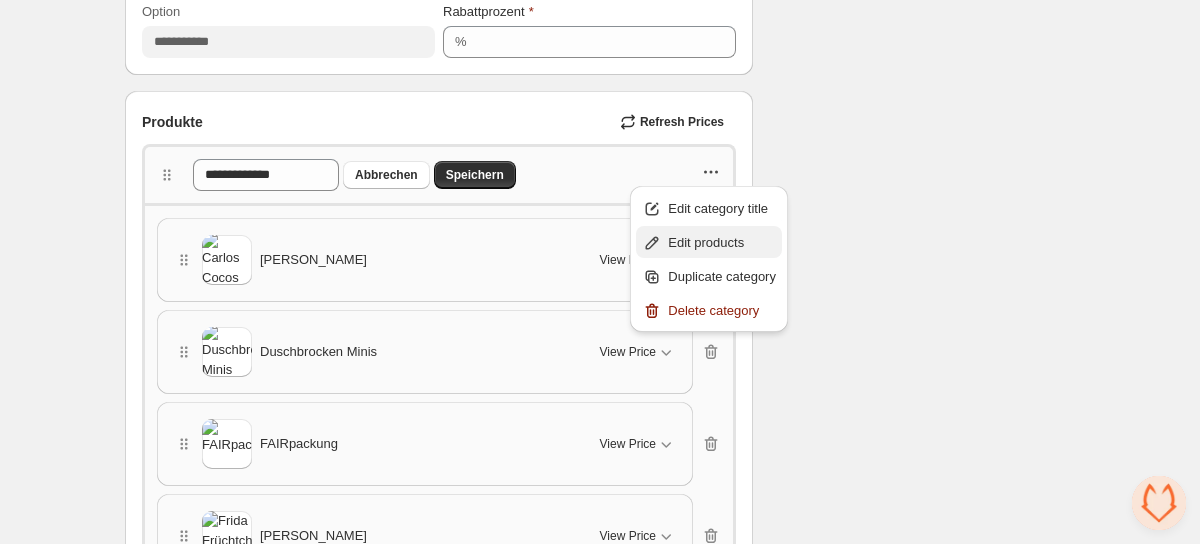 click on "Edit products" at bounding box center [722, 243] 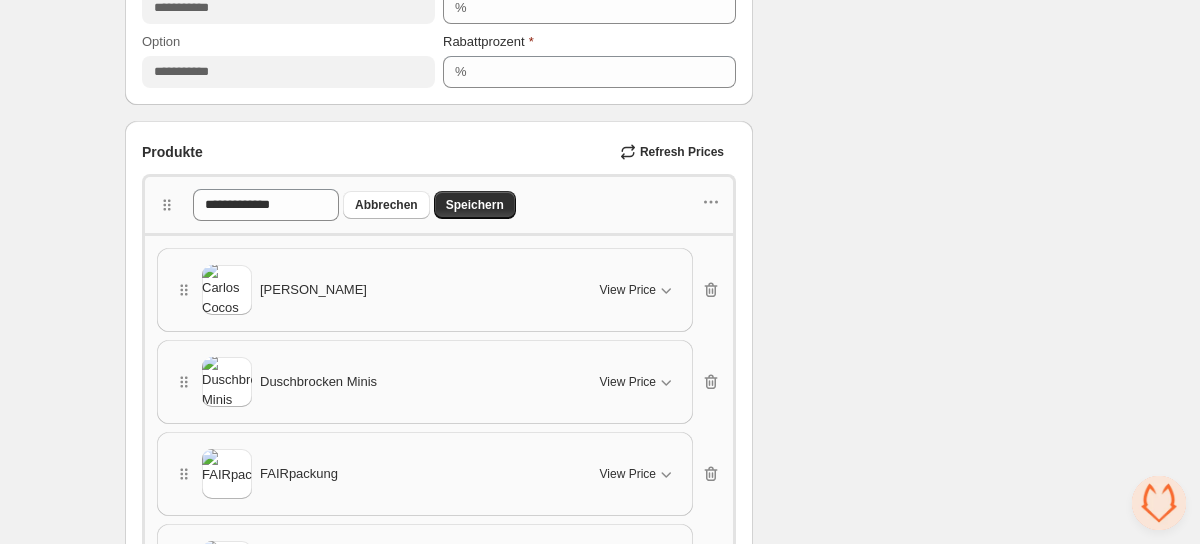 scroll, scrollTop: 1439, scrollLeft: 0, axis: vertical 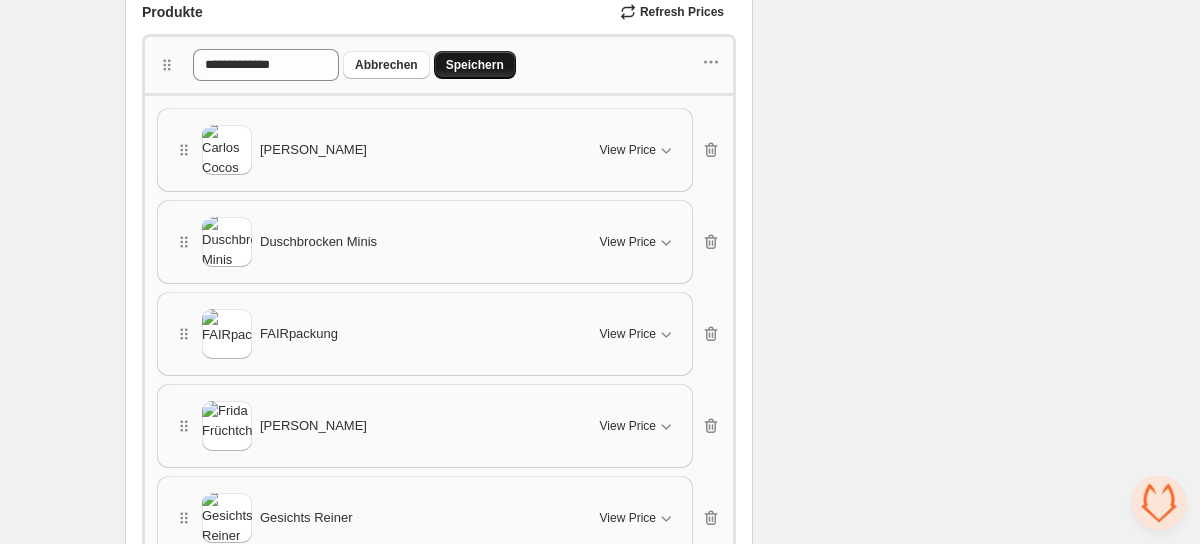click on "Speichern" at bounding box center (475, 65) 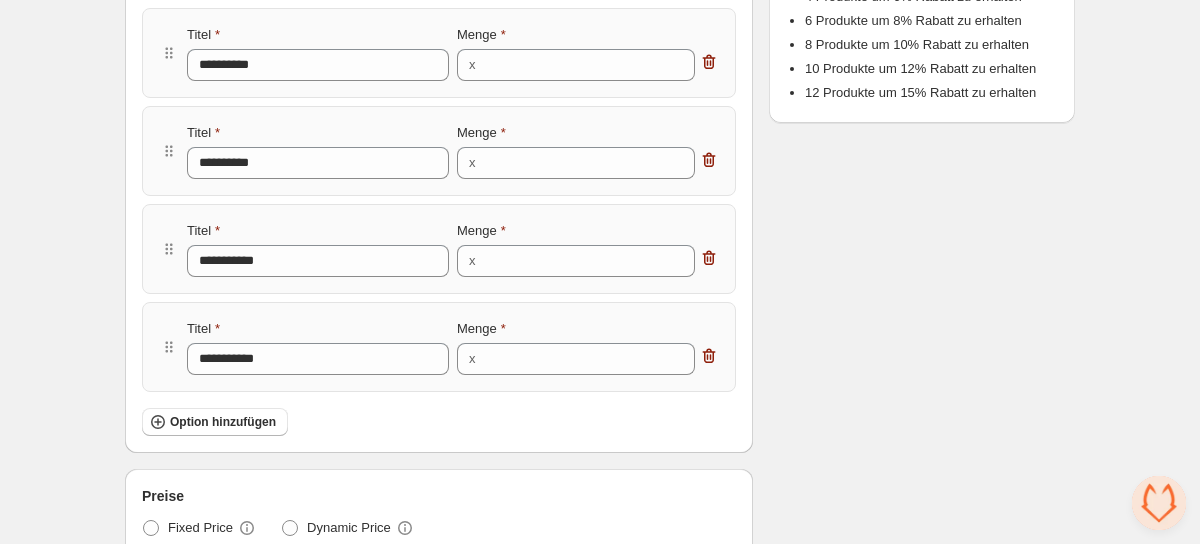 scroll, scrollTop: 0, scrollLeft: 0, axis: both 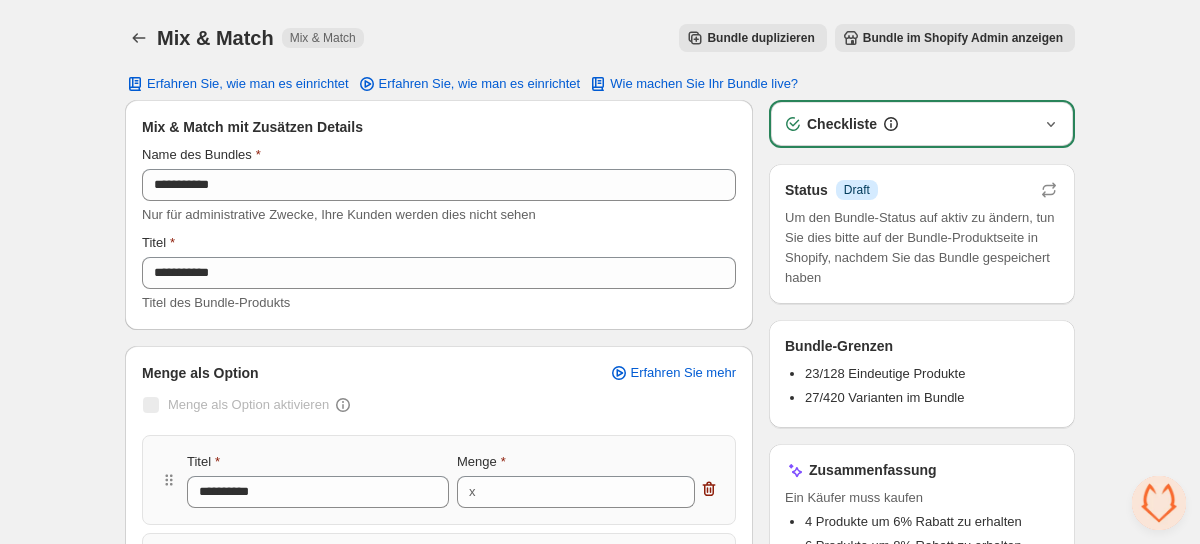 click 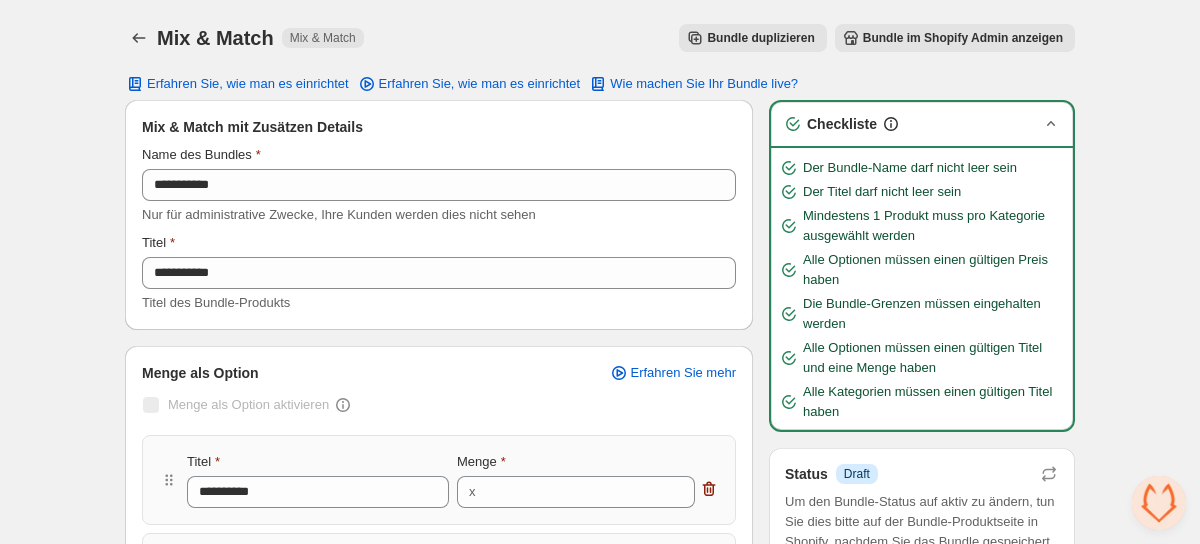 click 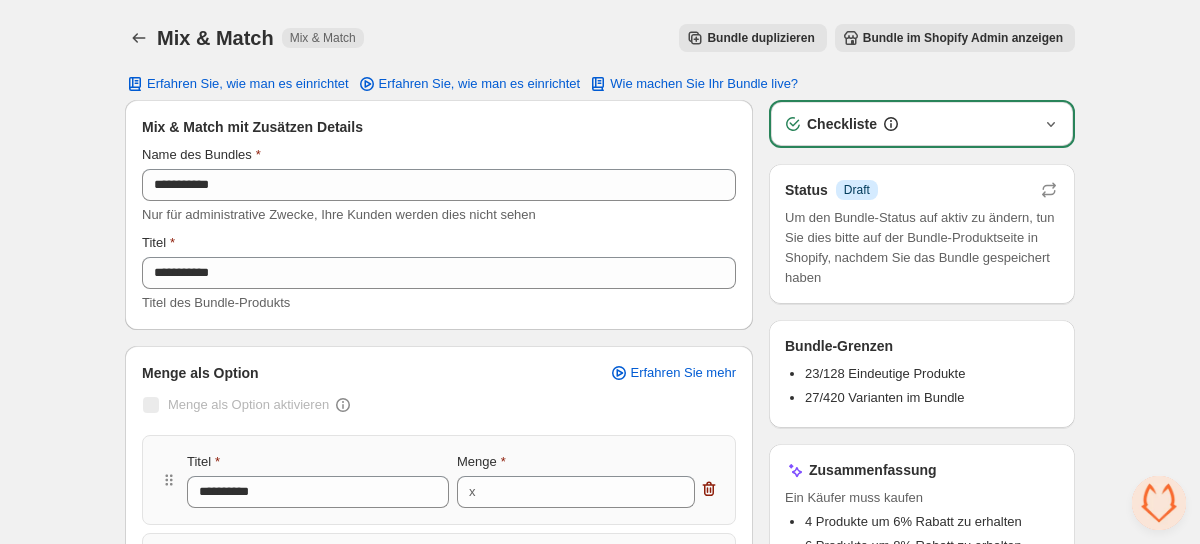 click on "Bundle im Shopify Admin anzeigen" at bounding box center [963, 38] 